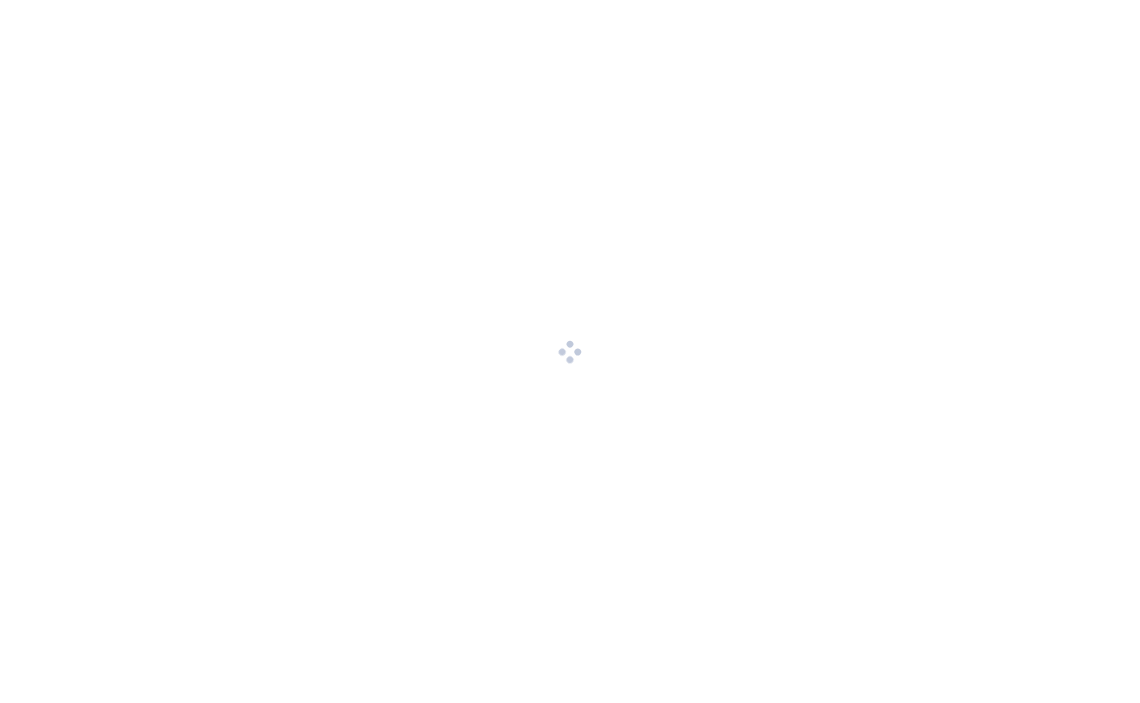 scroll, scrollTop: 0, scrollLeft: 0, axis: both 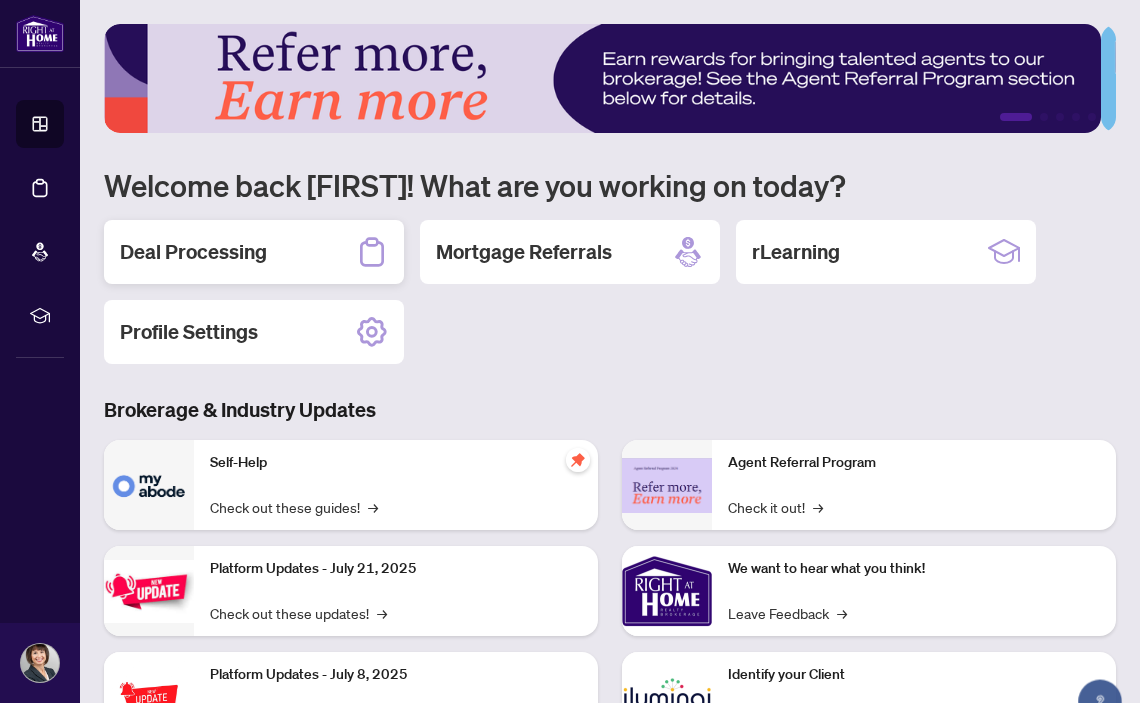 click on "Deal Processing" at bounding box center (193, 252) 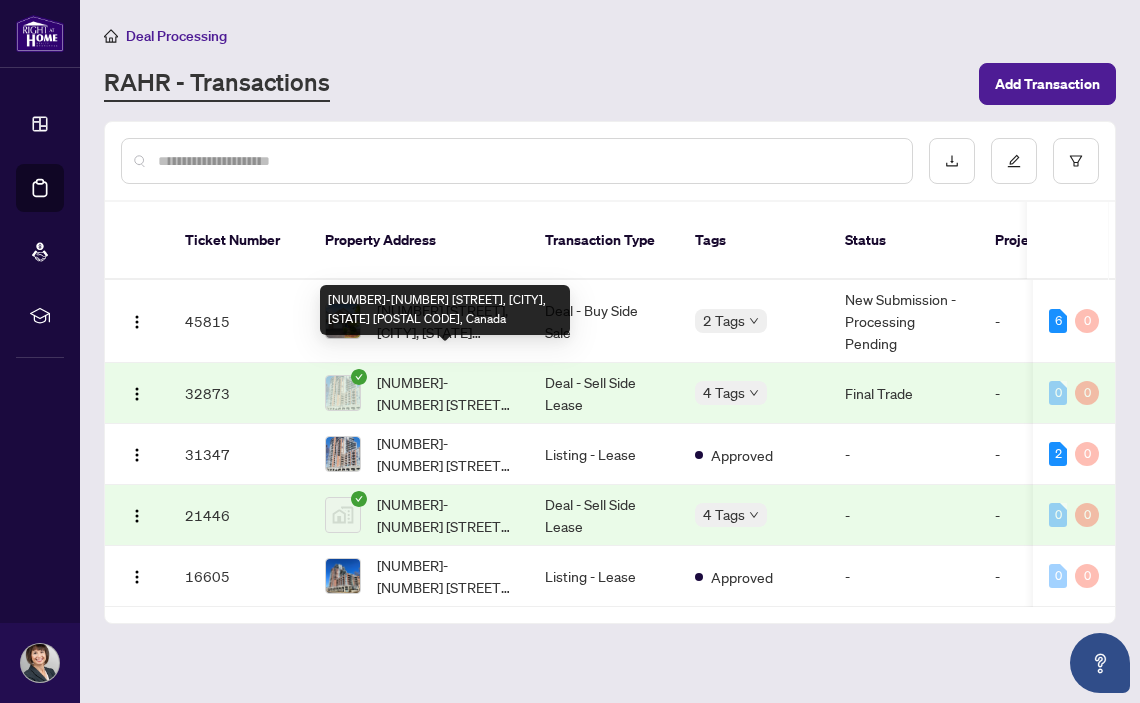 click on "[NUMBER]-[NUMBER] [STREET], [CITY], [STATE] [POSTAL CODE], Canada" at bounding box center (445, 310) 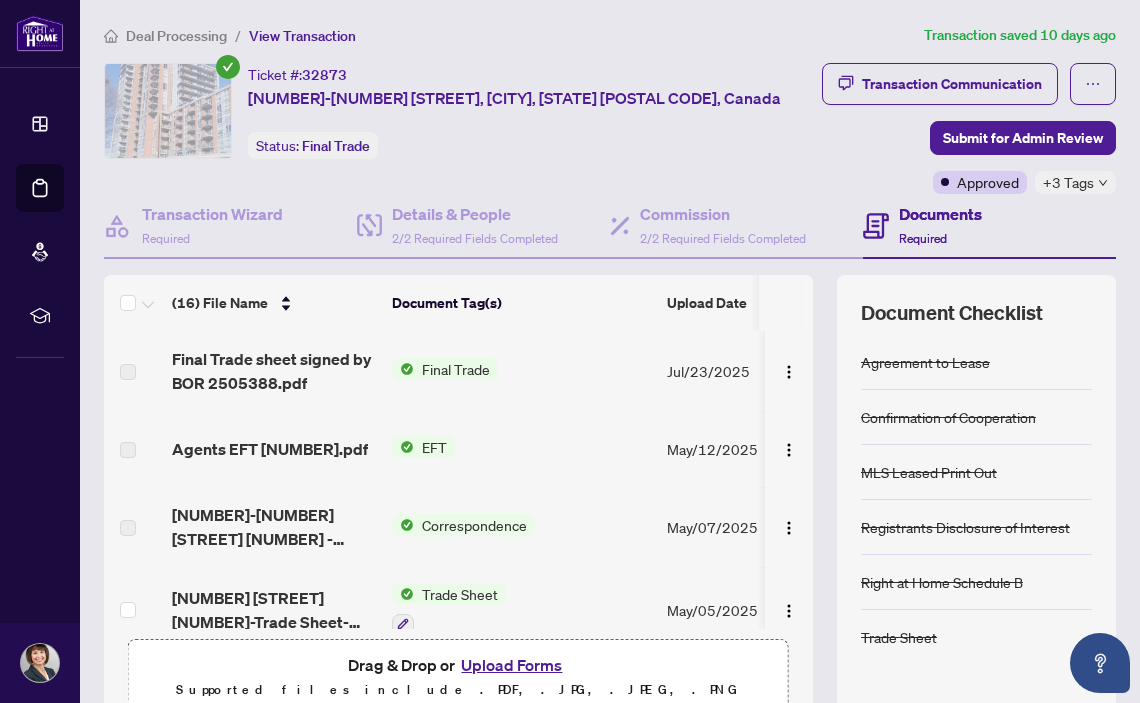 scroll, scrollTop: 171, scrollLeft: 0, axis: vertical 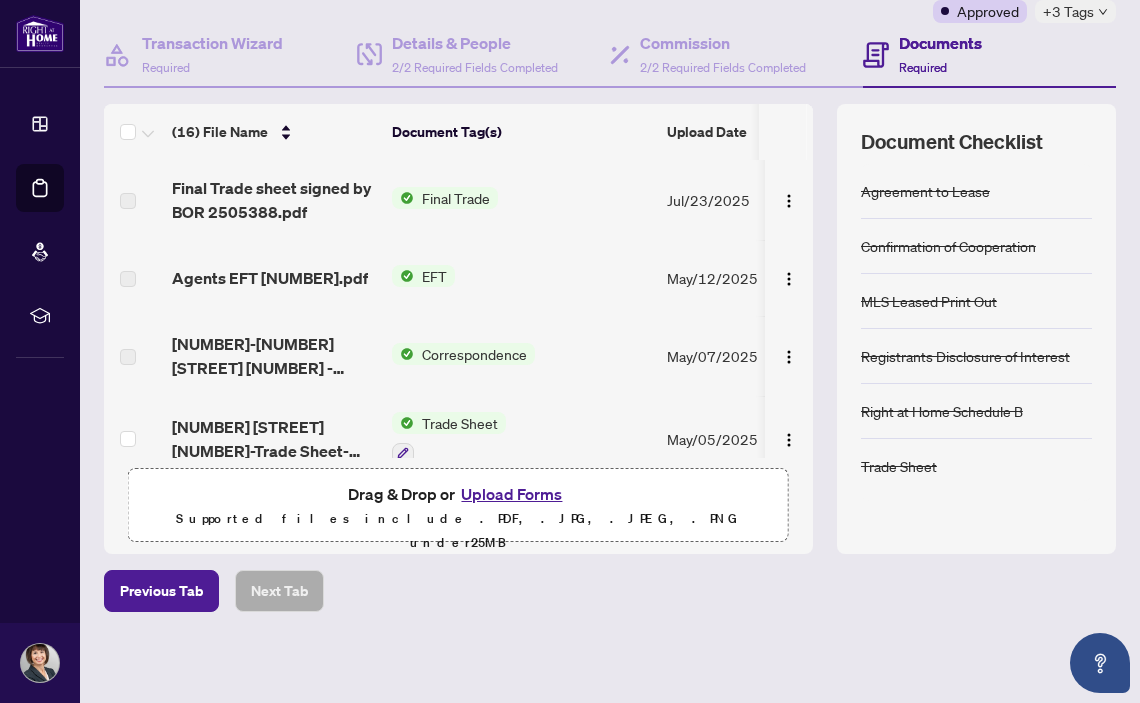 click on "Upload Forms" at bounding box center [511, 494] 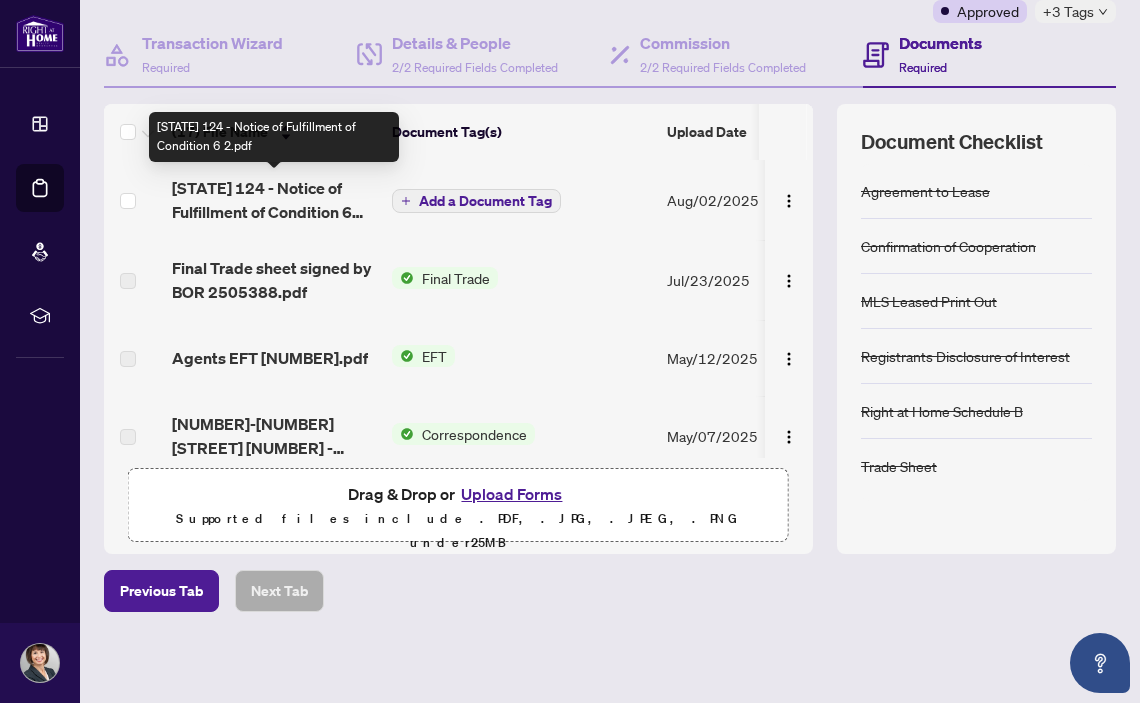 click on "[STATE] 124 - Notice of Fulfillment of Condition 6 2.pdf" at bounding box center (274, 200) 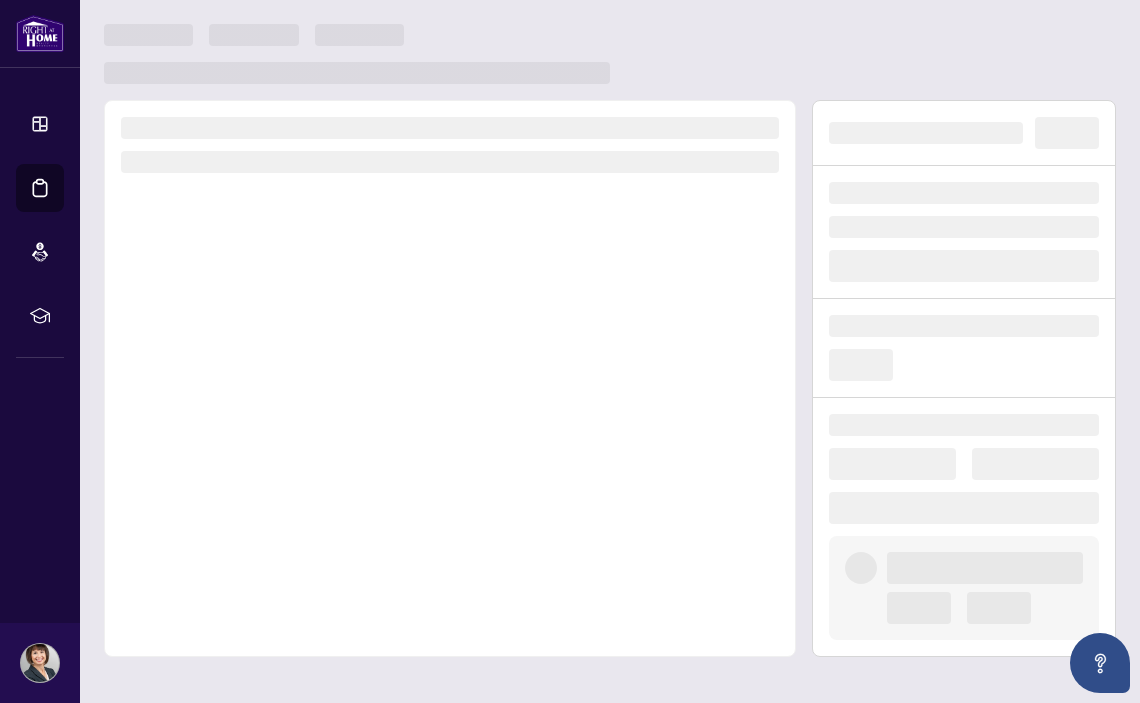 scroll, scrollTop: 0, scrollLeft: 0, axis: both 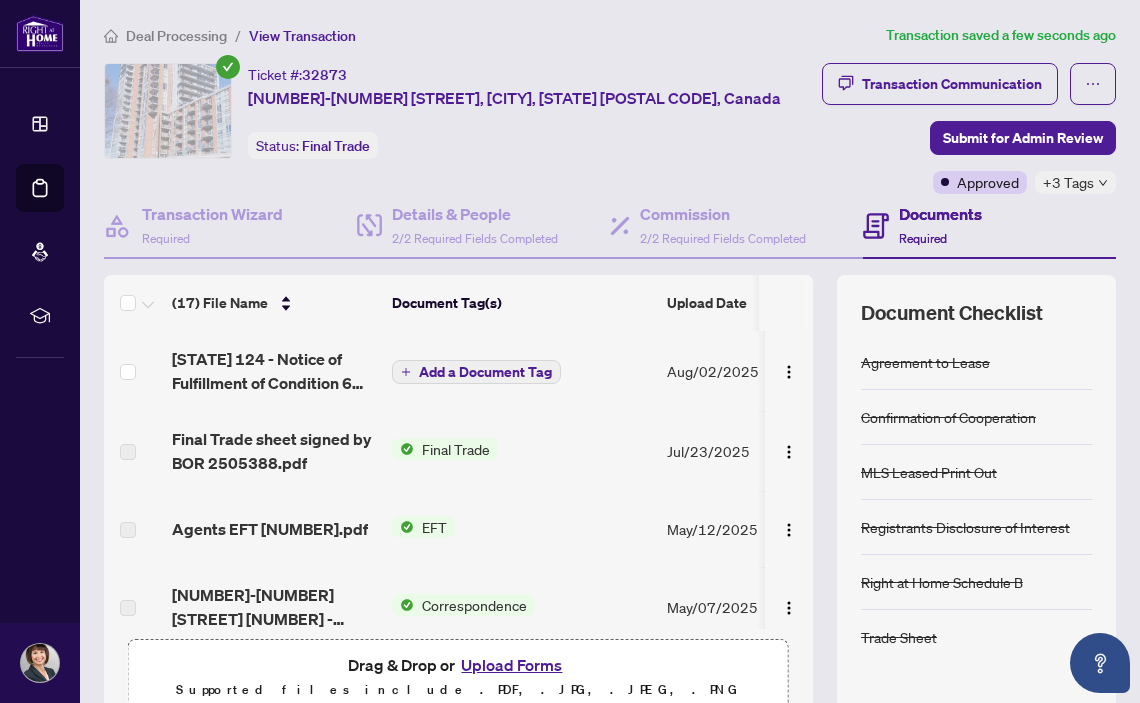 click on "Document Tag(s)" at bounding box center (521, 303) 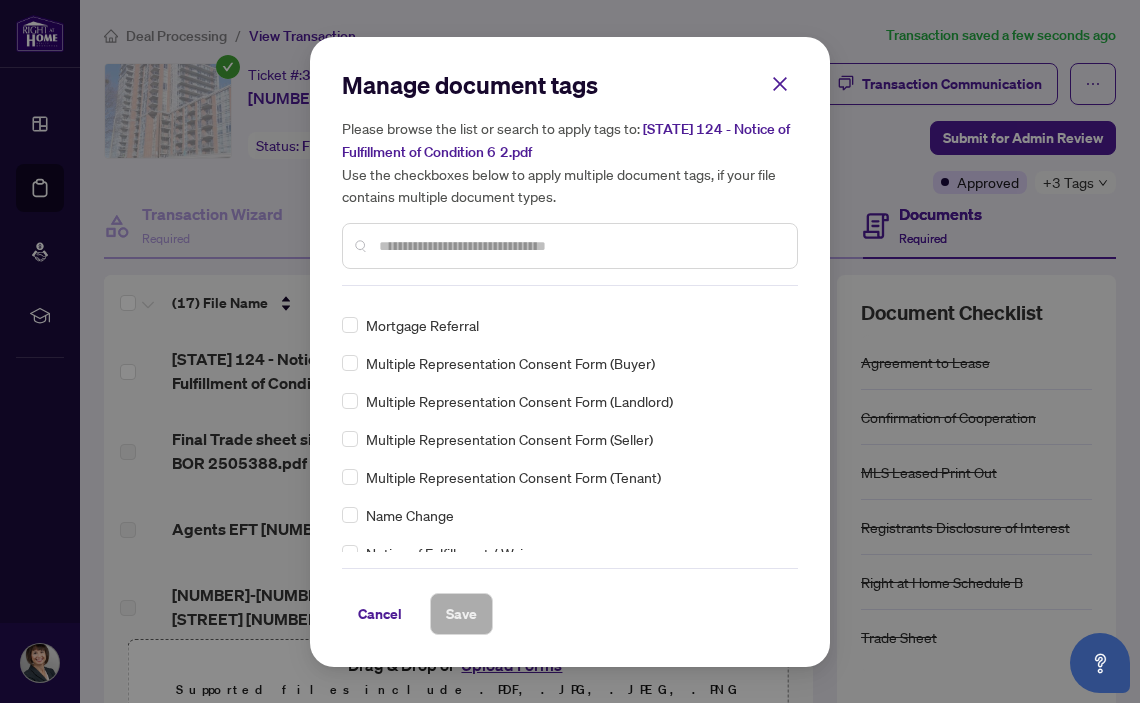 scroll, scrollTop: 3109, scrollLeft: 0, axis: vertical 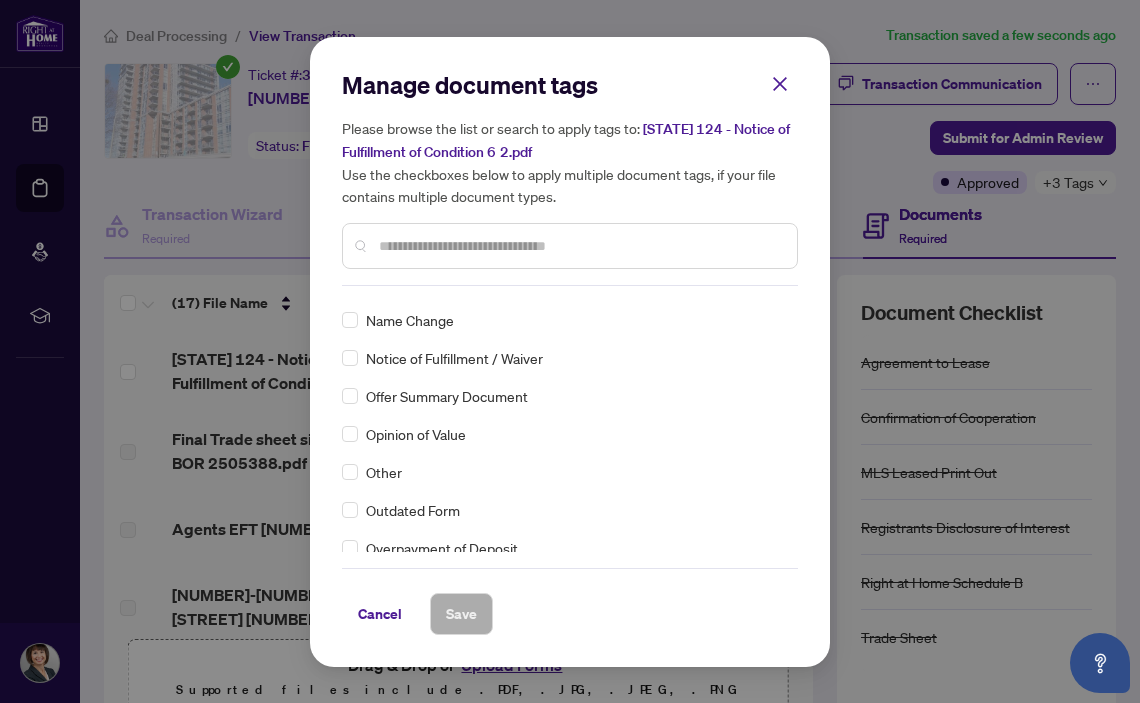 click on "Notice of Fulfillment / Waiver" at bounding box center (564, 358) 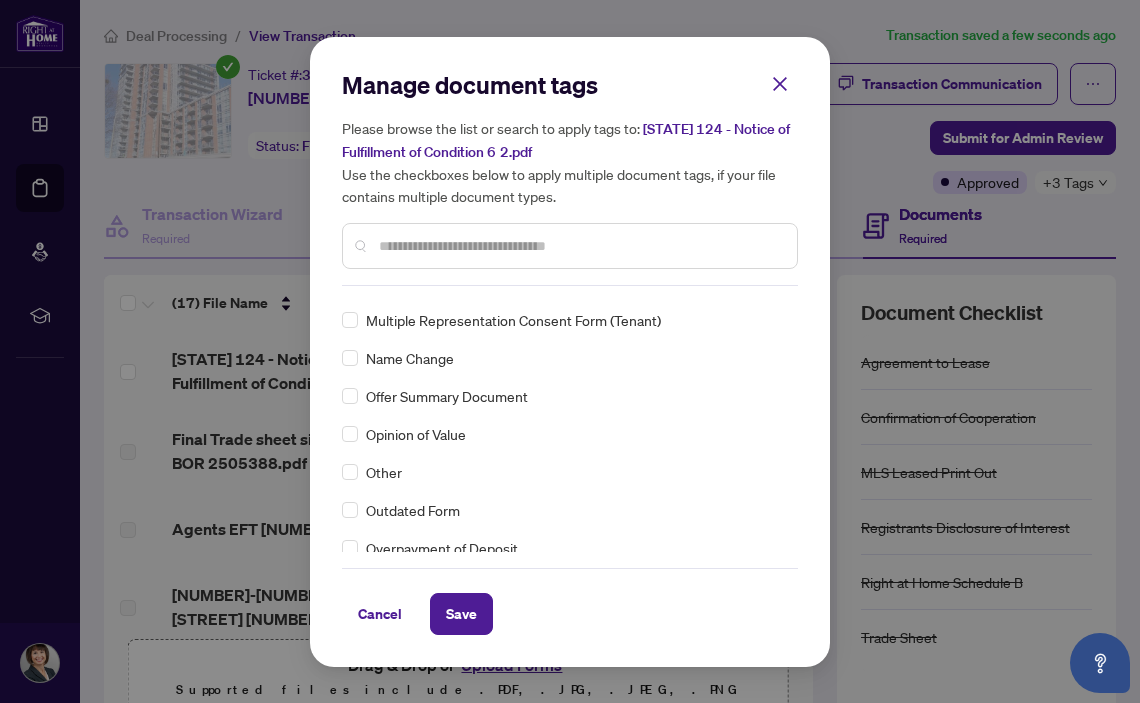 scroll, scrollTop: 0, scrollLeft: 0, axis: both 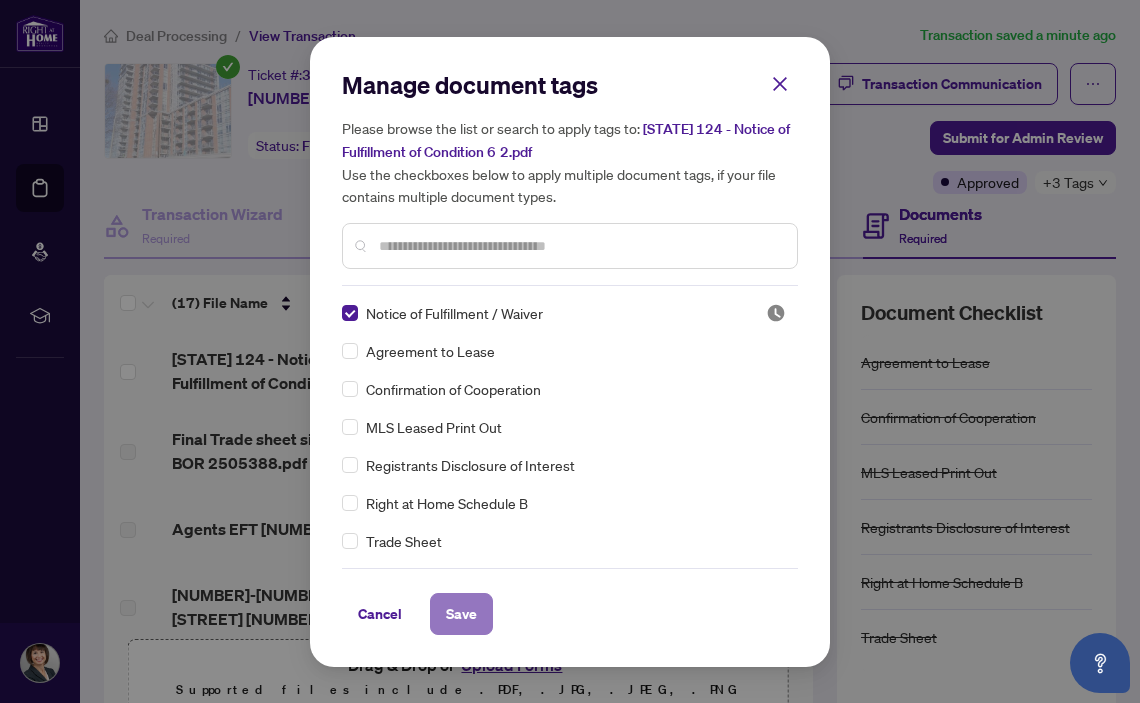 click on "Save" at bounding box center [461, 614] 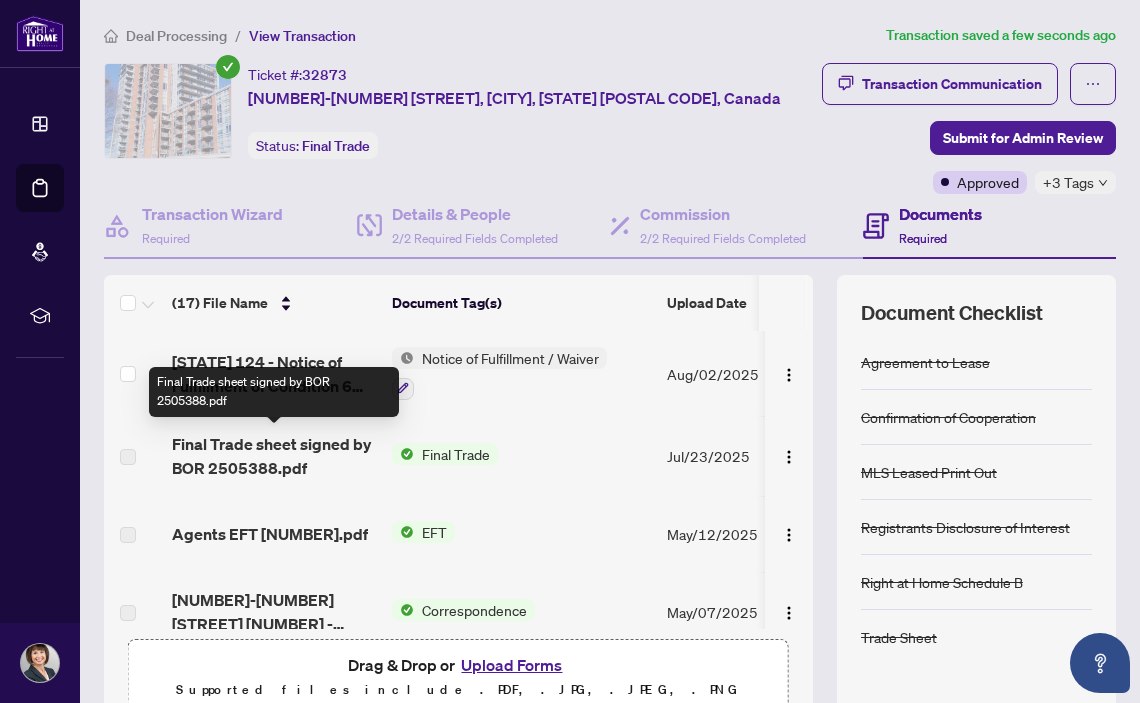click on "Final Trade sheet signed by BOR 2505388.pdf" at bounding box center (274, 456) 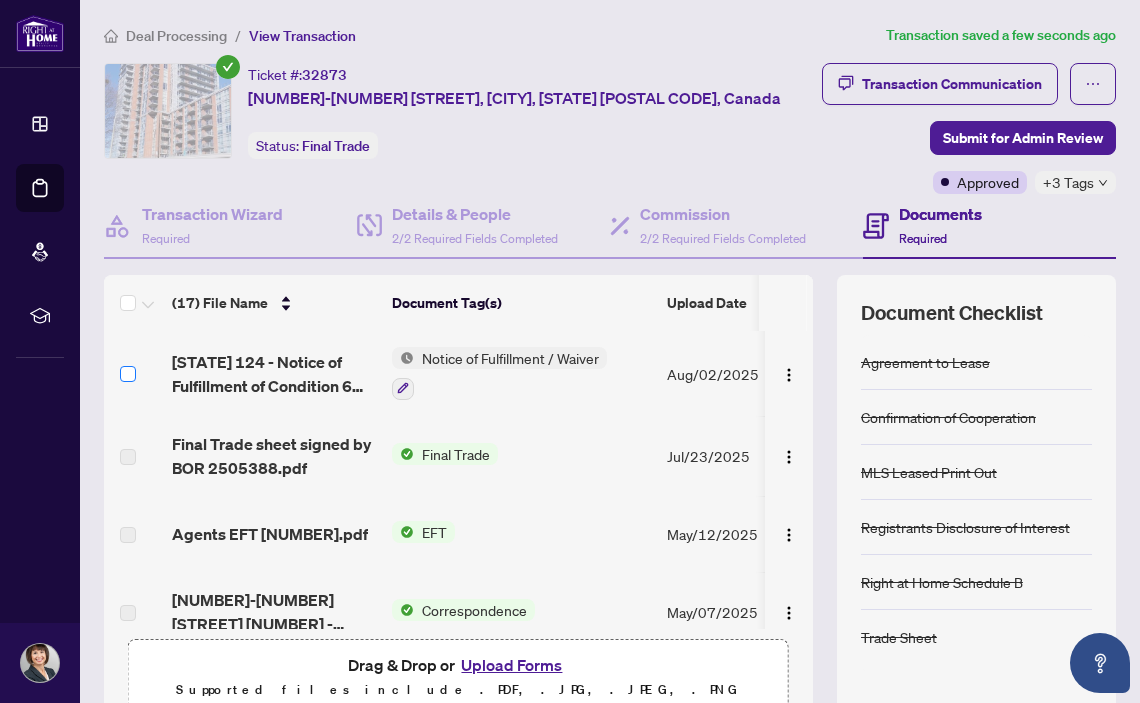 click at bounding box center [128, 374] 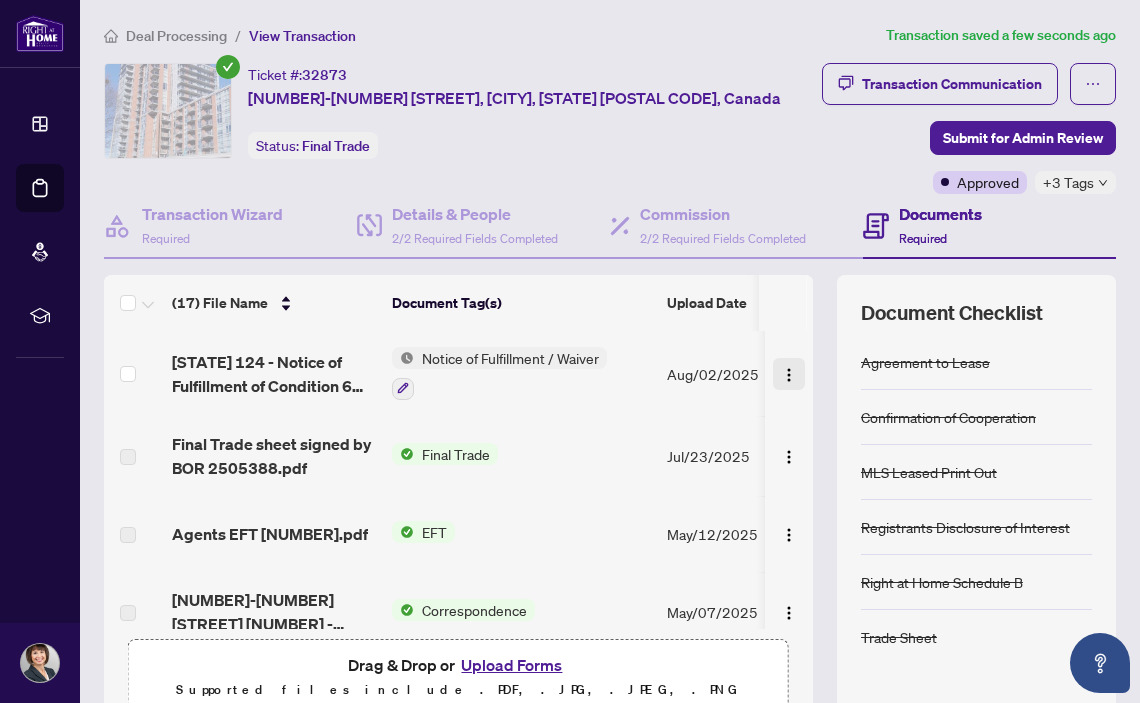 click at bounding box center [789, 375] 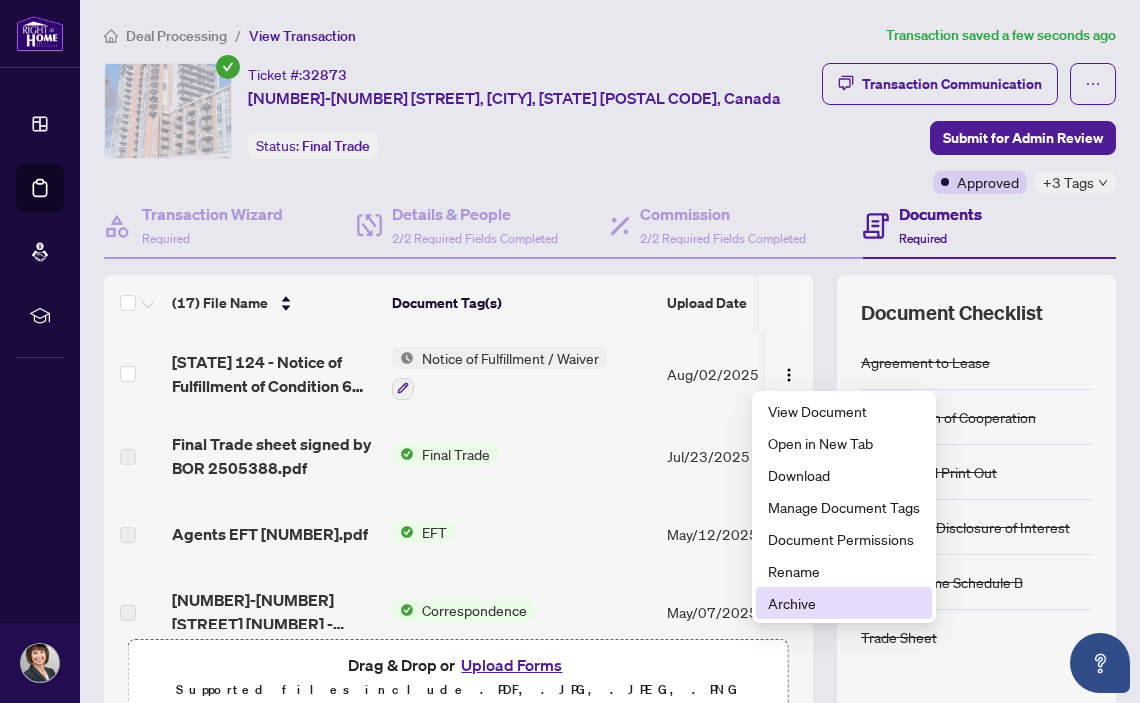 click on "Archive" at bounding box center [844, 603] 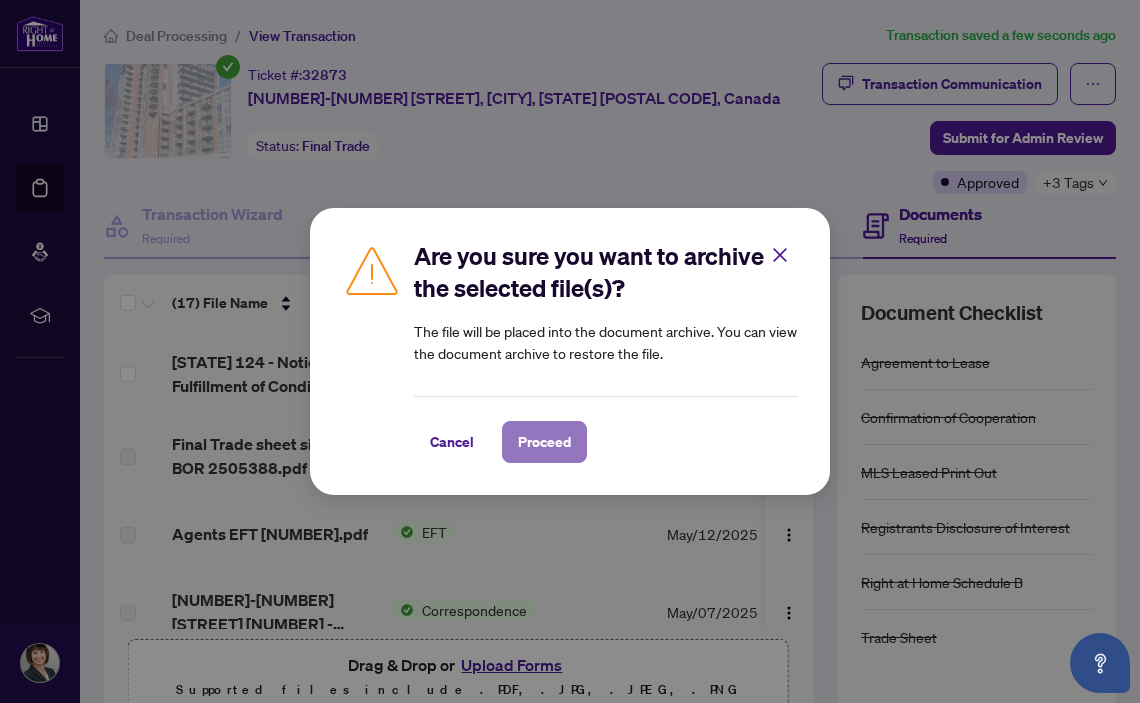click on "Proceed" at bounding box center [544, 442] 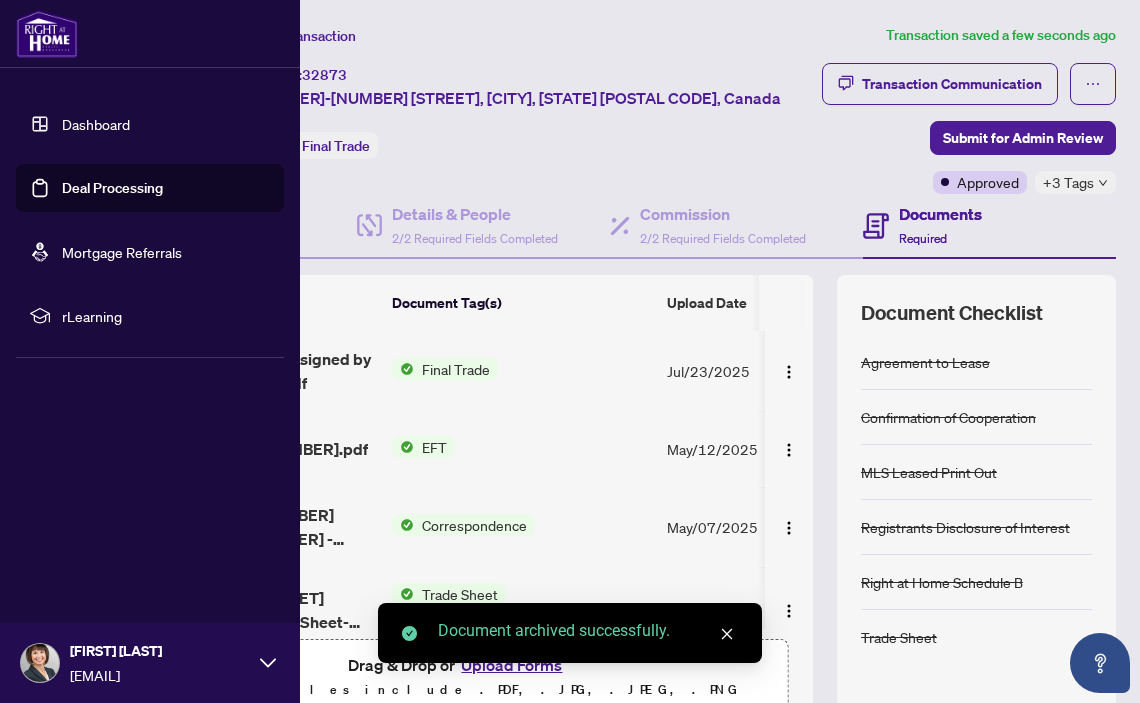 click on "Deal Processing" at bounding box center (112, 188) 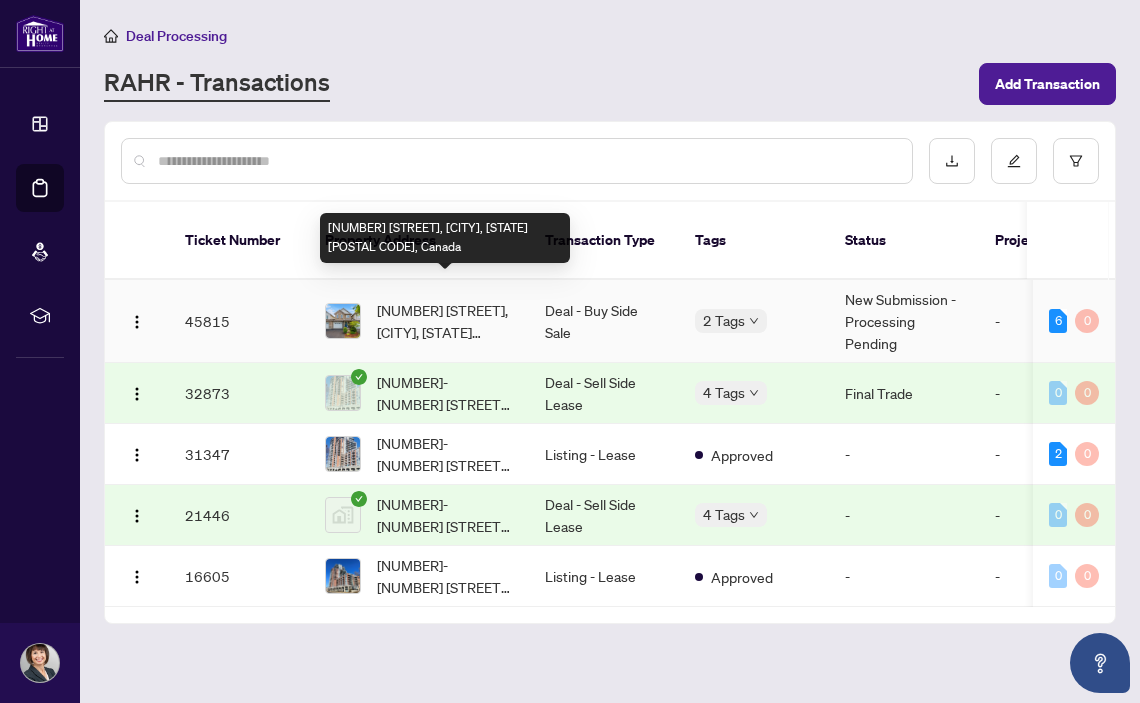 click on "[NUMBER] [STREET], [CITY], [STATE] [POSTAL CODE], Canada" at bounding box center (445, 321) 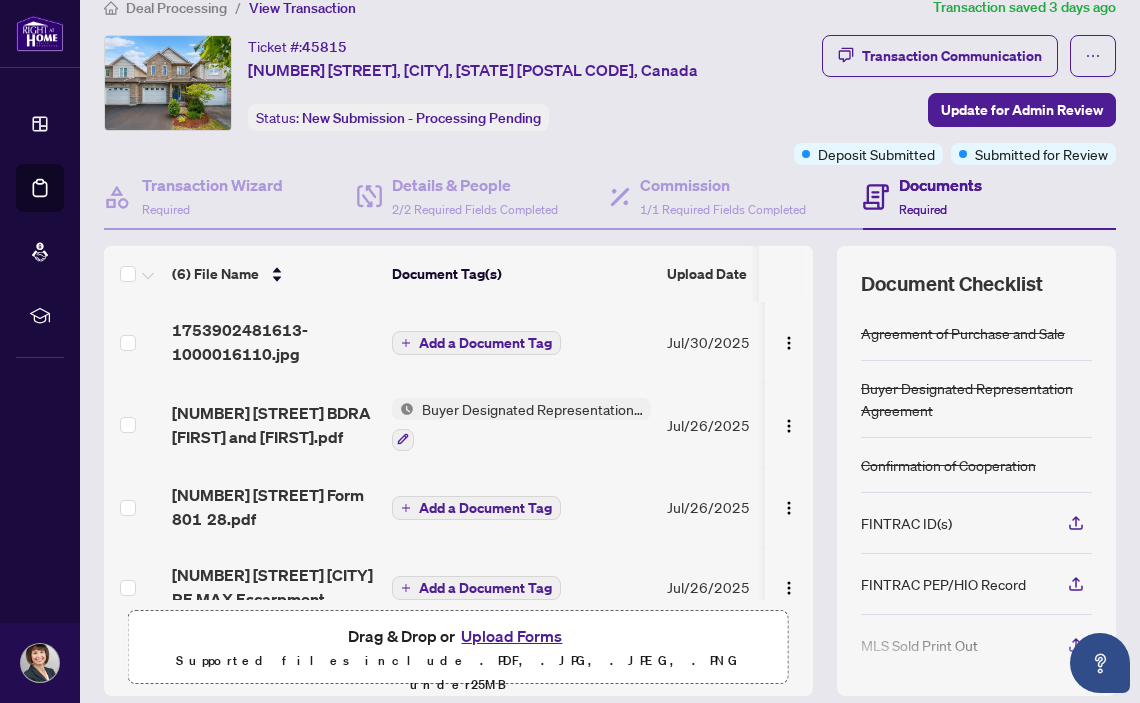 scroll, scrollTop: 24, scrollLeft: 0, axis: vertical 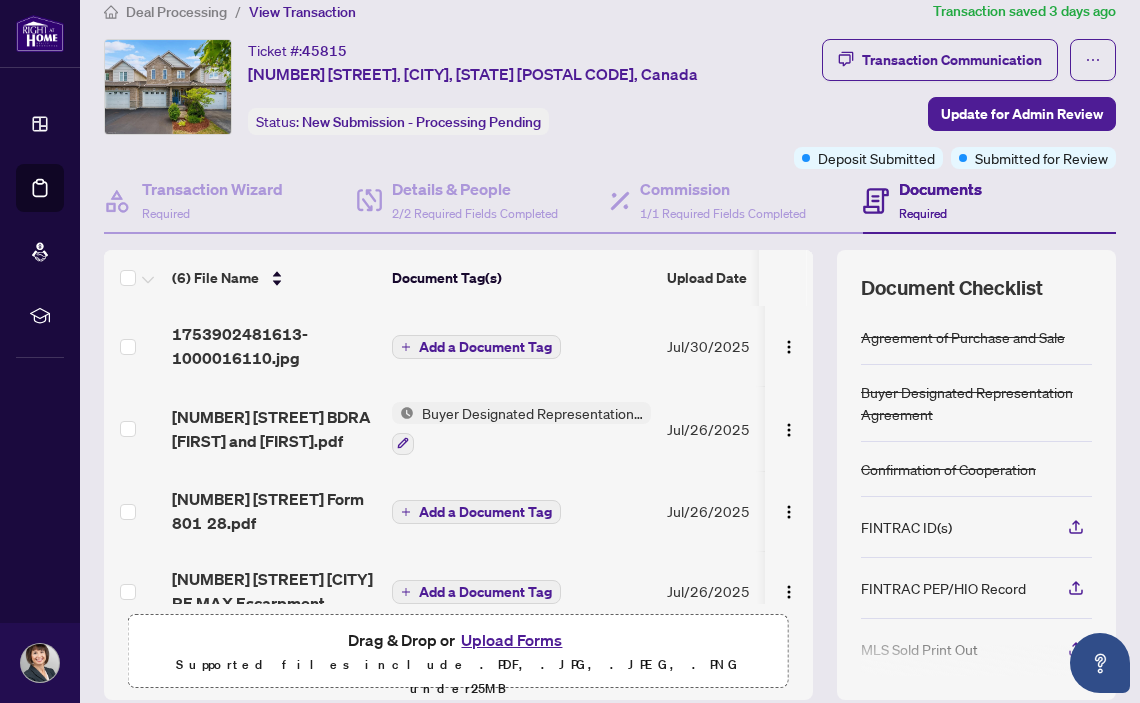 click on "Upload Forms" at bounding box center (511, 640) 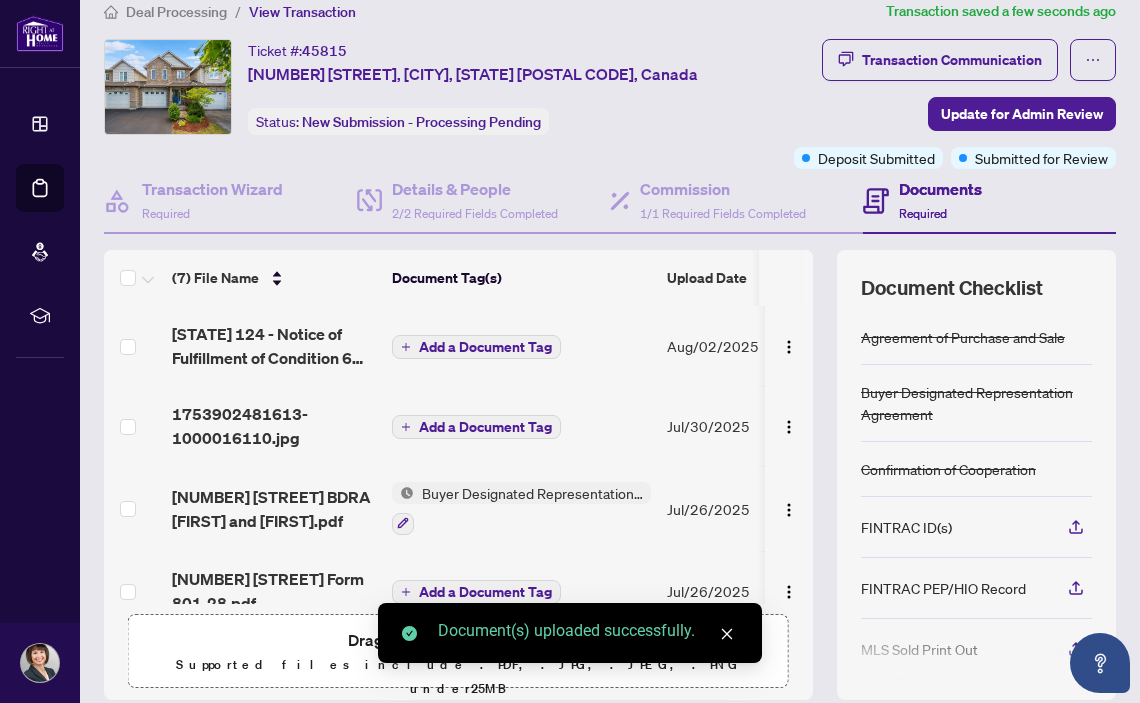 click on "[STATE] 124 - Notice of Fulfillment of Condition 6 2.pdf" at bounding box center [274, 346] 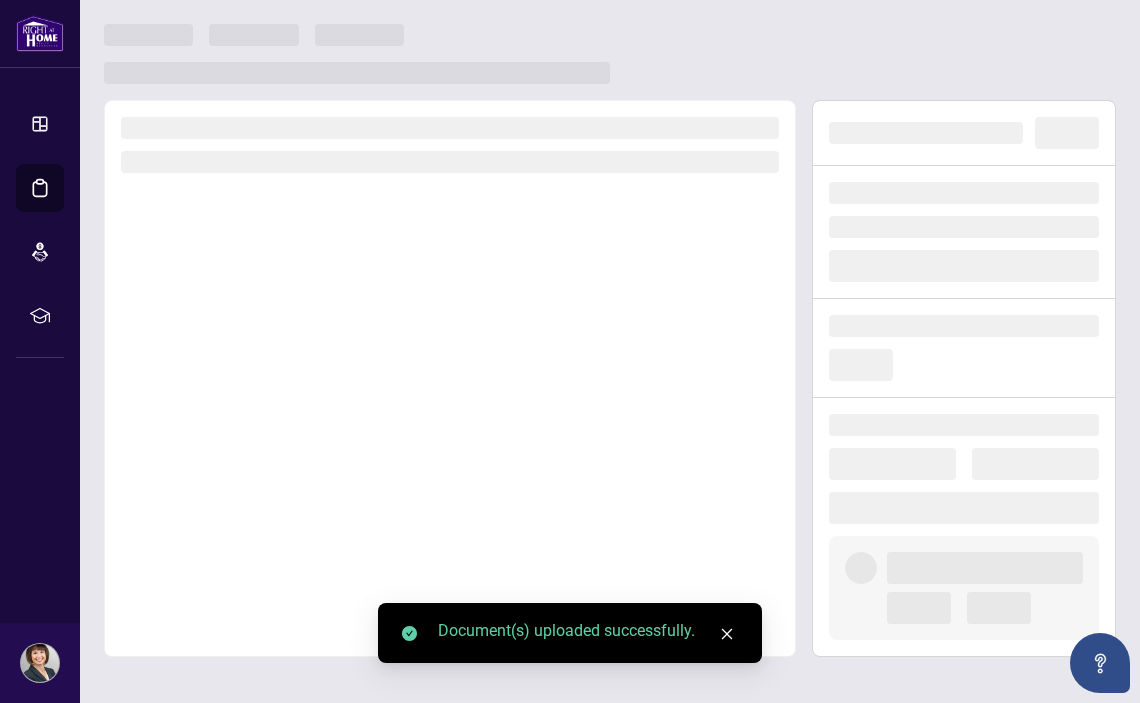 scroll, scrollTop: 0, scrollLeft: 0, axis: both 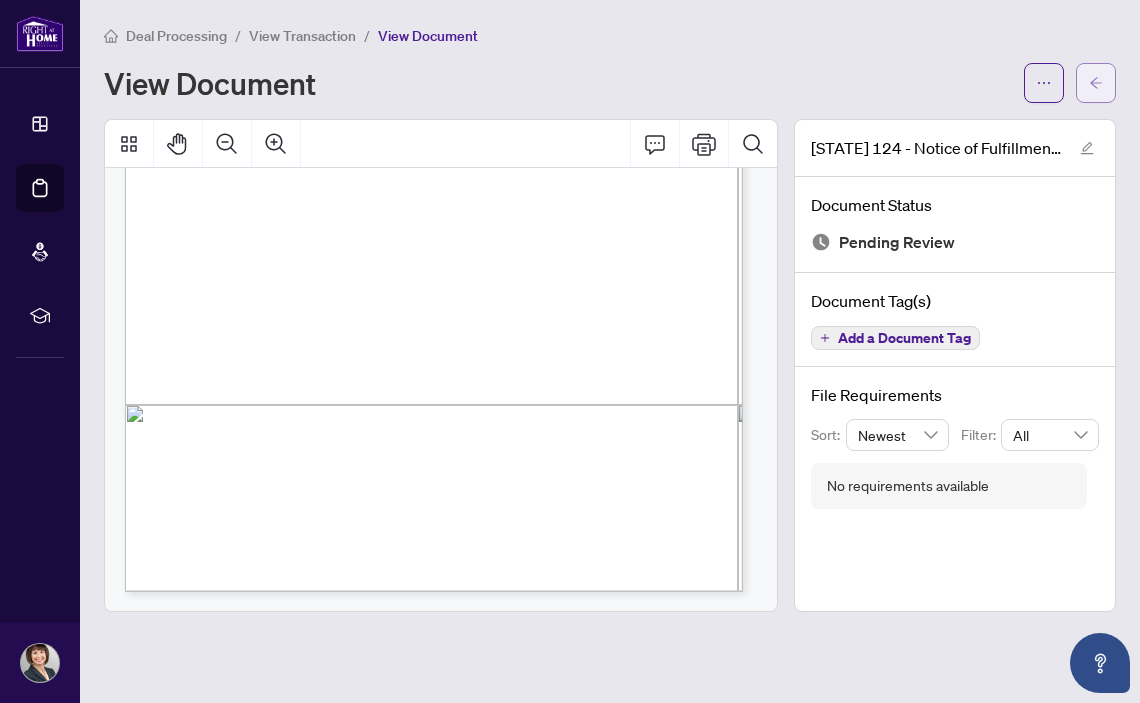 click 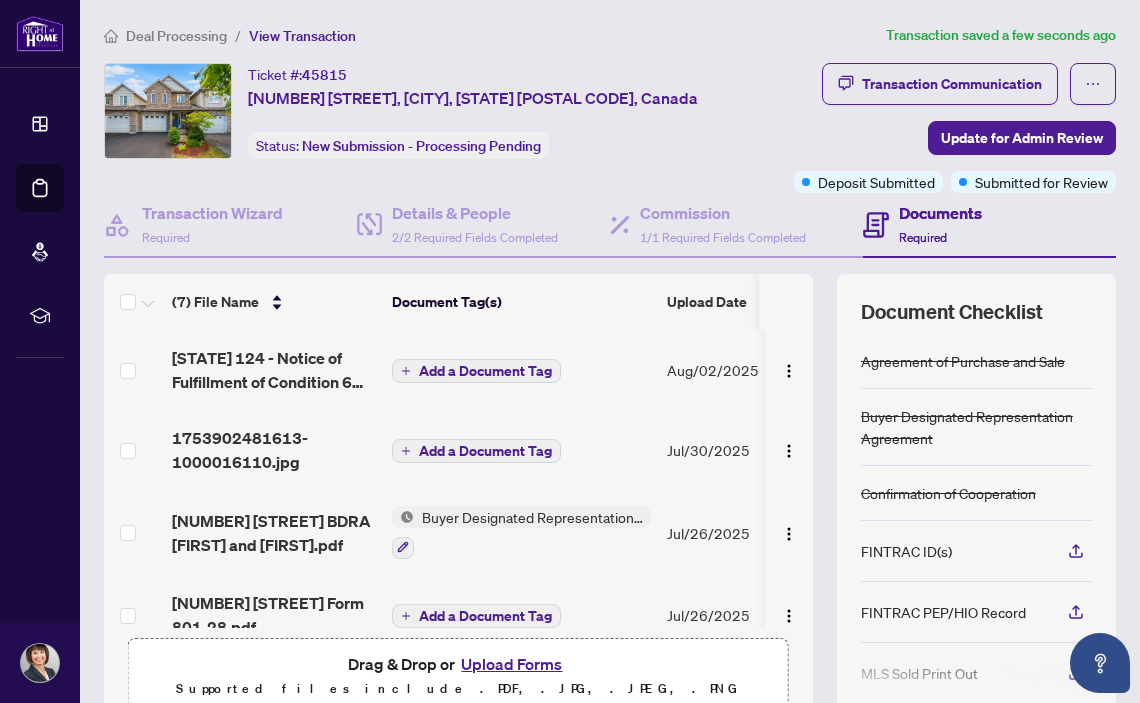 click on "Add a Document Tag" at bounding box center [485, 371] 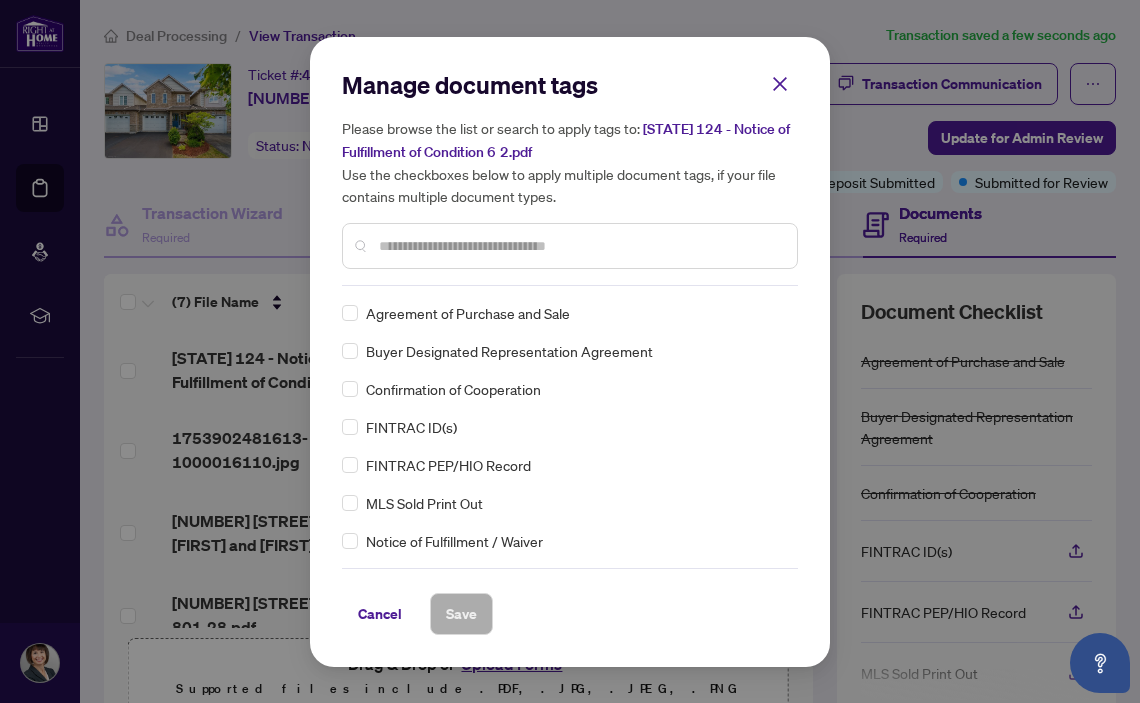 drag, startPoint x: 790, startPoint y: 305, endPoint x: 790, endPoint y: 324, distance: 19 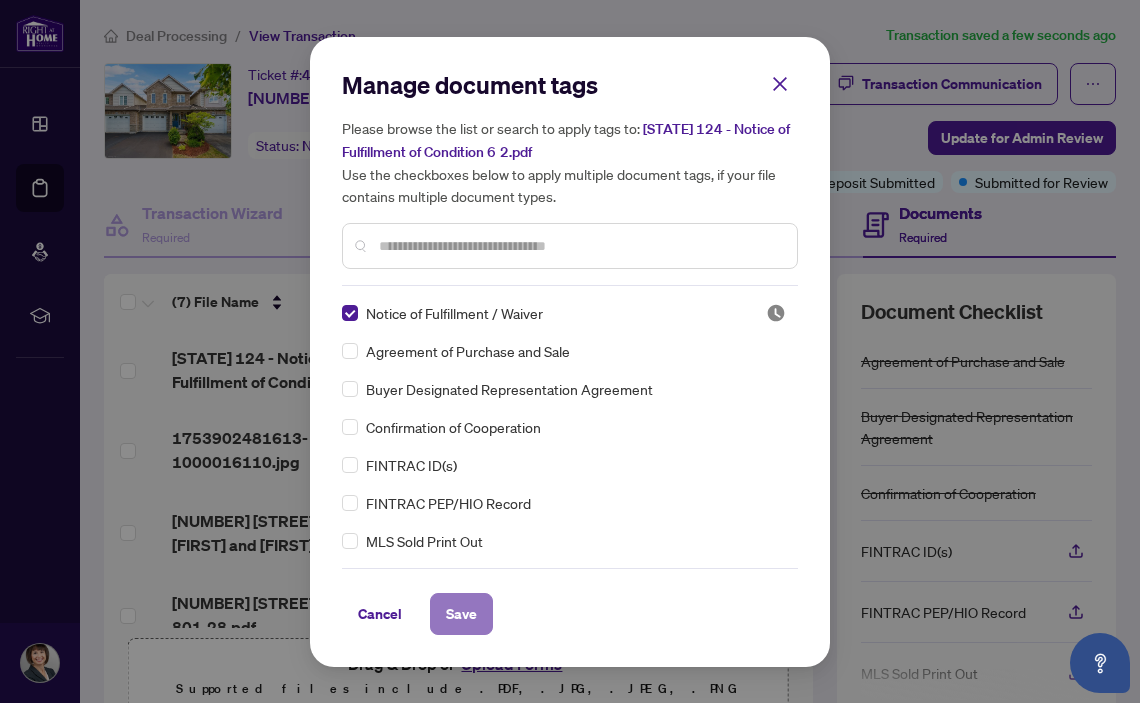 click on "Save" at bounding box center [461, 614] 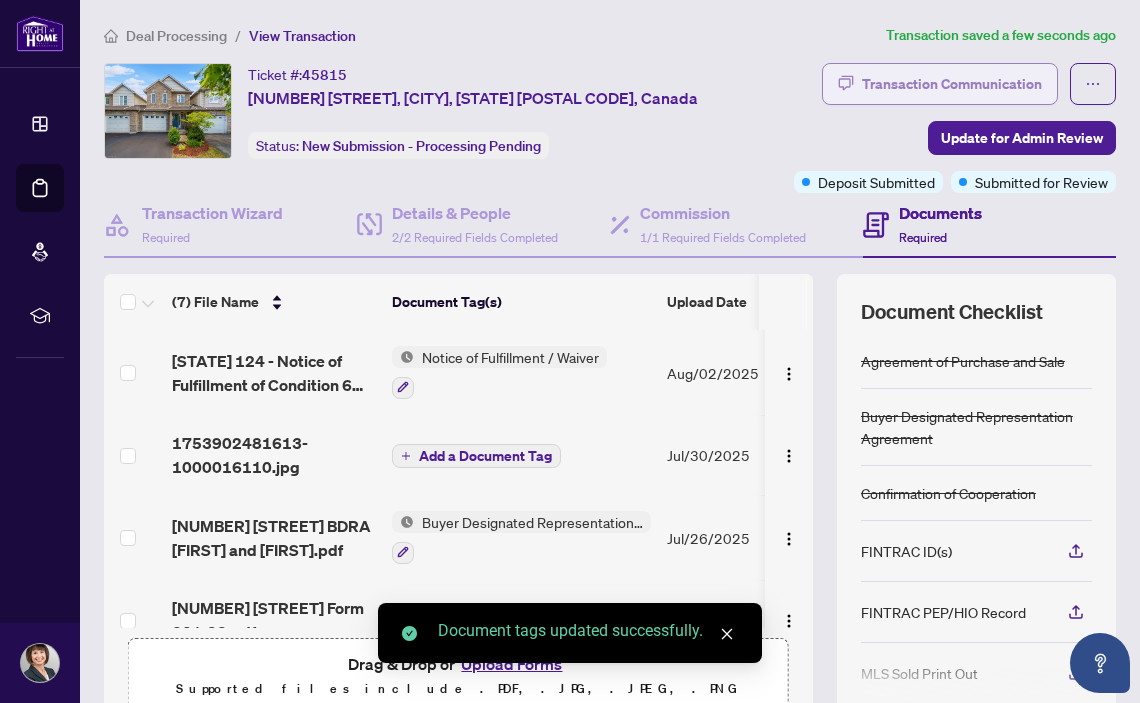 click on "Transaction Communication" at bounding box center [952, 84] 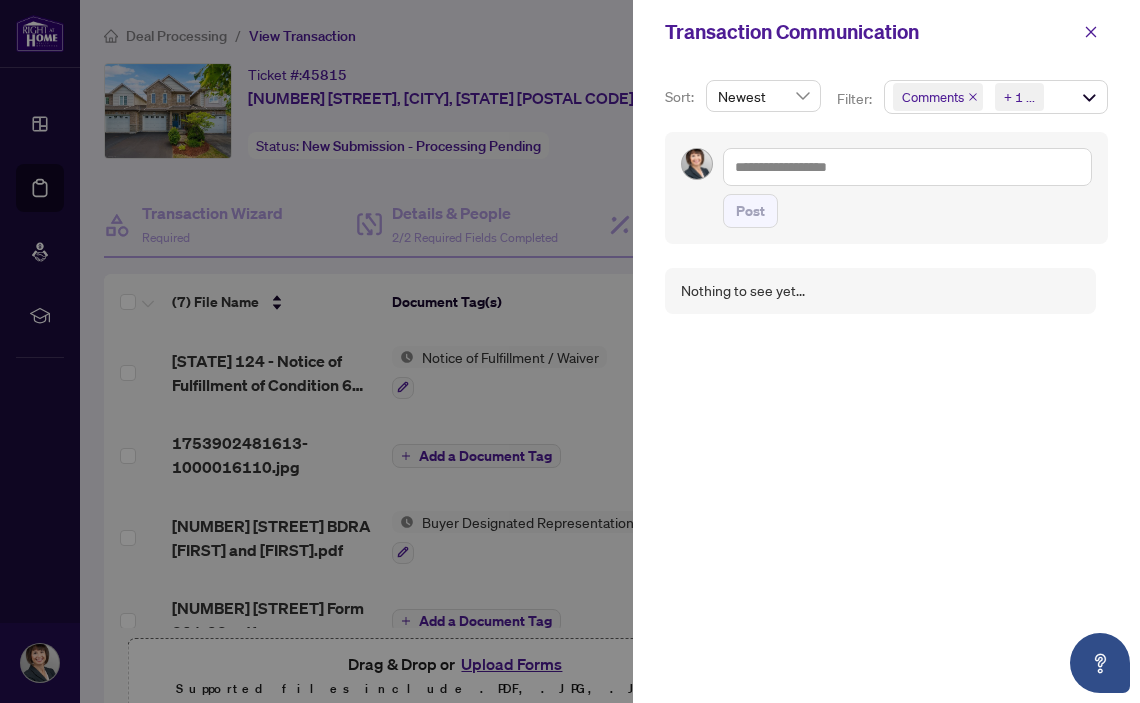 click at bounding box center (570, 351) 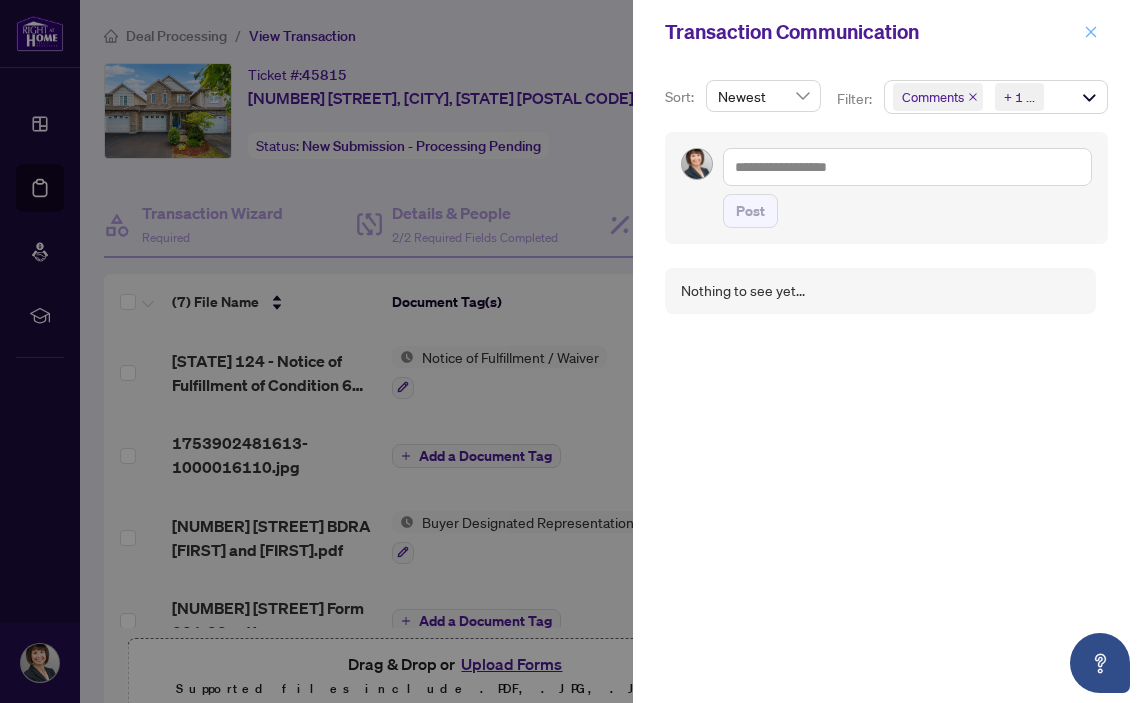 click 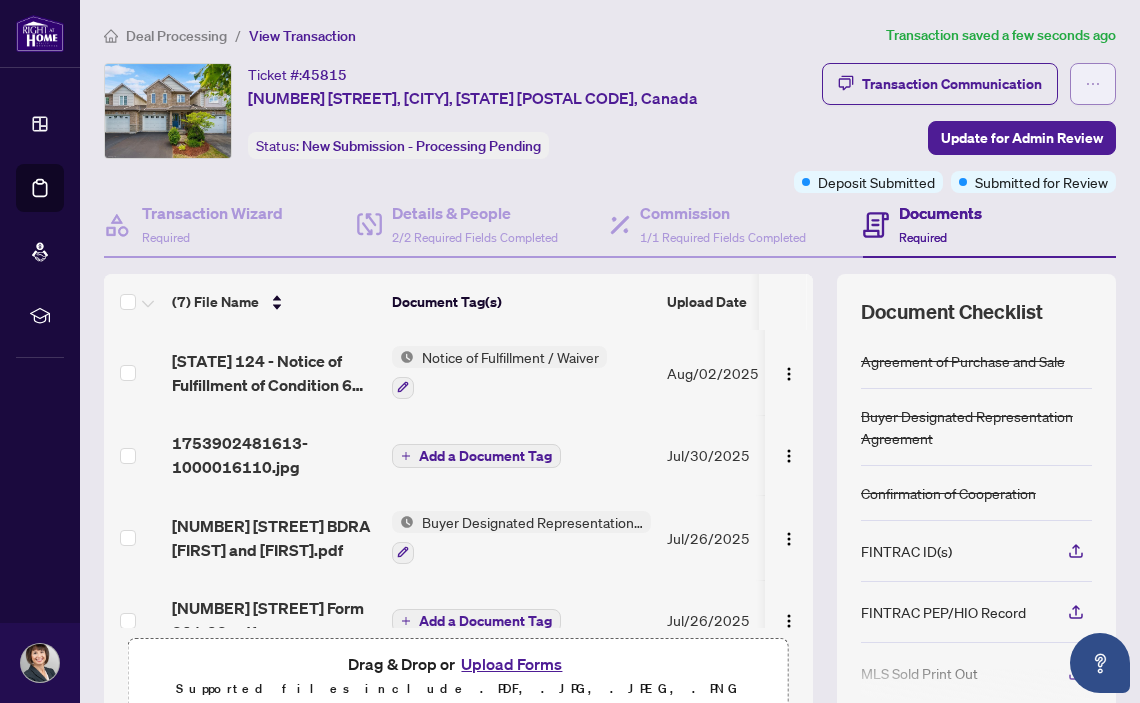 click 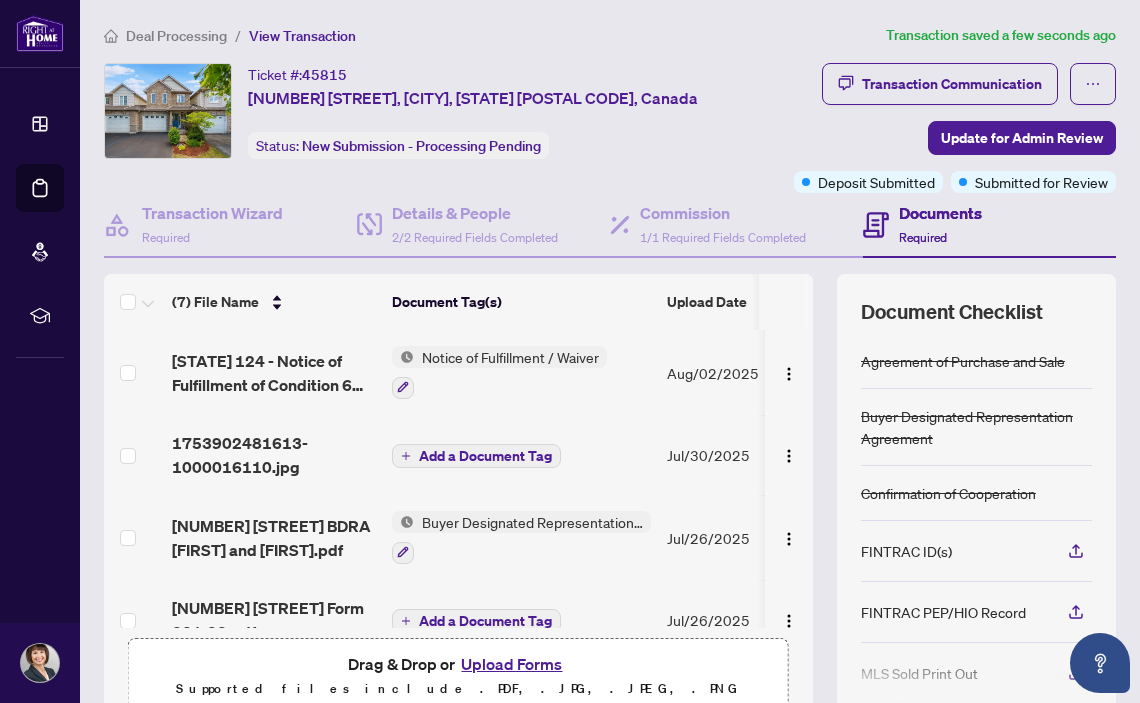 click on "Deal Processing / View Transaction" at bounding box center [491, 35] 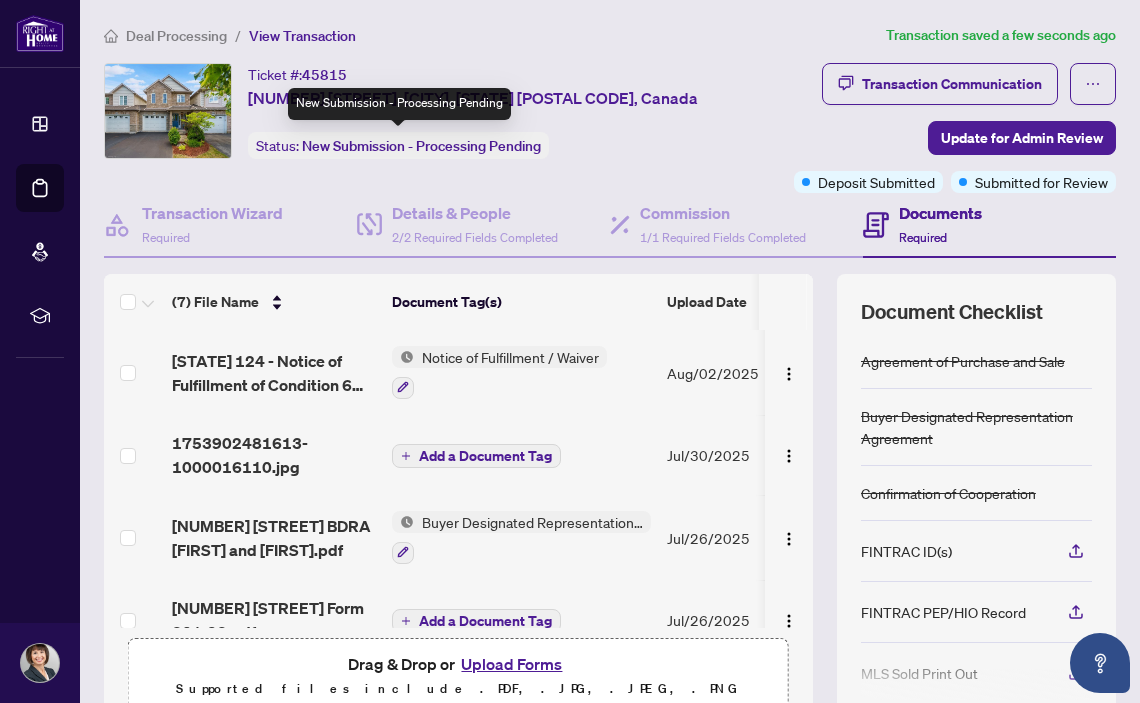 click on "New Submission - Processing Pending" at bounding box center [421, 146] 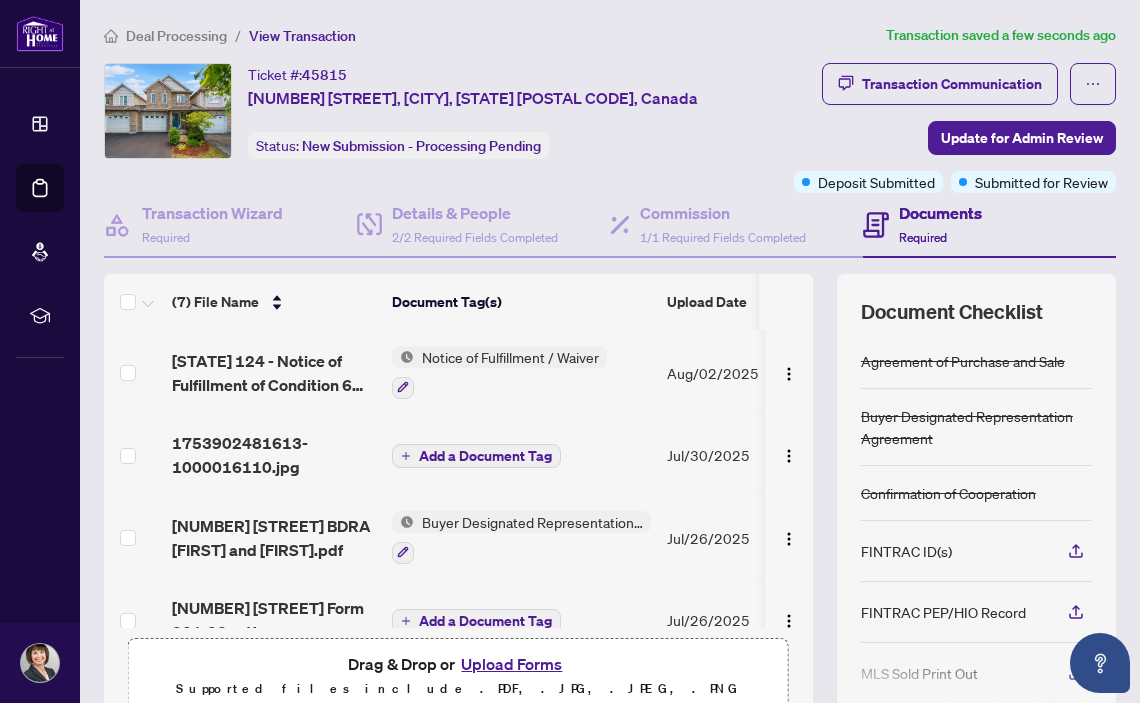 click on "Ticket #:  [NUMBER] [NUMBER] [STREET], [CITY], [STATE] [POSTAL CODE], Canada Status:   New Submission - Processing Pending" at bounding box center [423, 128] 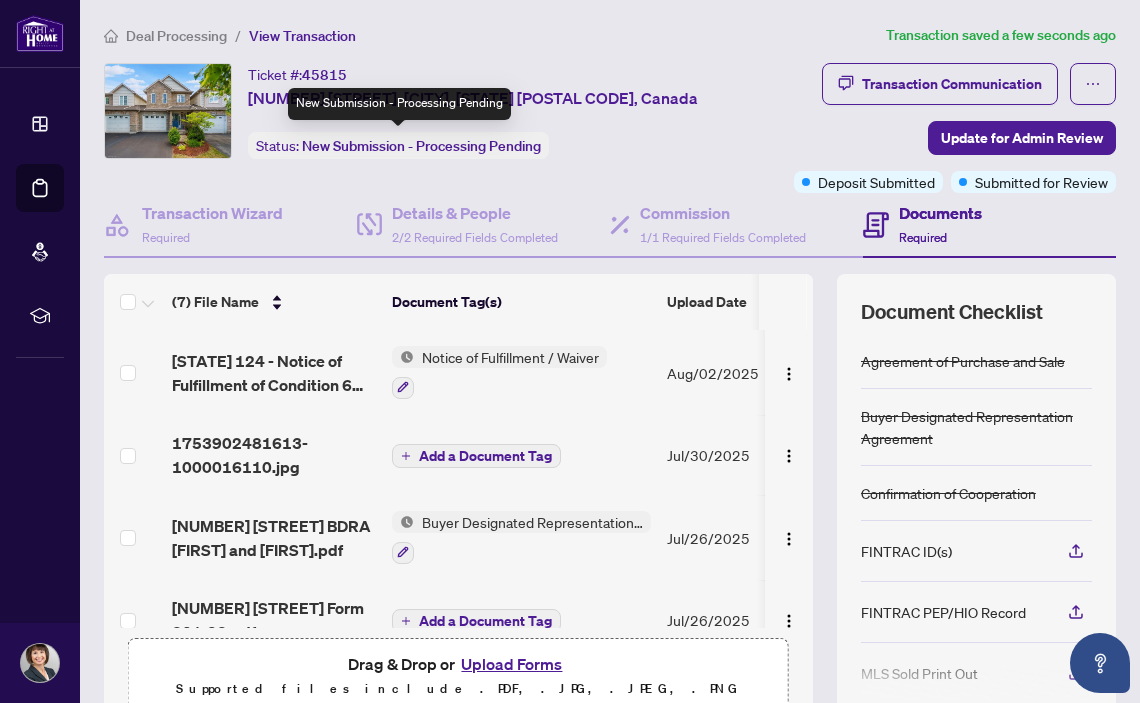 drag, startPoint x: 692, startPoint y: 125, endPoint x: 717, endPoint y: 19, distance: 108.90822 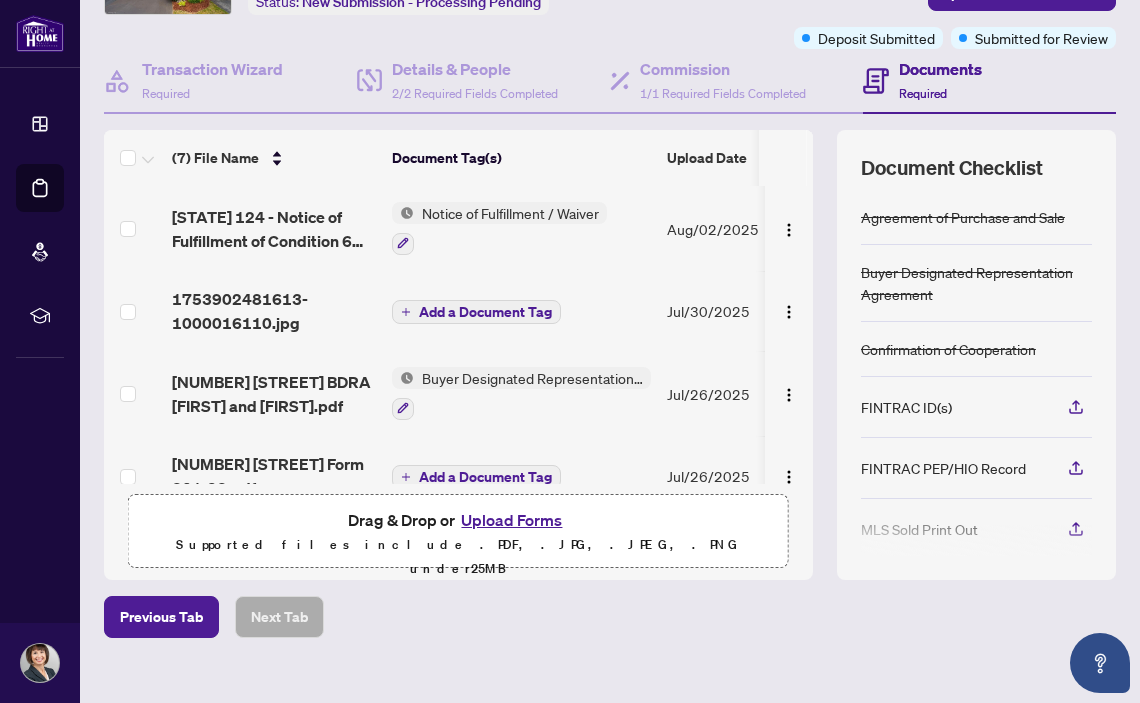 scroll, scrollTop: 147, scrollLeft: 0, axis: vertical 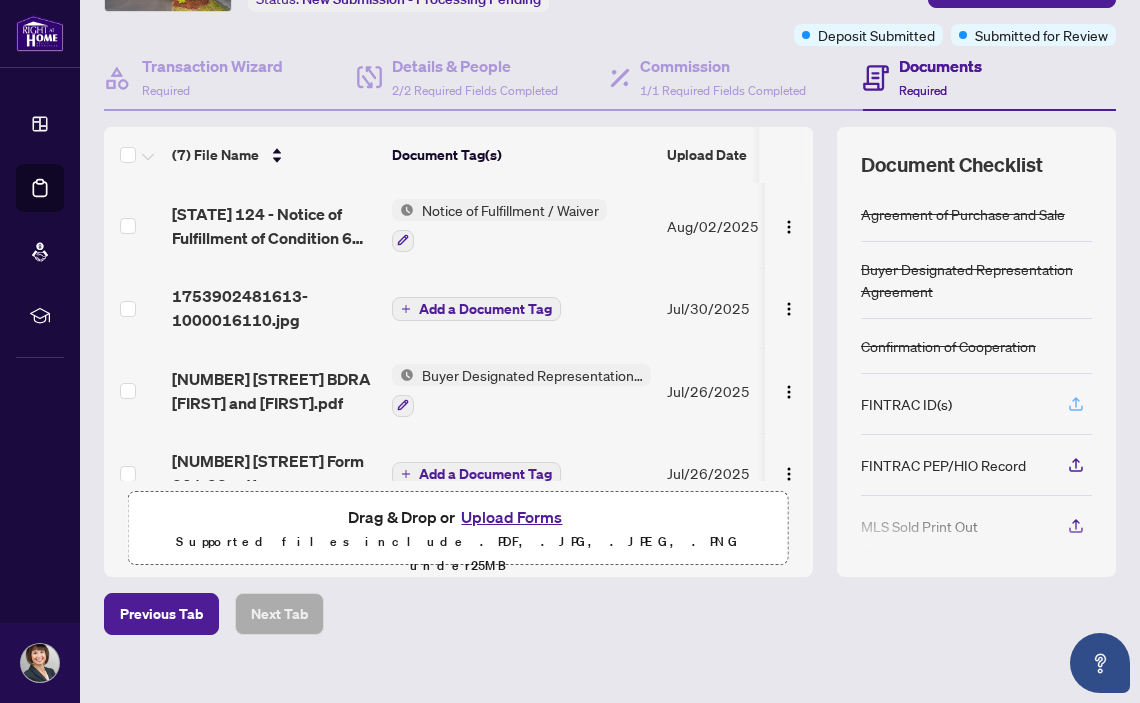 click 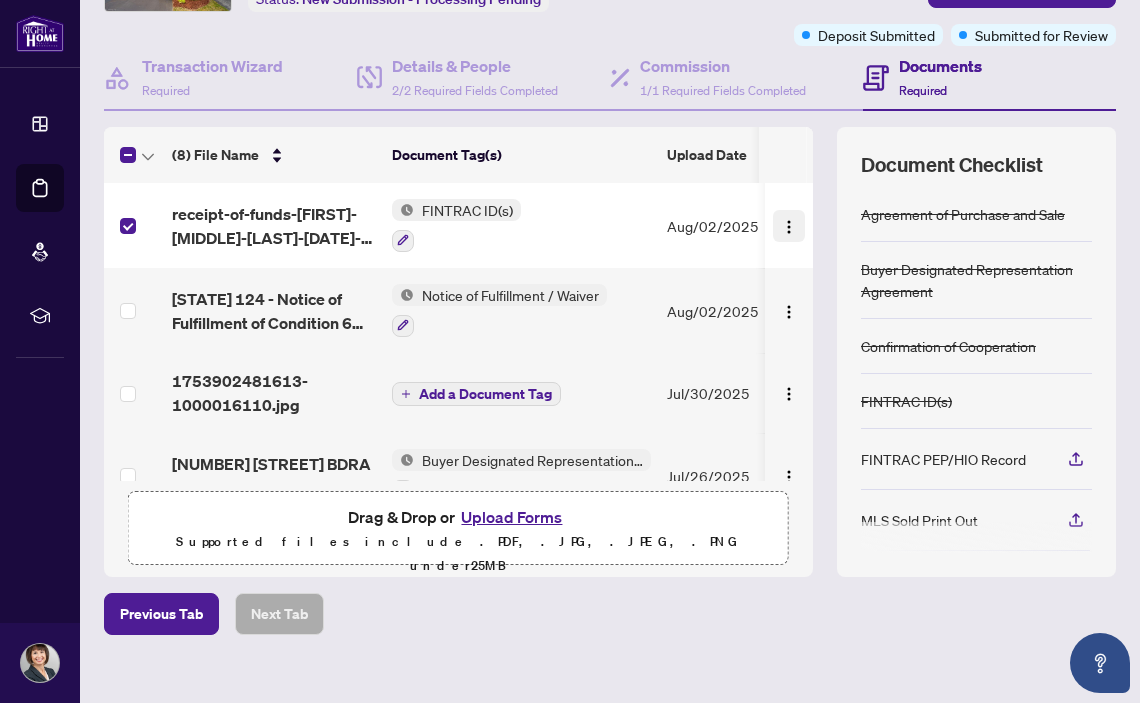 click at bounding box center (789, 227) 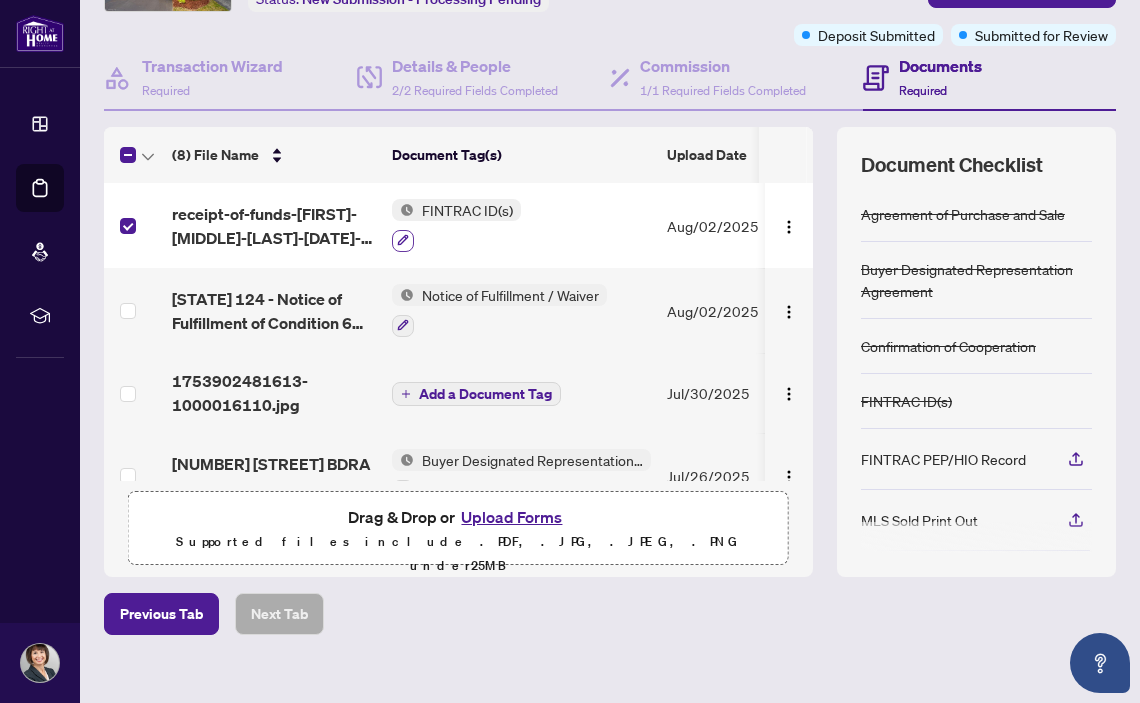 click 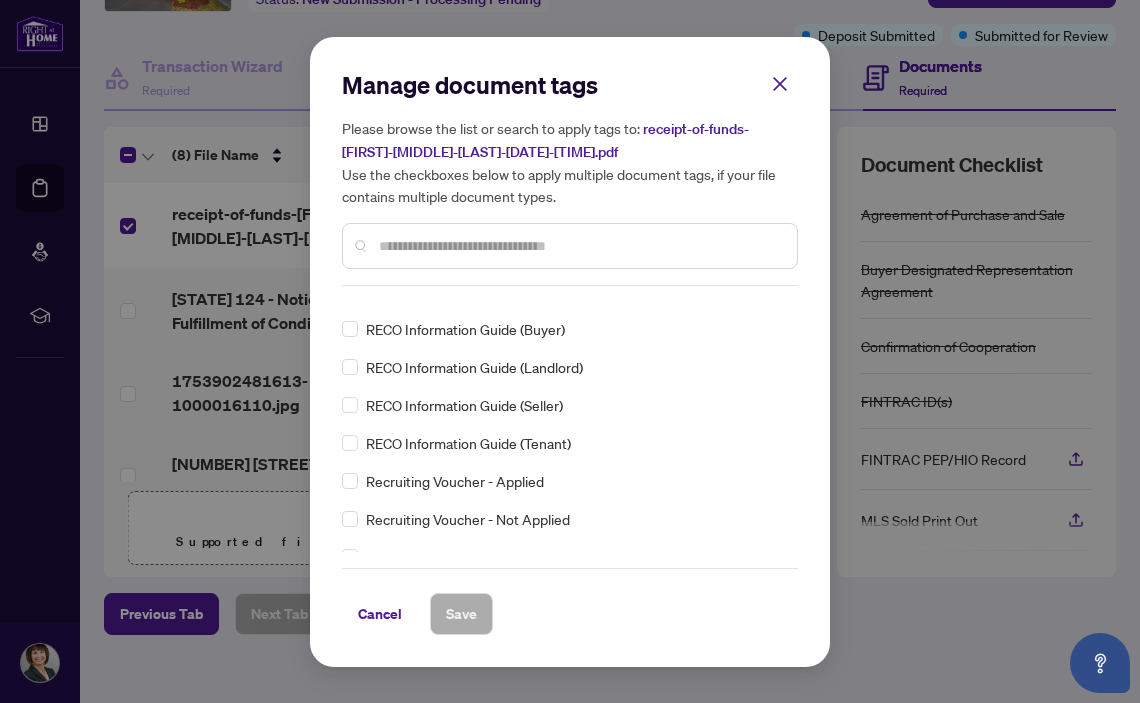 scroll, scrollTop: 3352, scrollLeft: 0, axis: vertical 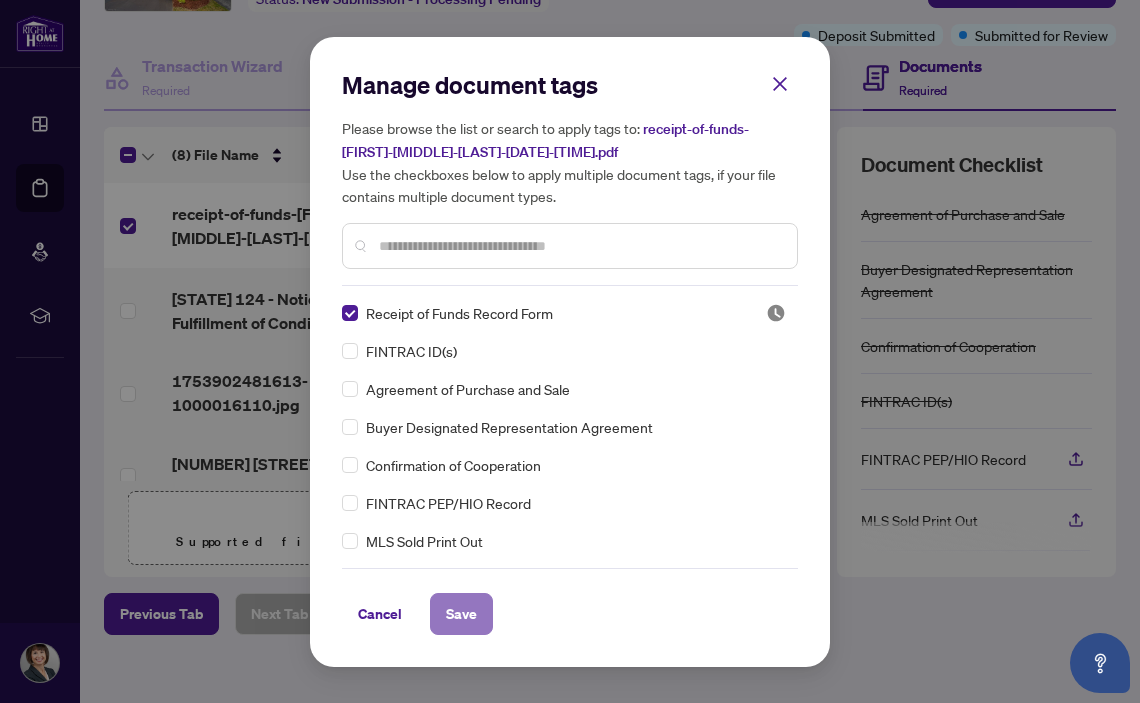 click on "Save" at bounding box center [461, 614] 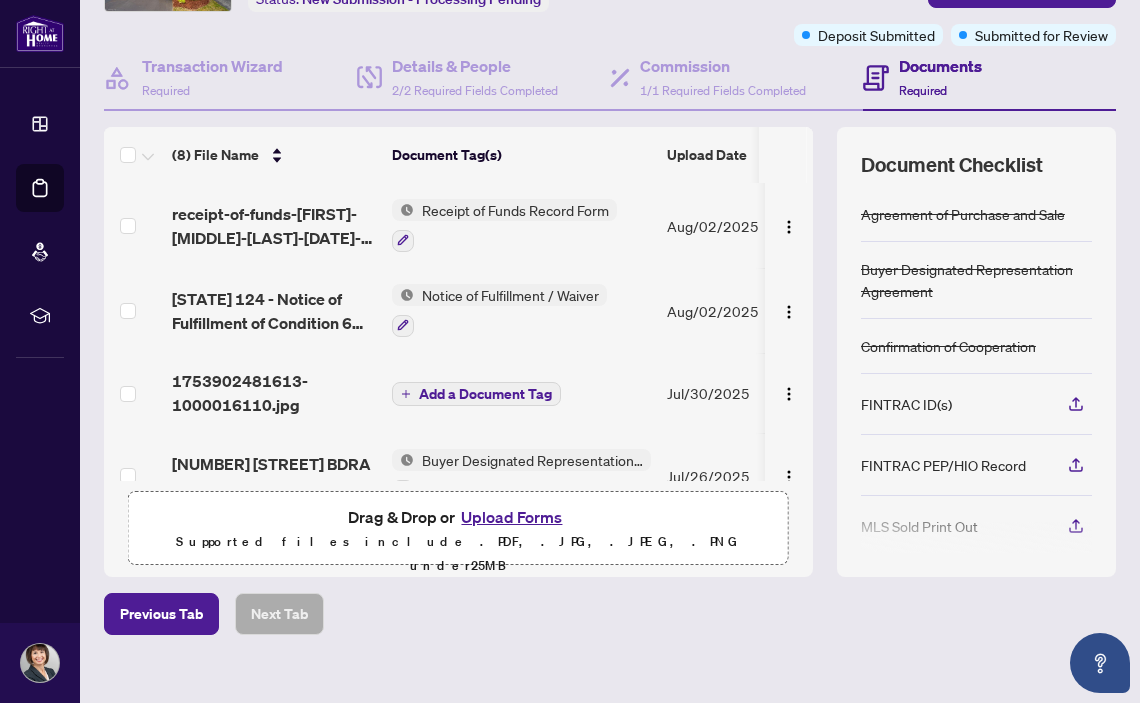 click on "Upload Forms" at bounding box center (511, 517) 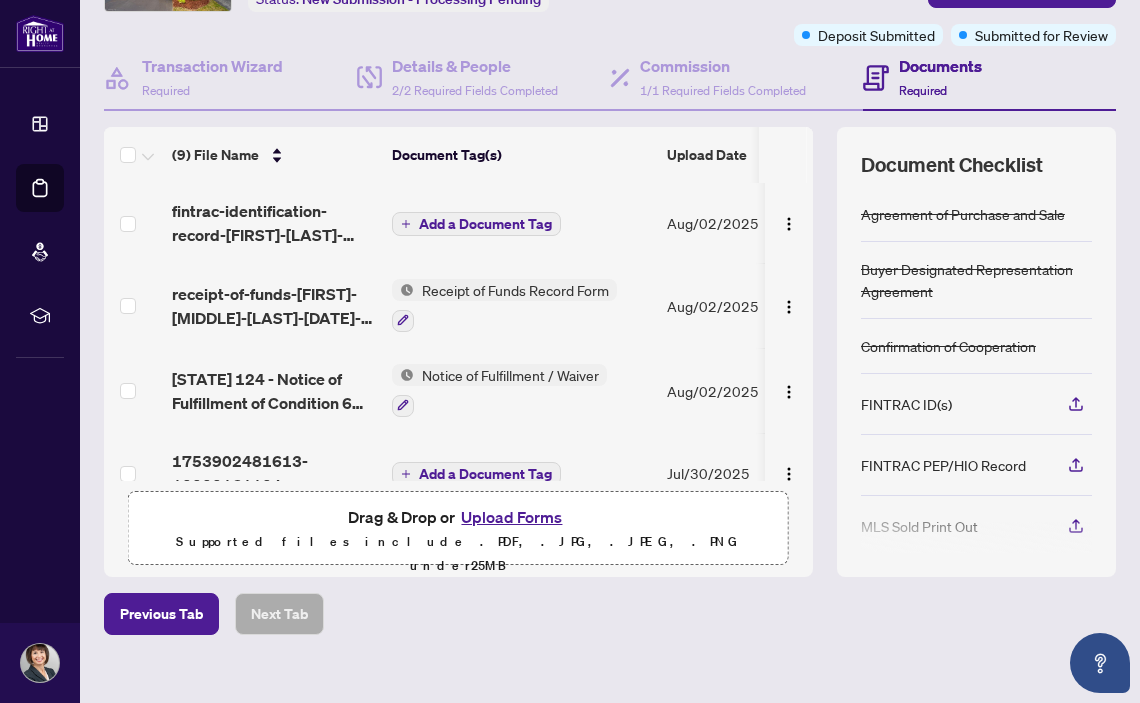 click on "Add a Document Tag" at bounding box center (485, 224) 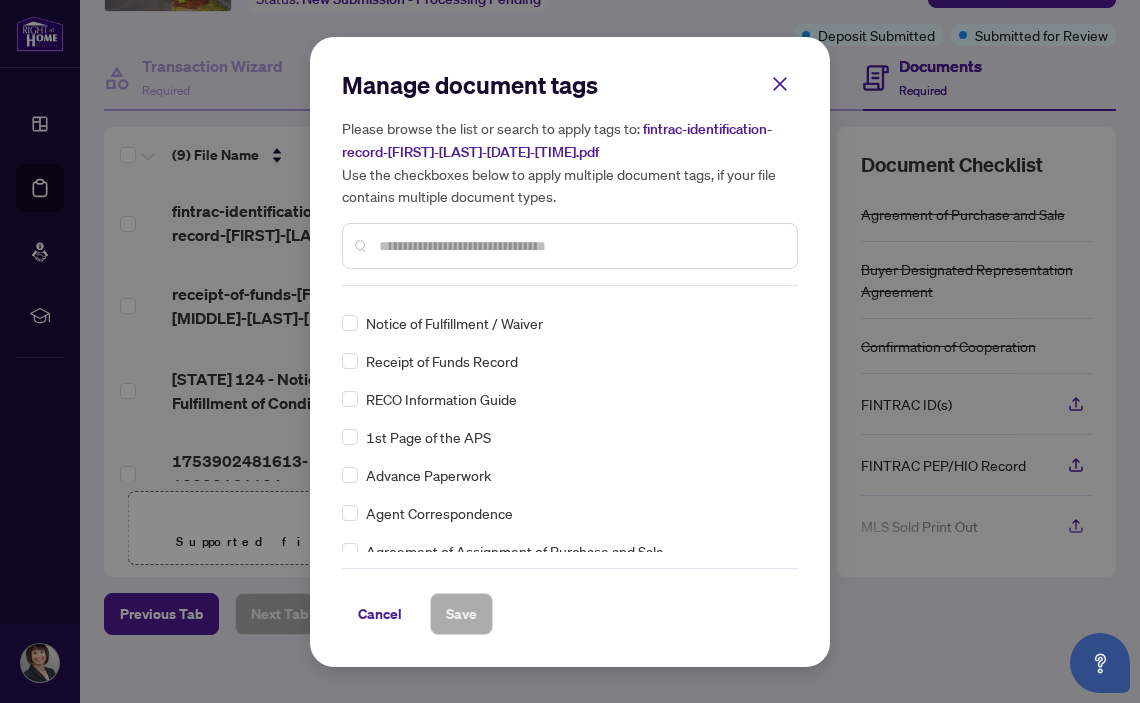 scroll, scrollTop: 0, scrollLeft: 0, axis: both 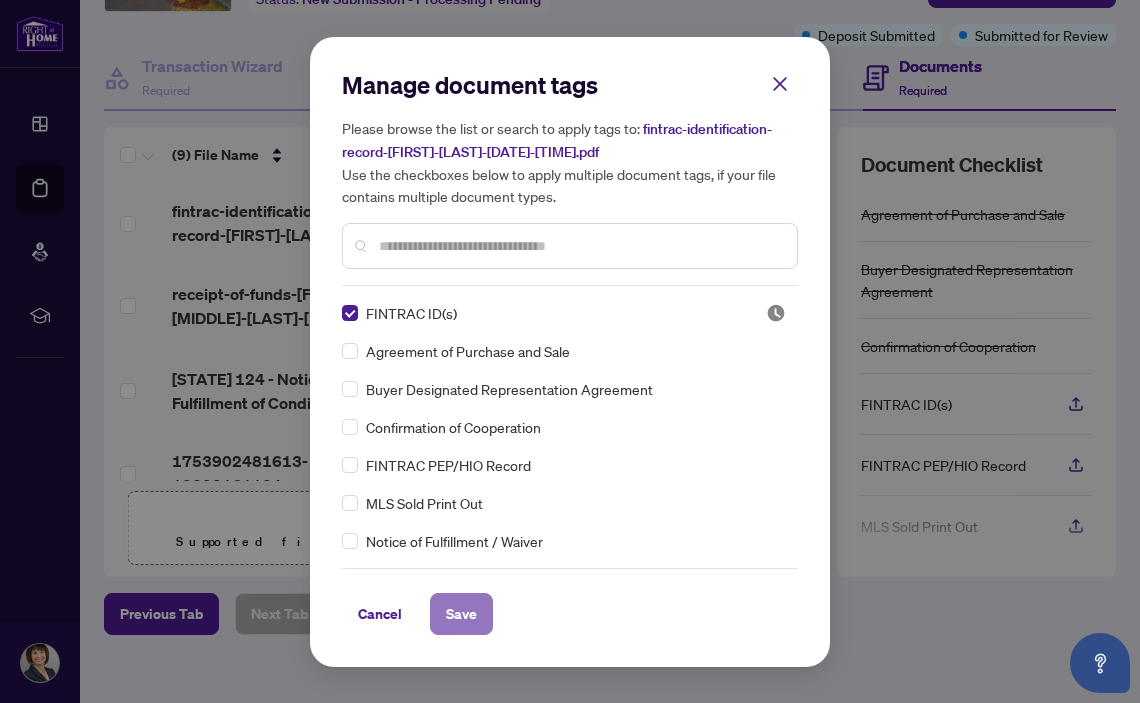 click on "Save" at bounding box center (461, 614) 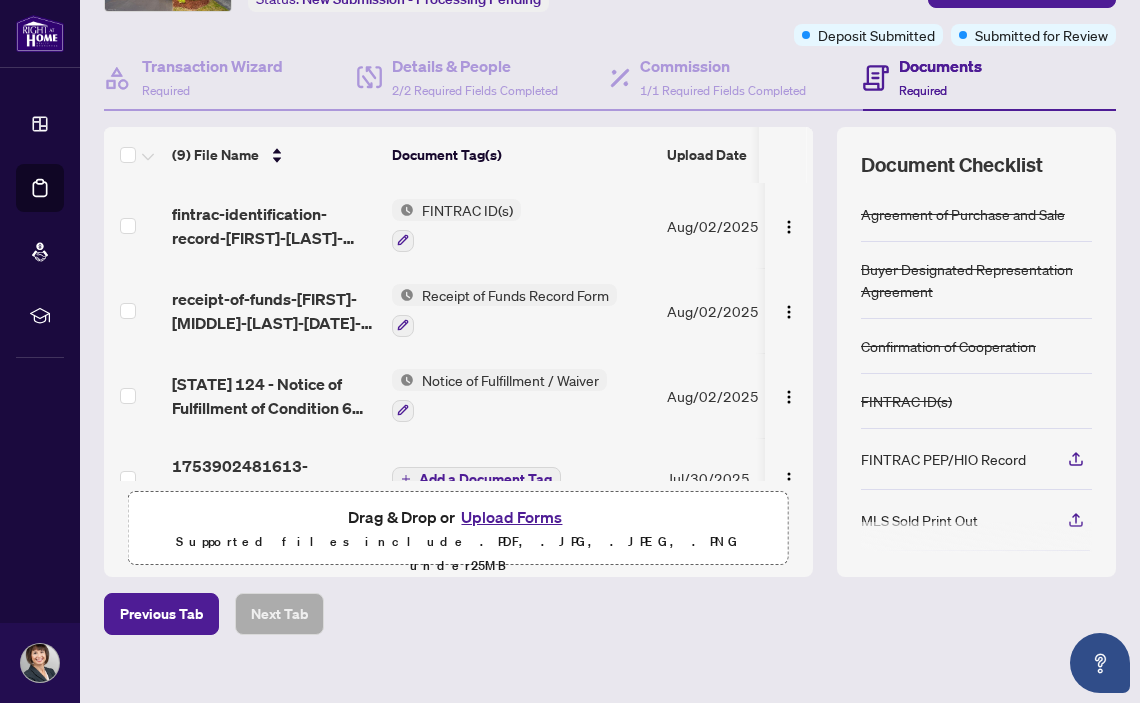 click on "Upload Forms" at bounding box center (511, 517) 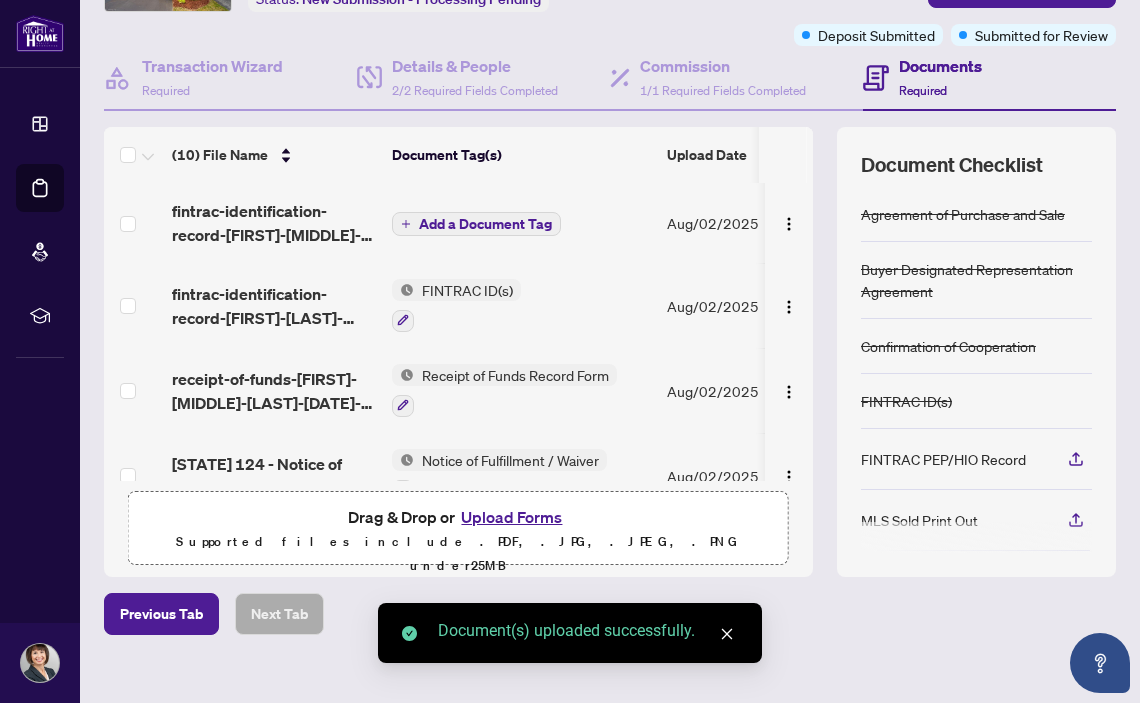 click on "Add a Document Tag" at bounding box center (485, 224) 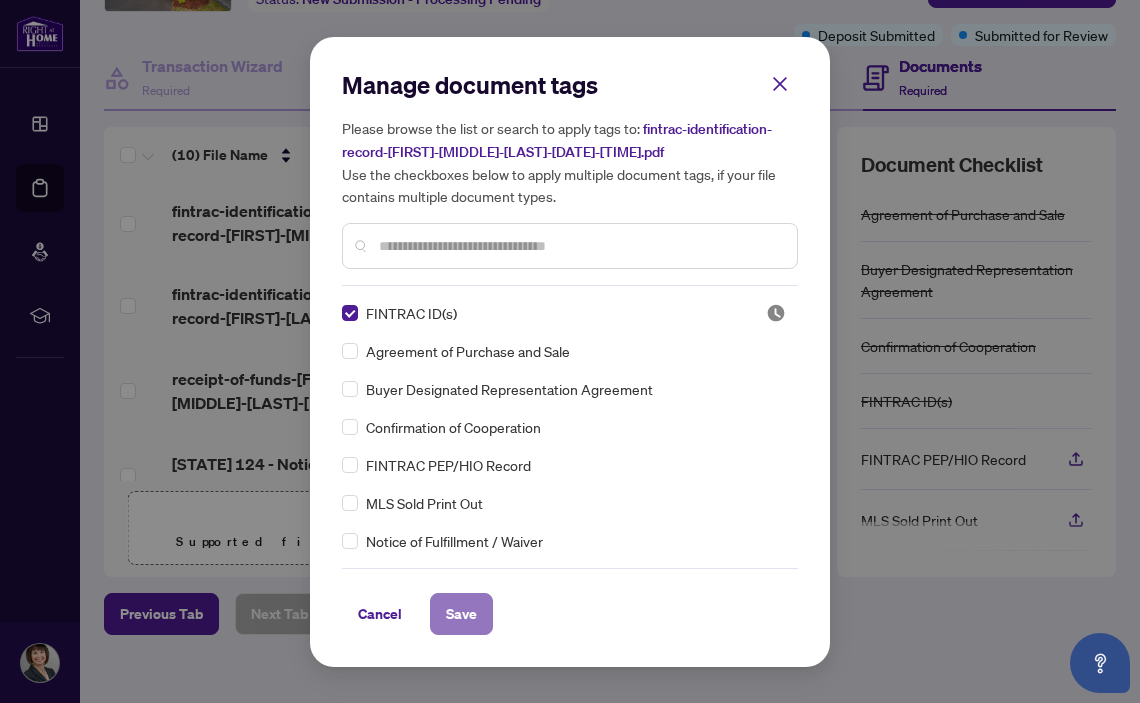 click on "Save" at bounding box center (461, 614) 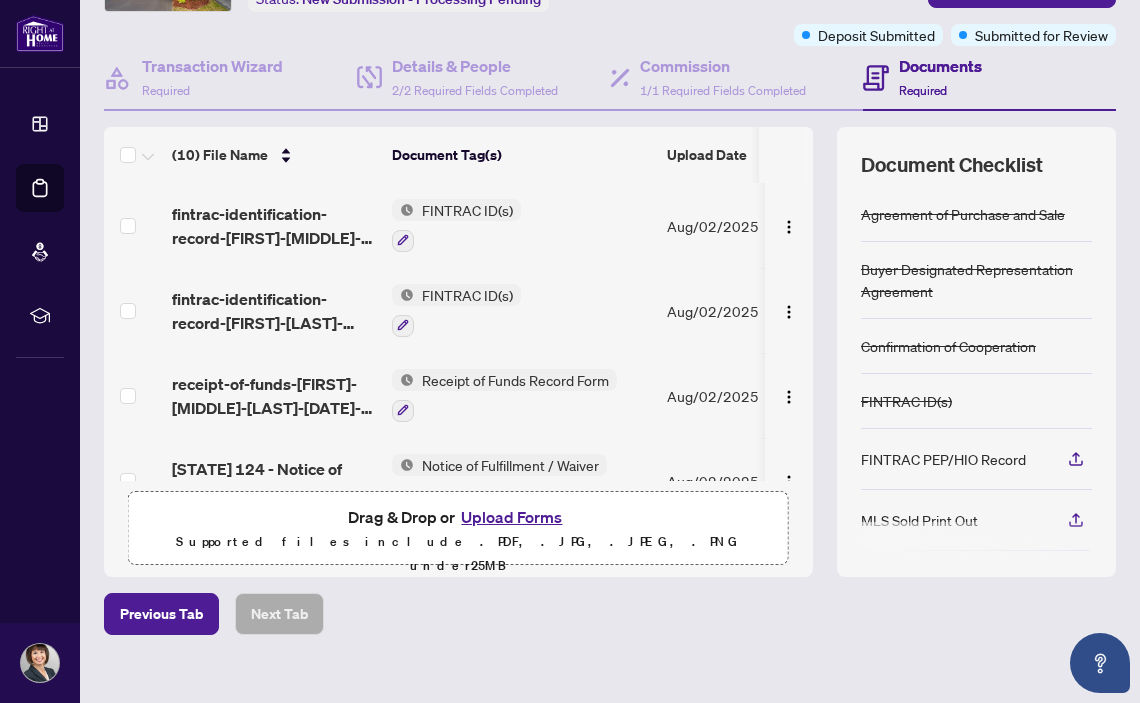 click on "Upload Forms" at bounding box center (511, 517) 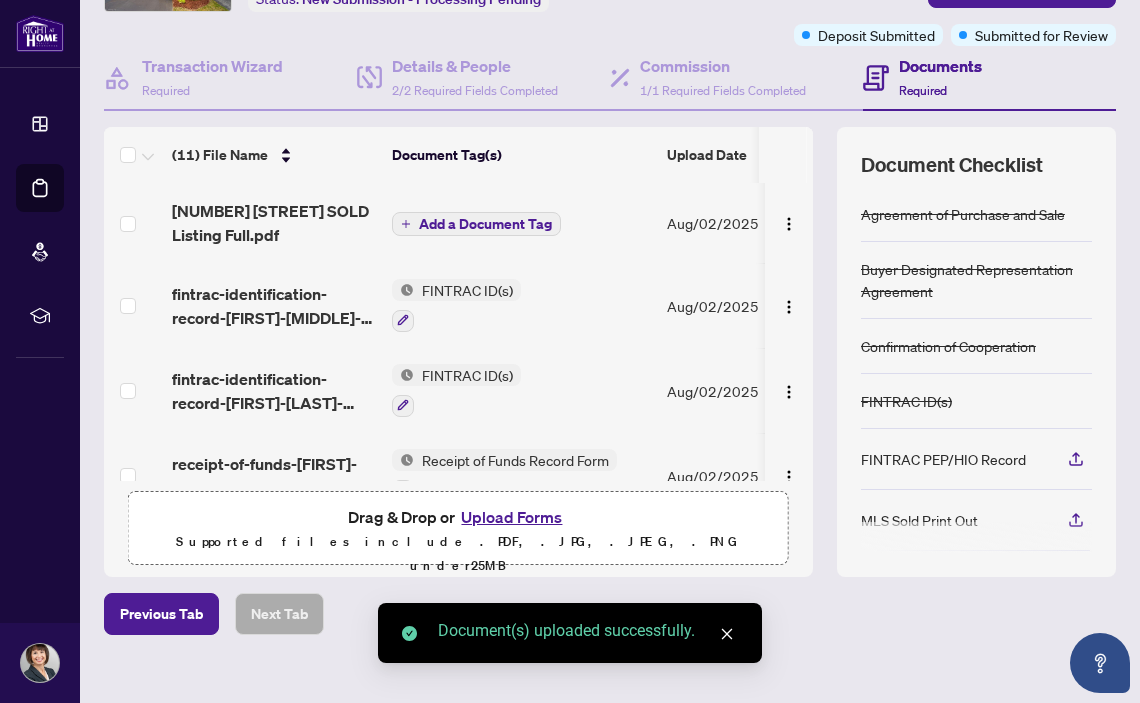 click on "Add a Document Tag" at bounding box center (485, 224) 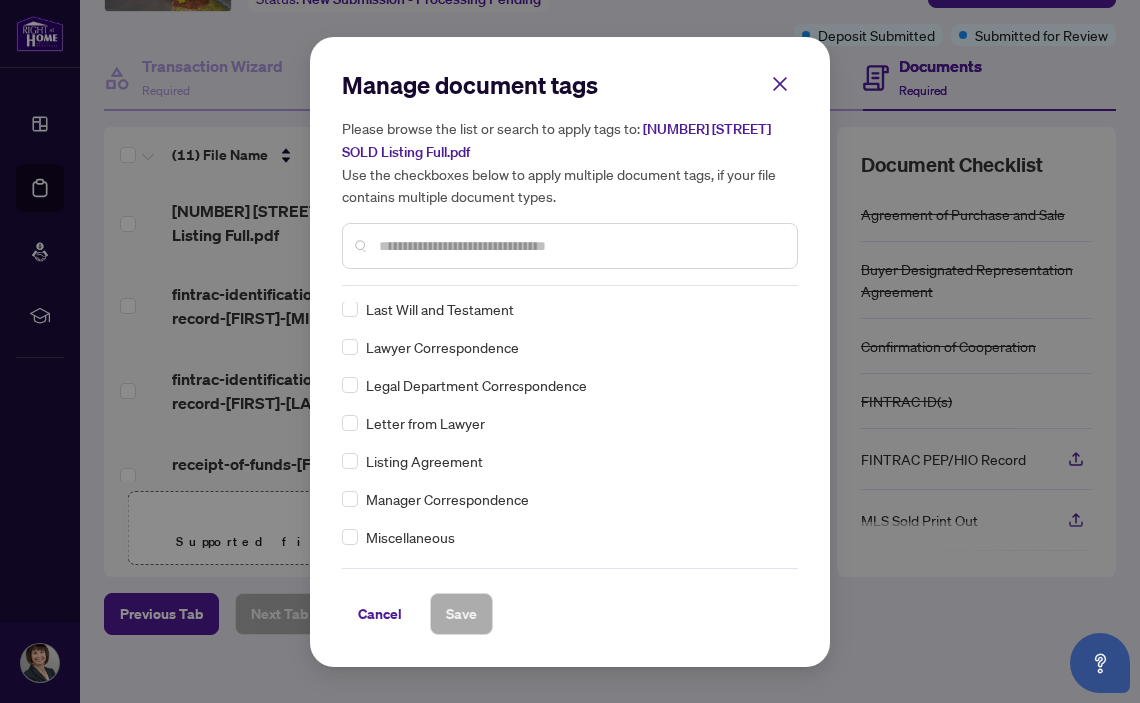 scroll, scrollTop: 2574, scrollLeft: 0, axis: vertical 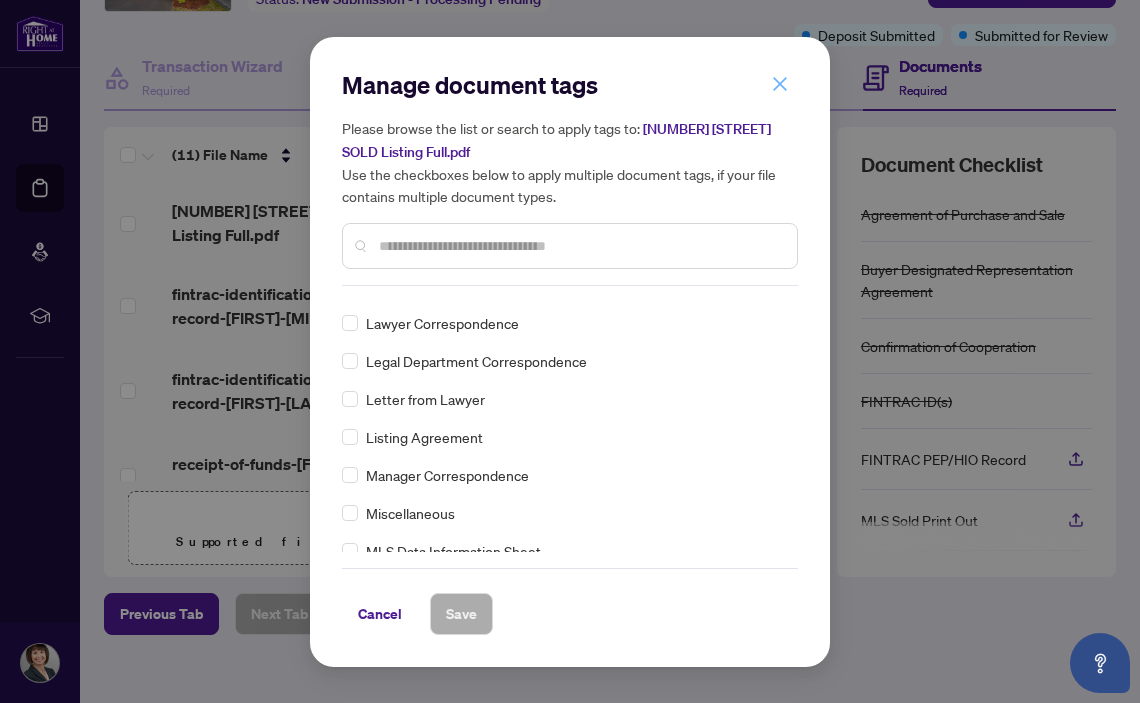 click 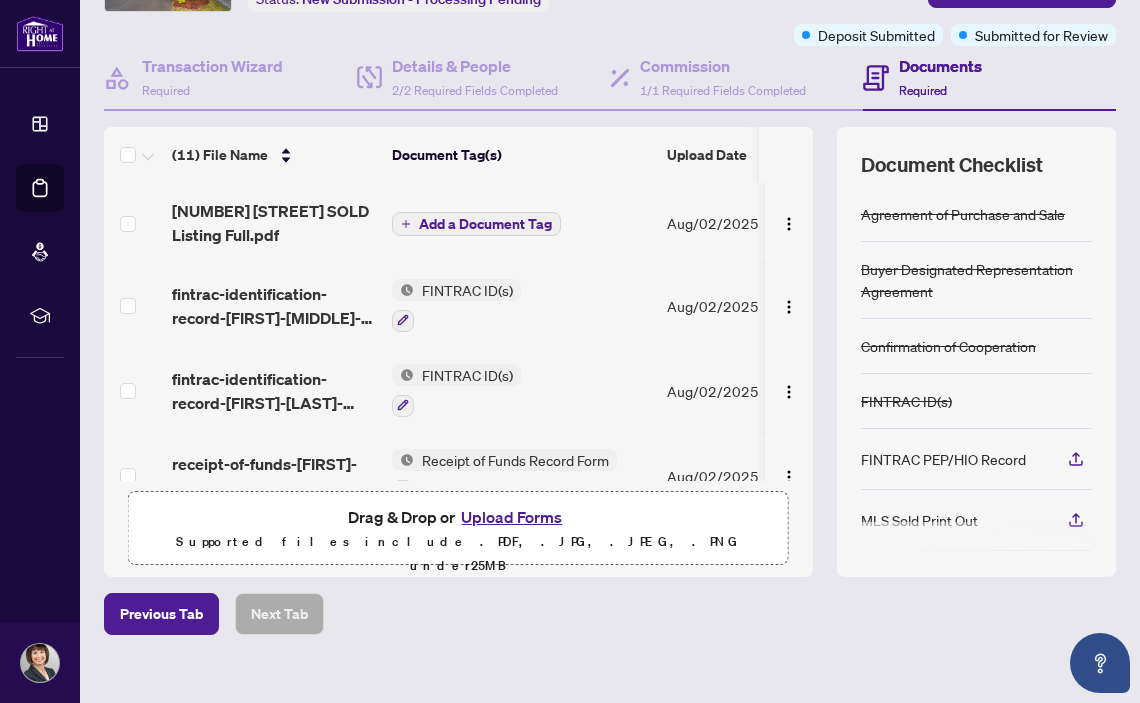 click on "Add a Document Tag" at bounding box center (485, 224) 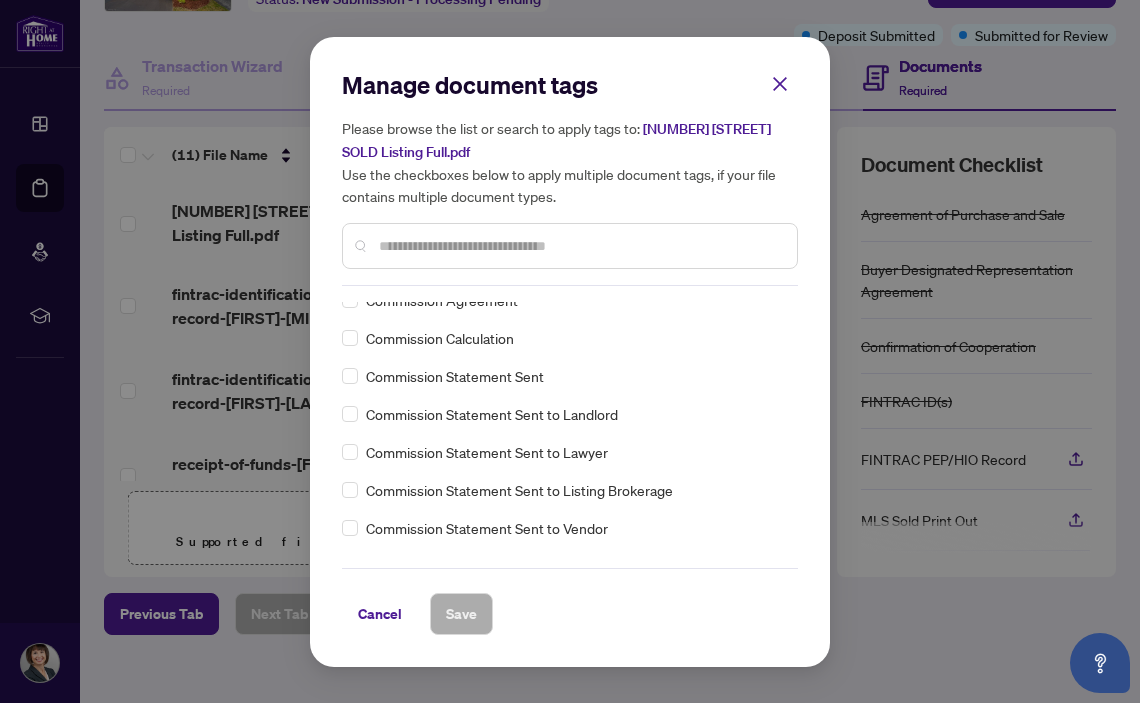 scroll, scrollTop: 436, scrollLeft: 0, axis: vertical 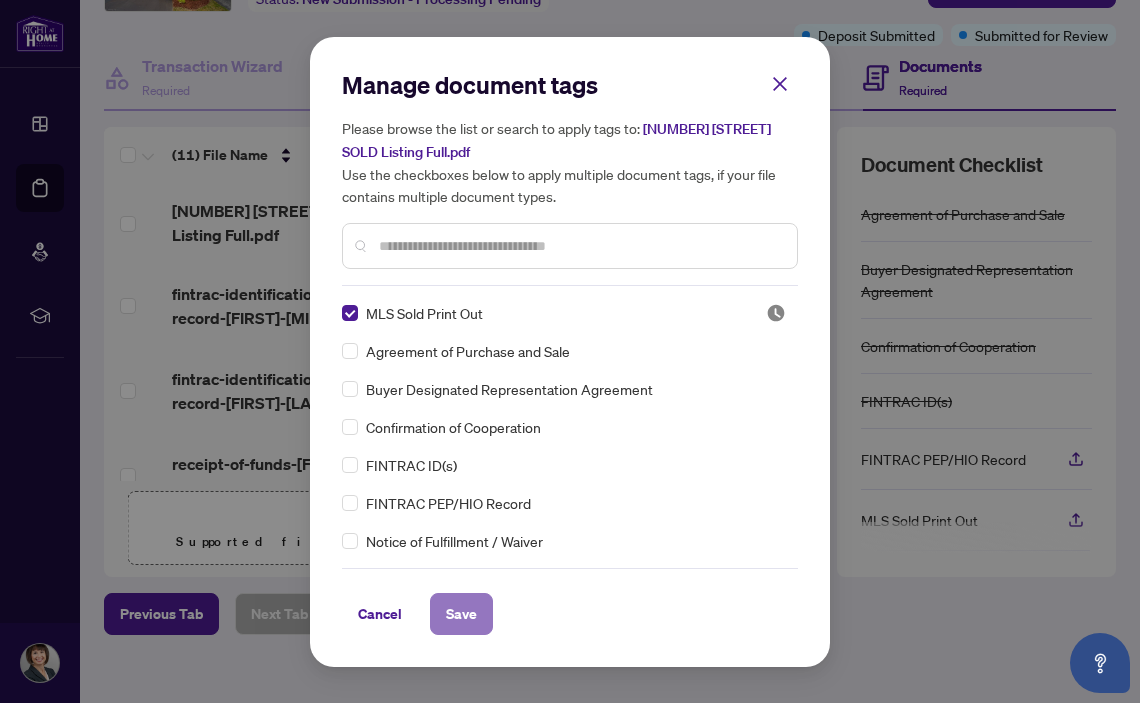 click on "Save" at bounding box center [461, 614] 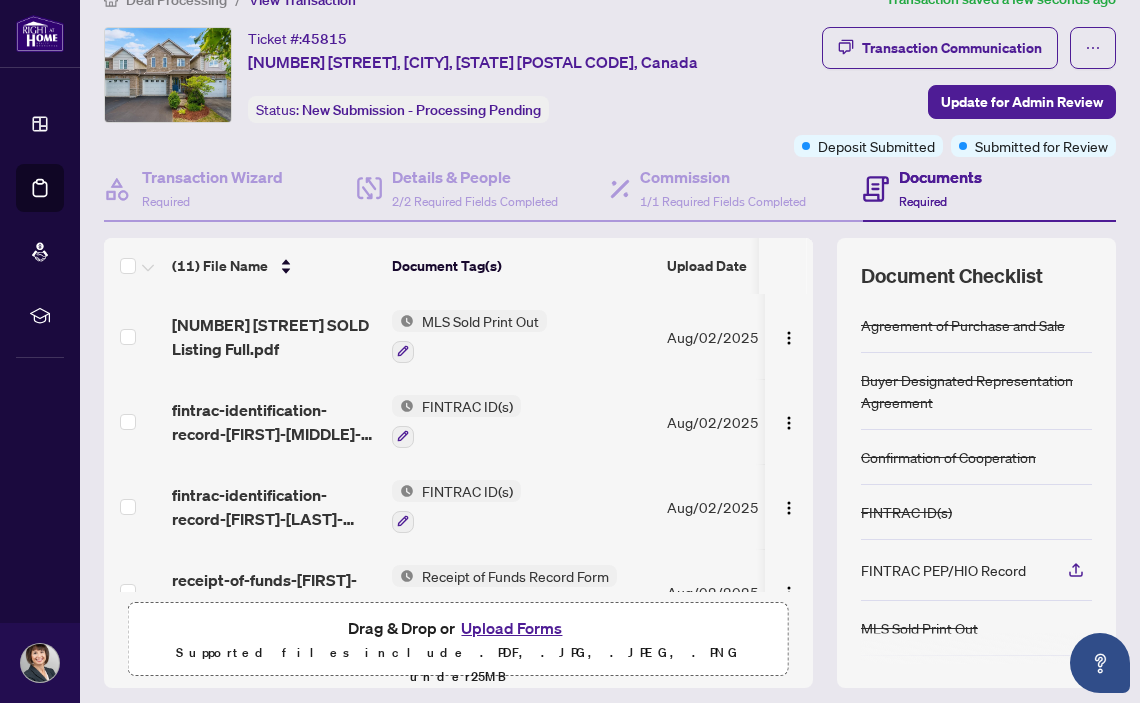 scroll, scrollTop: 0, scrollLeft: 0, axis: both 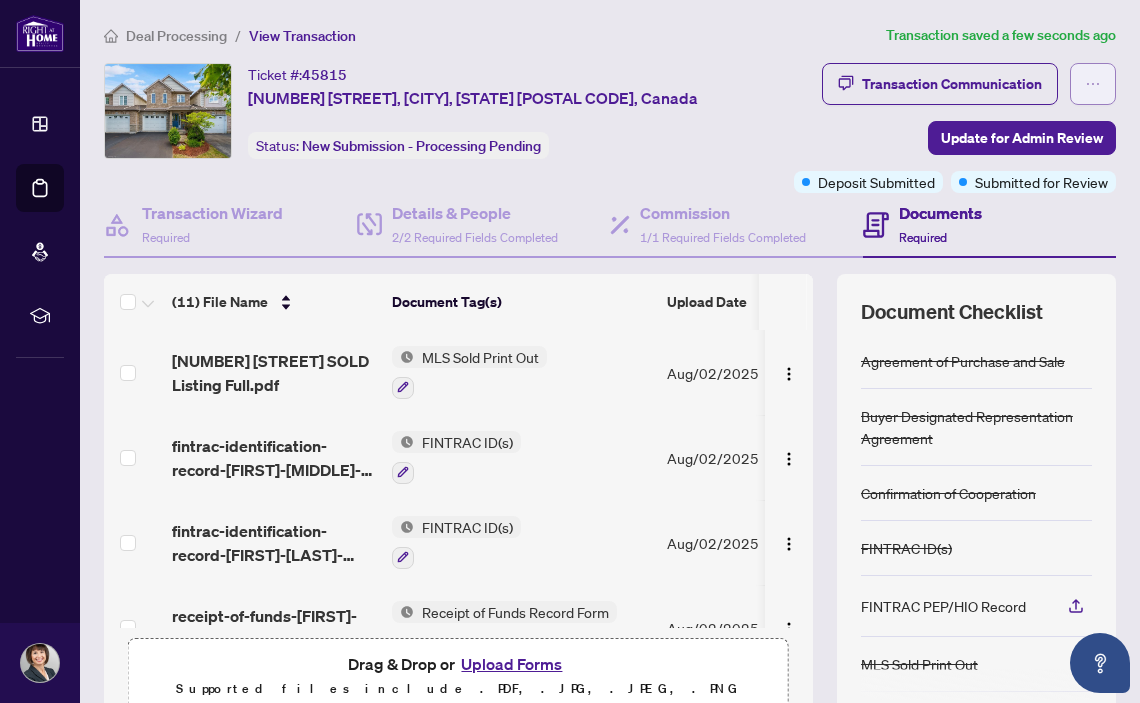 click 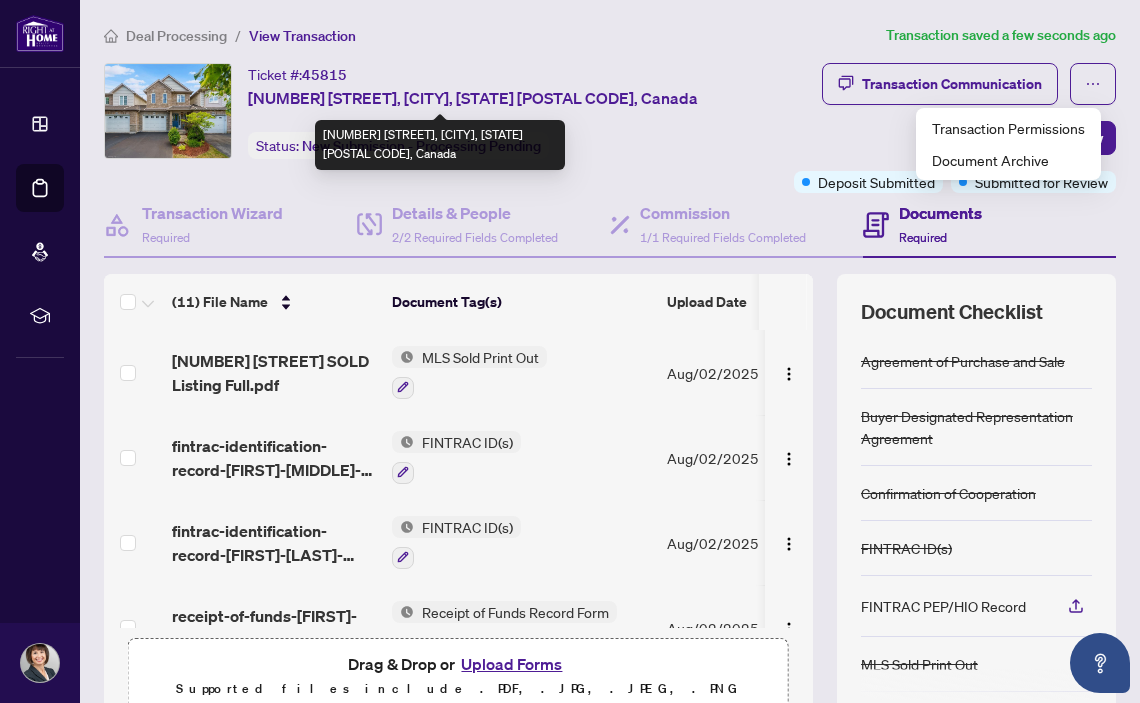click on "[NUMBER] [STREET], [CITY], [STATE] [POSTAL CODE], Canada" at bounding box center [473, 98] 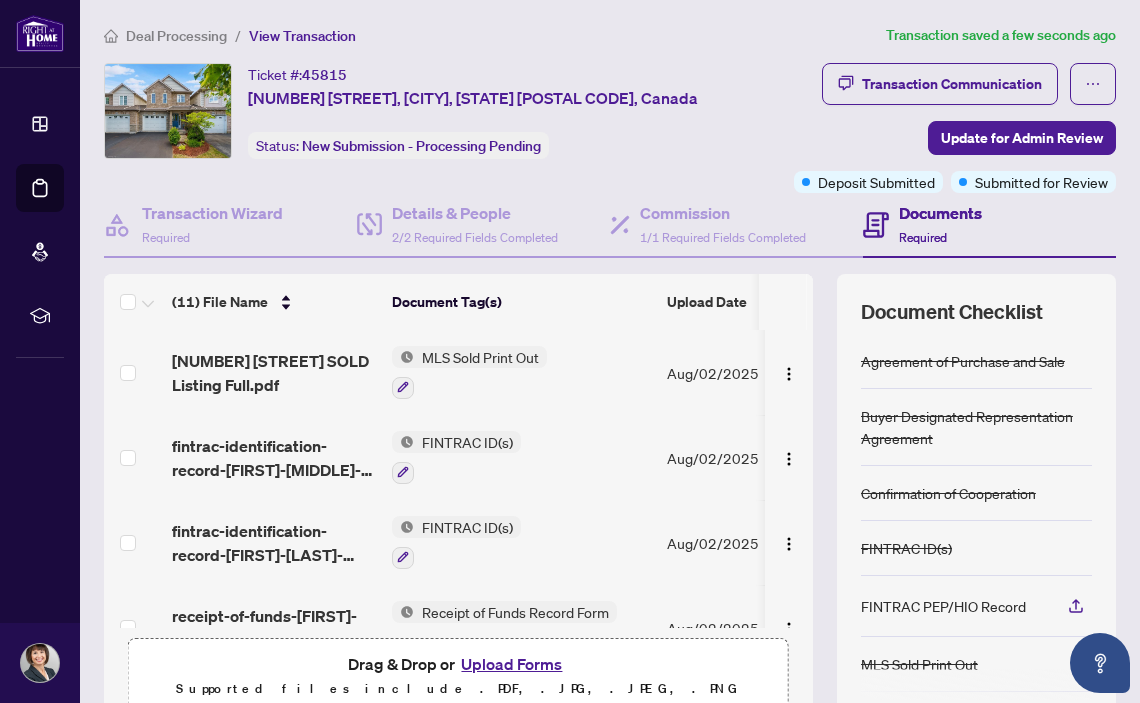 click on "View Transaction" at bounding box center (302, 36) 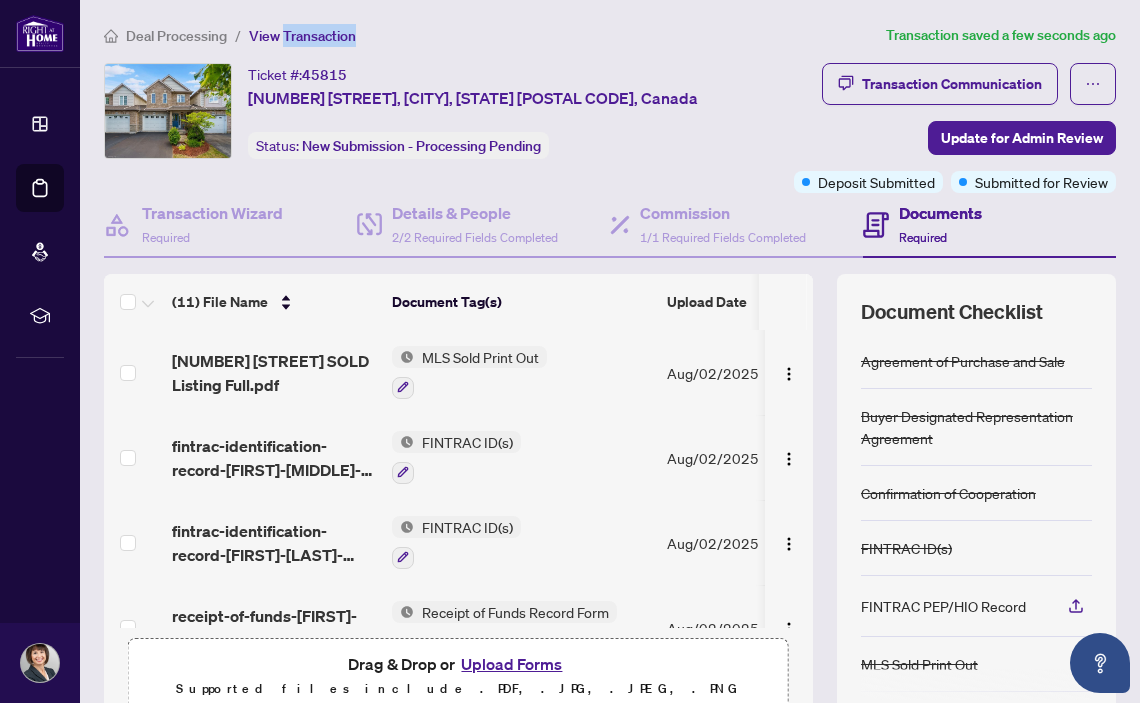 click on "View Transaction" at bounding box center (302, 36) 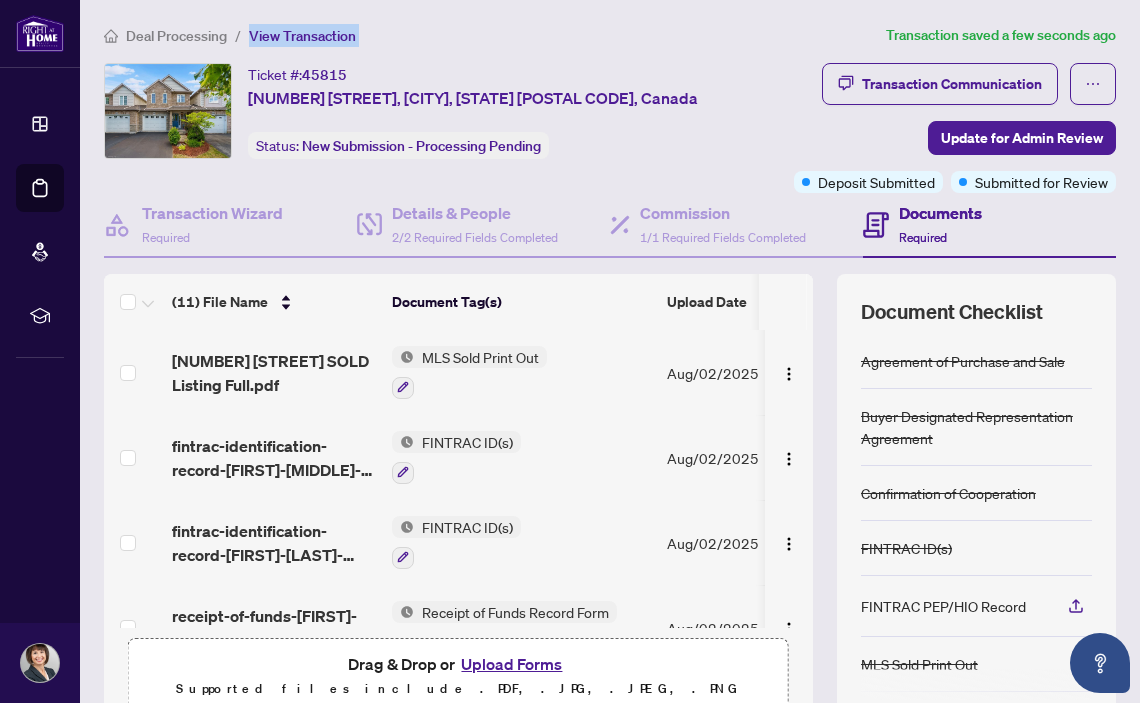 click on "View Transaction" at bounding box center (302, 36) 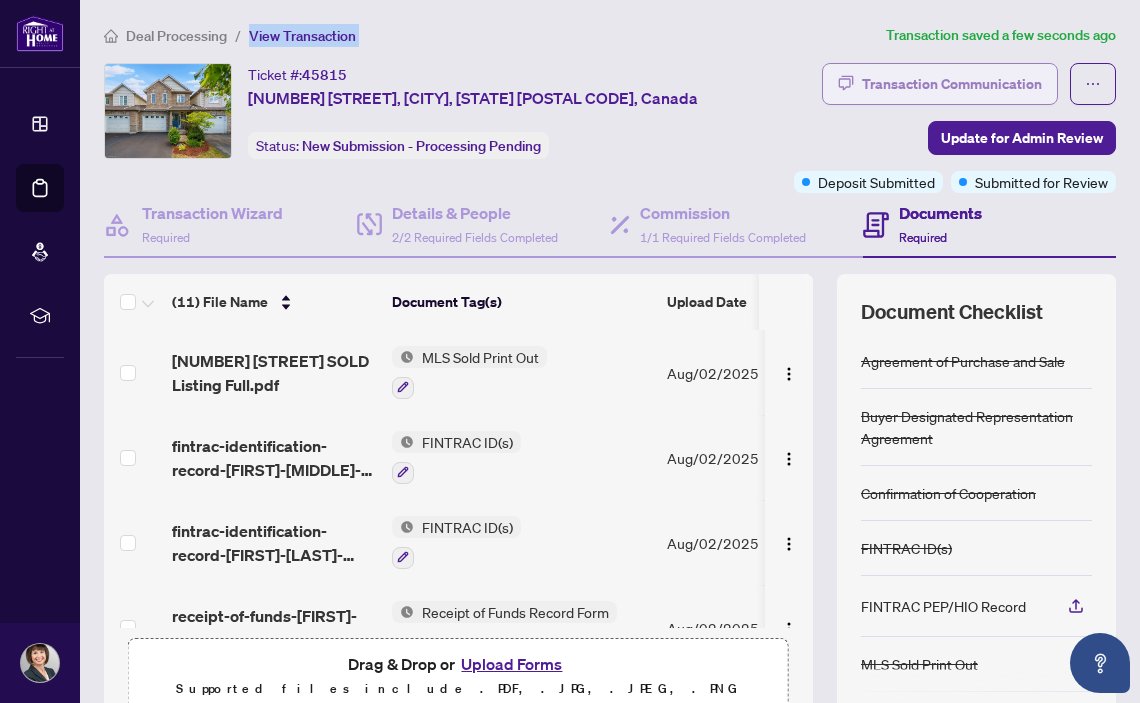 click on "Transaction Communication" at bounding box center (952, 84) 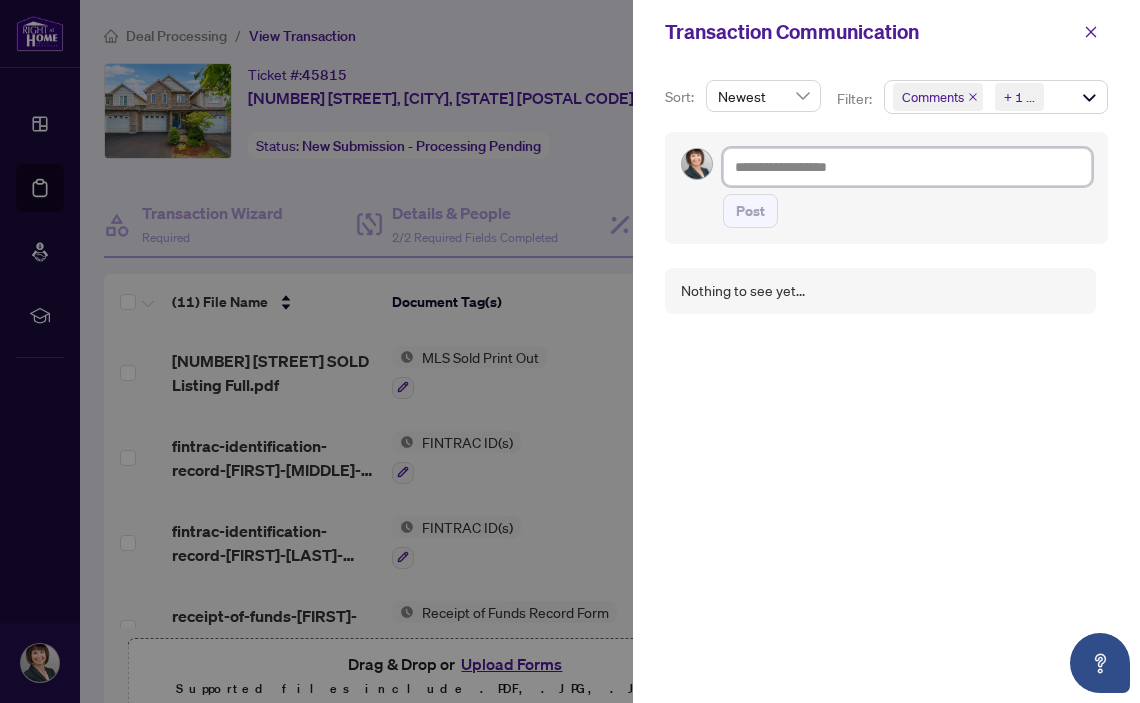 click at bounding box center (907, 167) 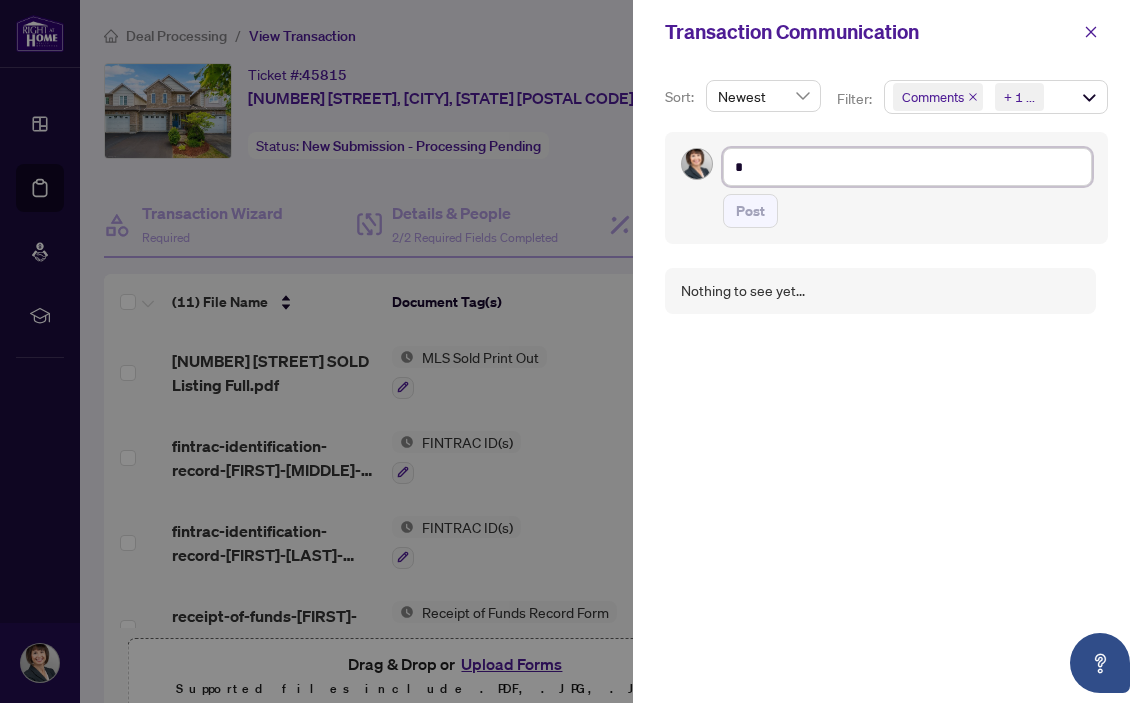 type on "**" 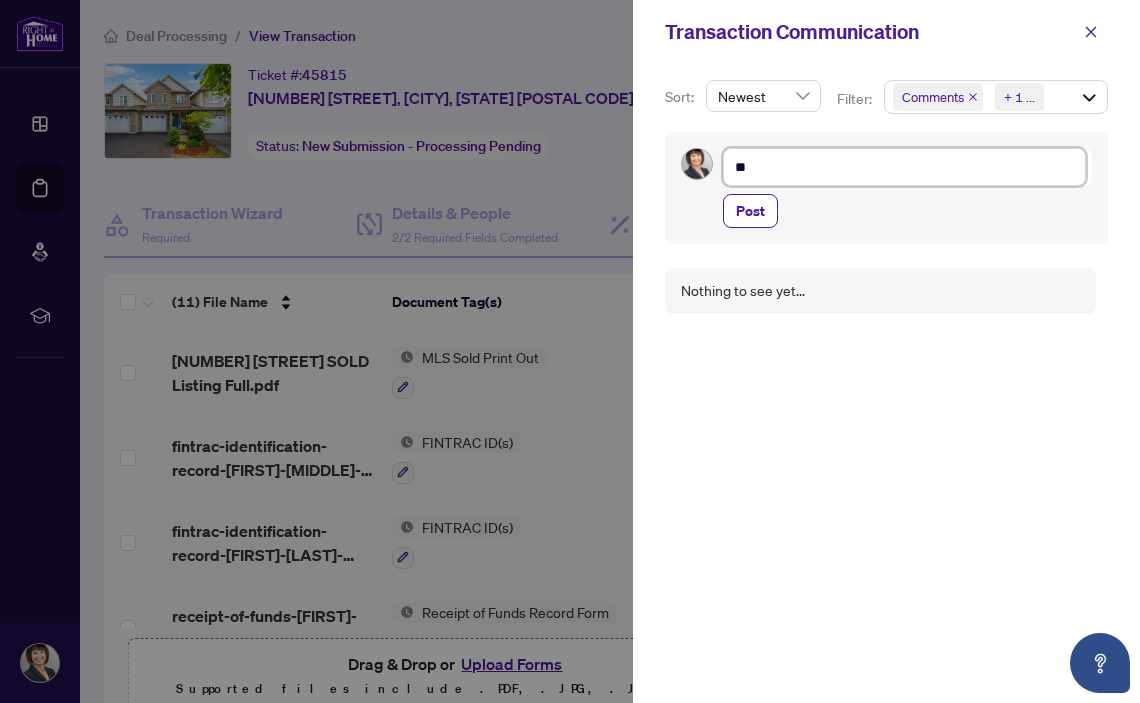 type on "***" 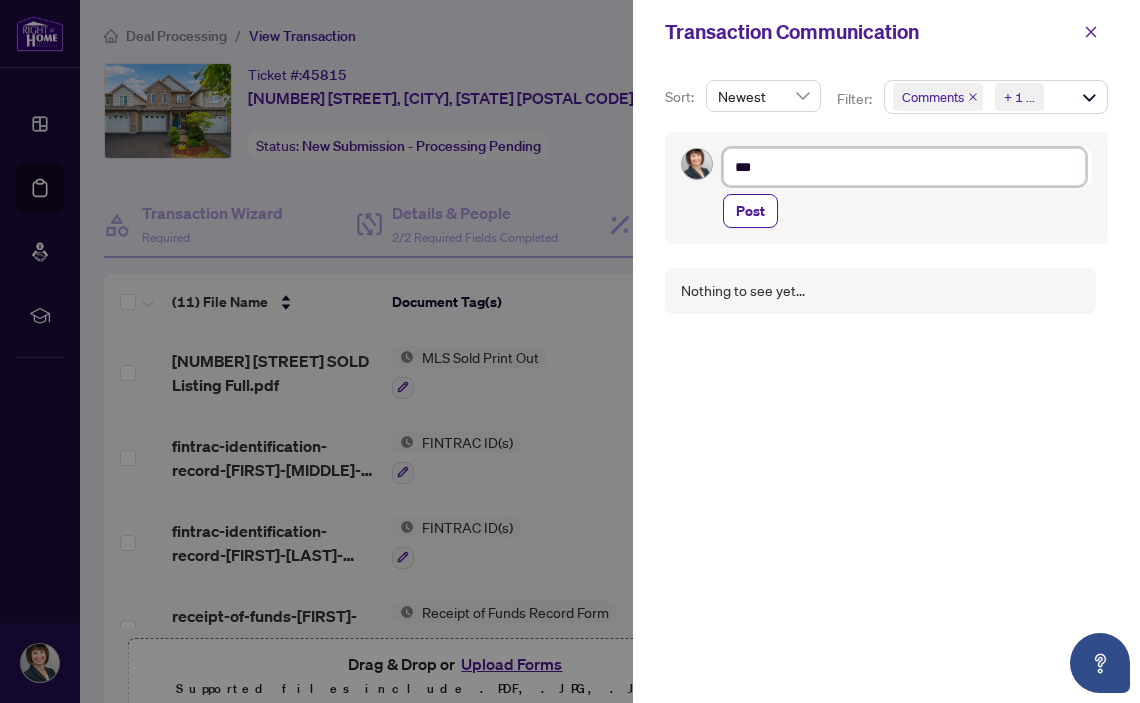 type on "***" 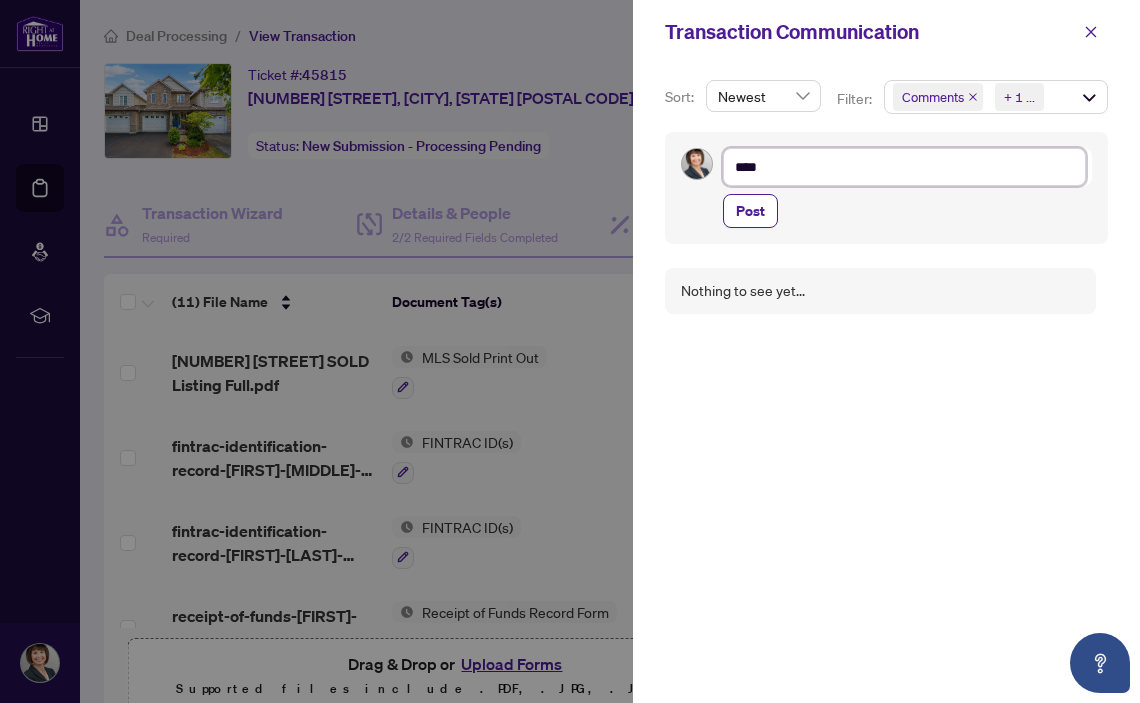 type on "*****" 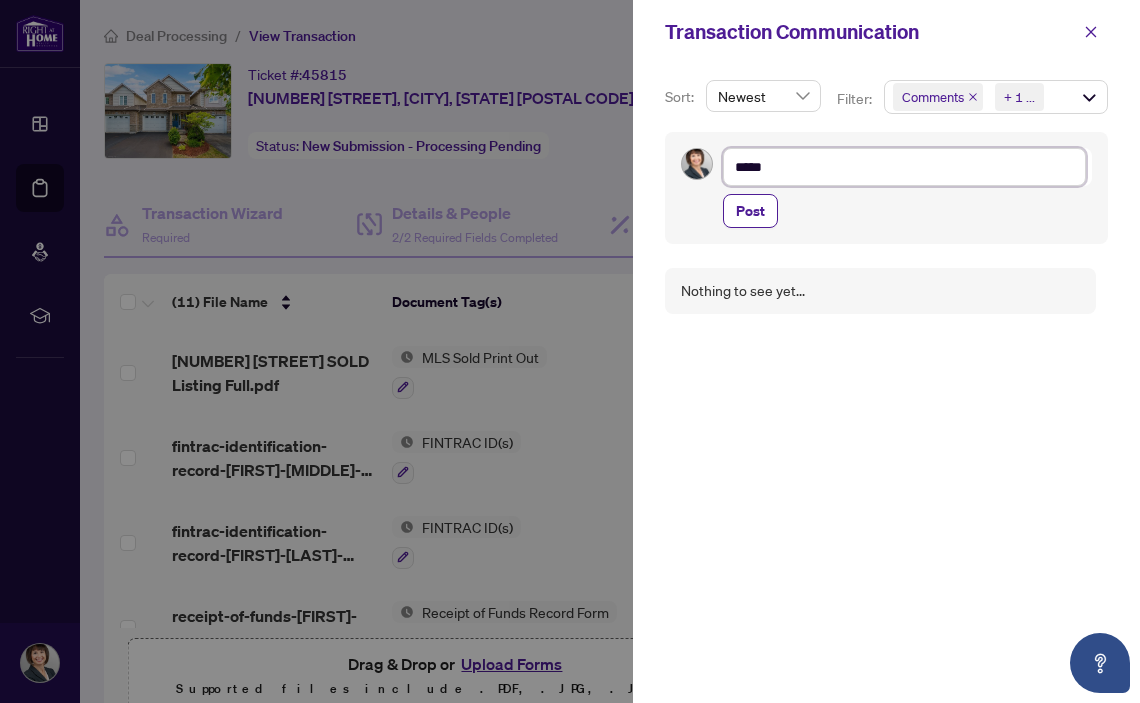 type on "******" 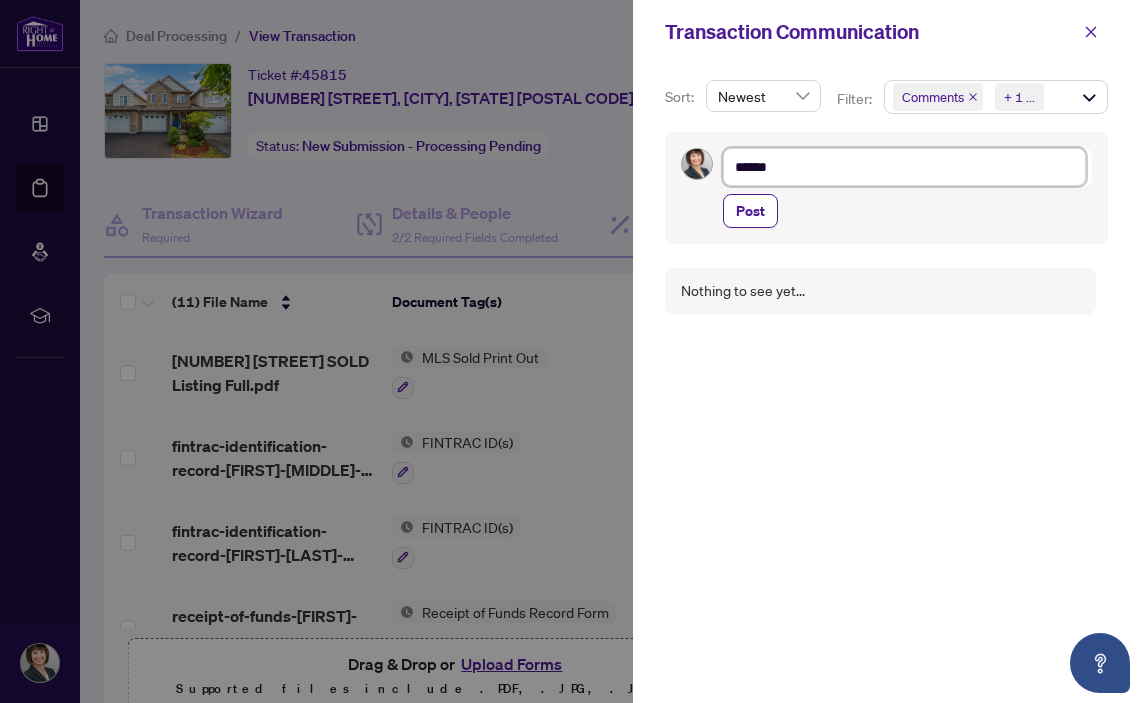 type on "*******" 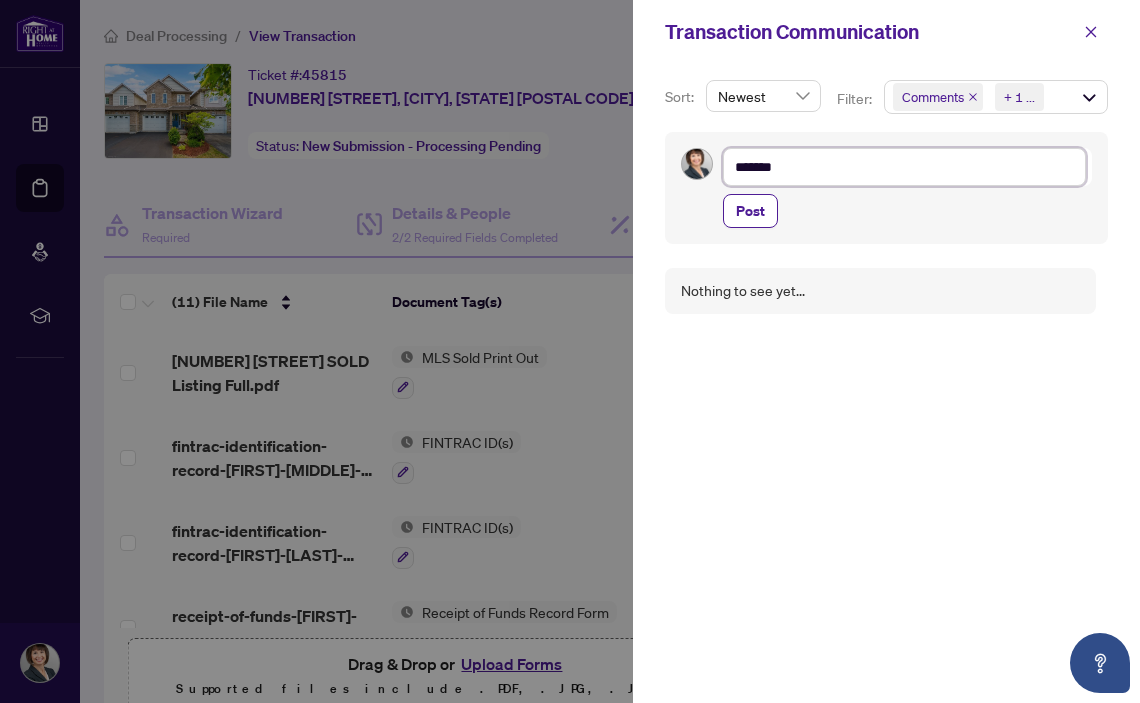 type on "********" 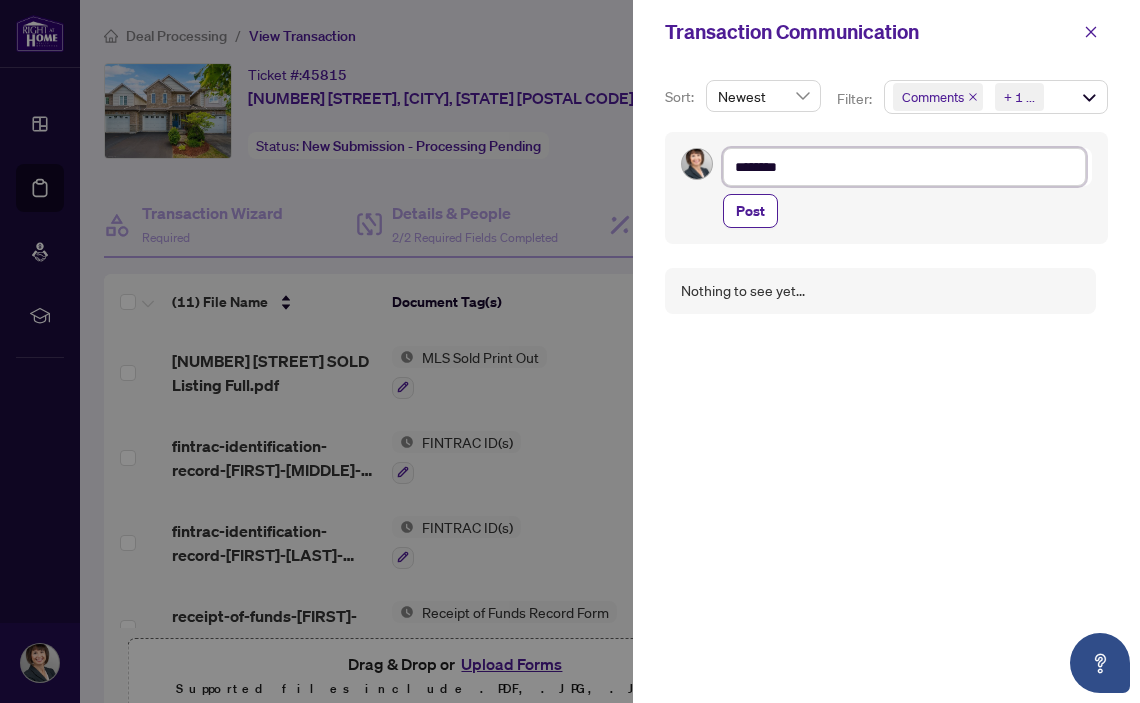type on "********" 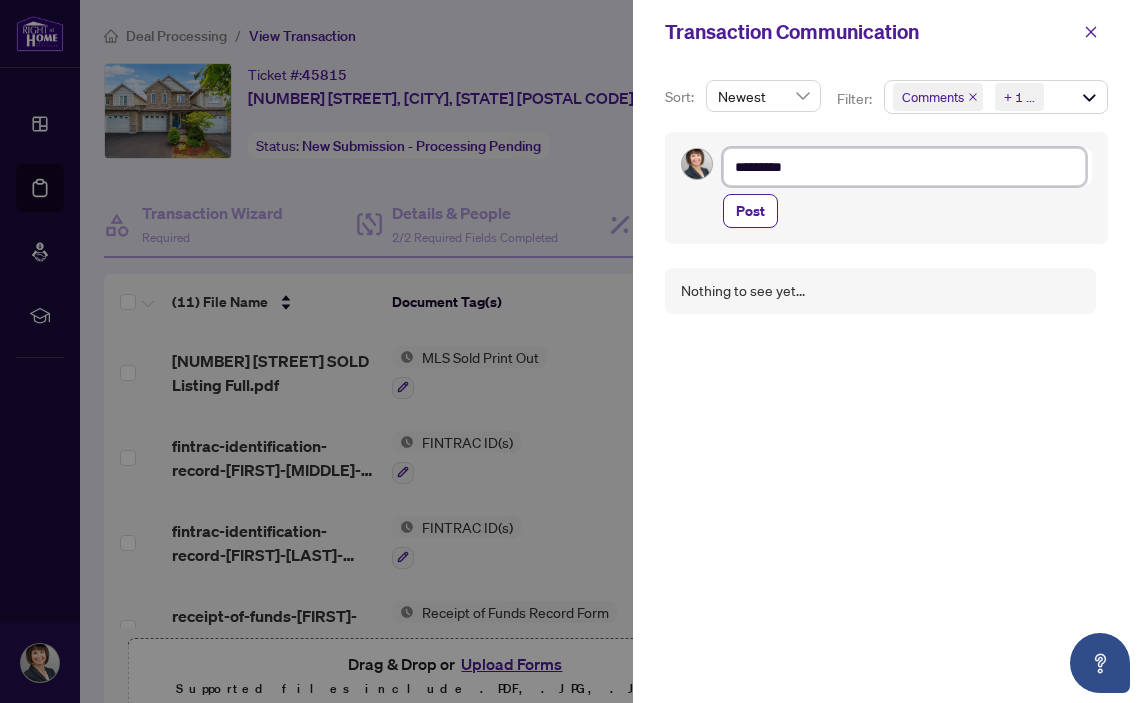 type on "**********" 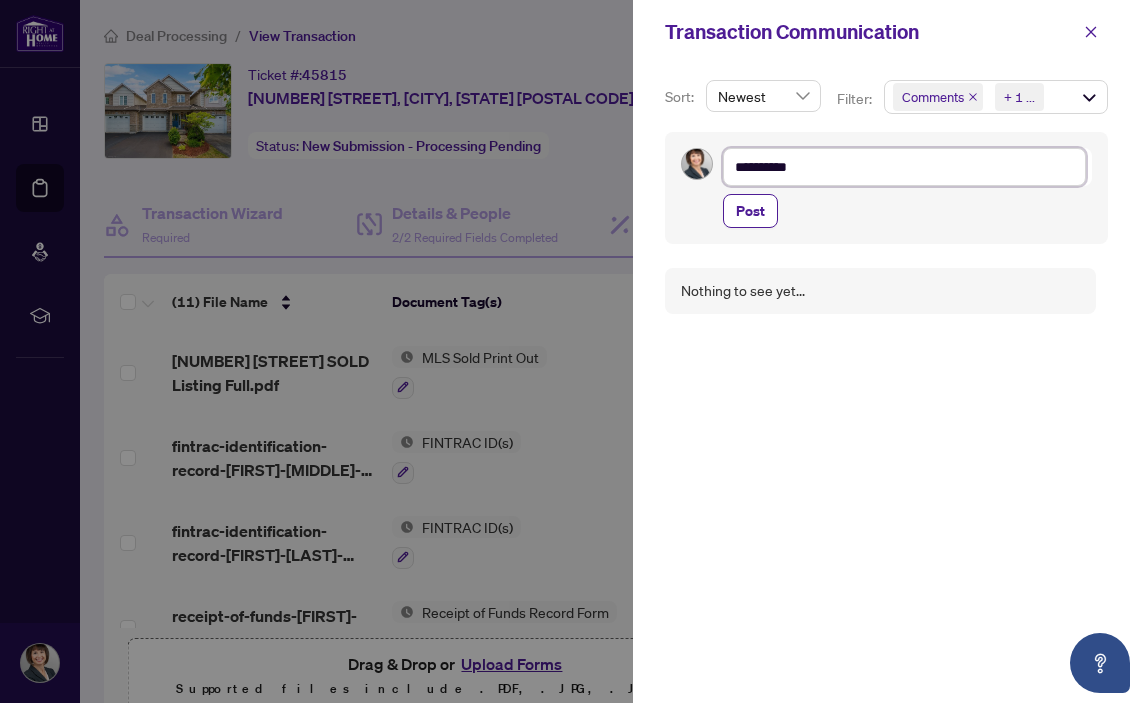 type on "**********" 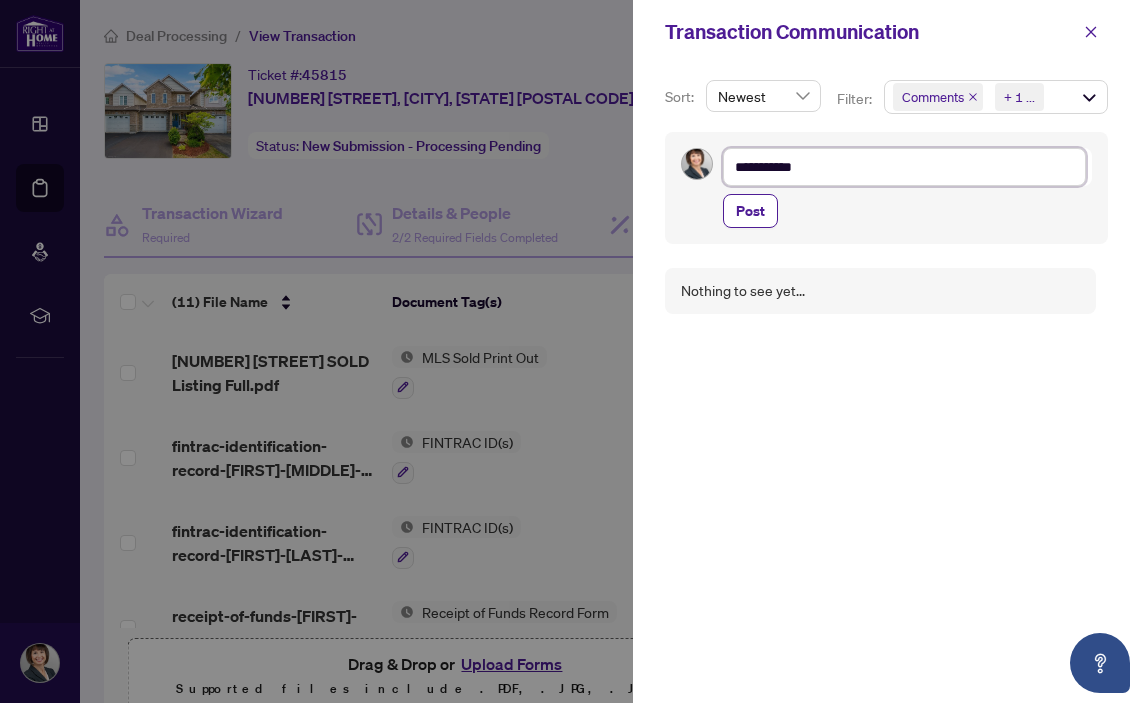 type on "**********" 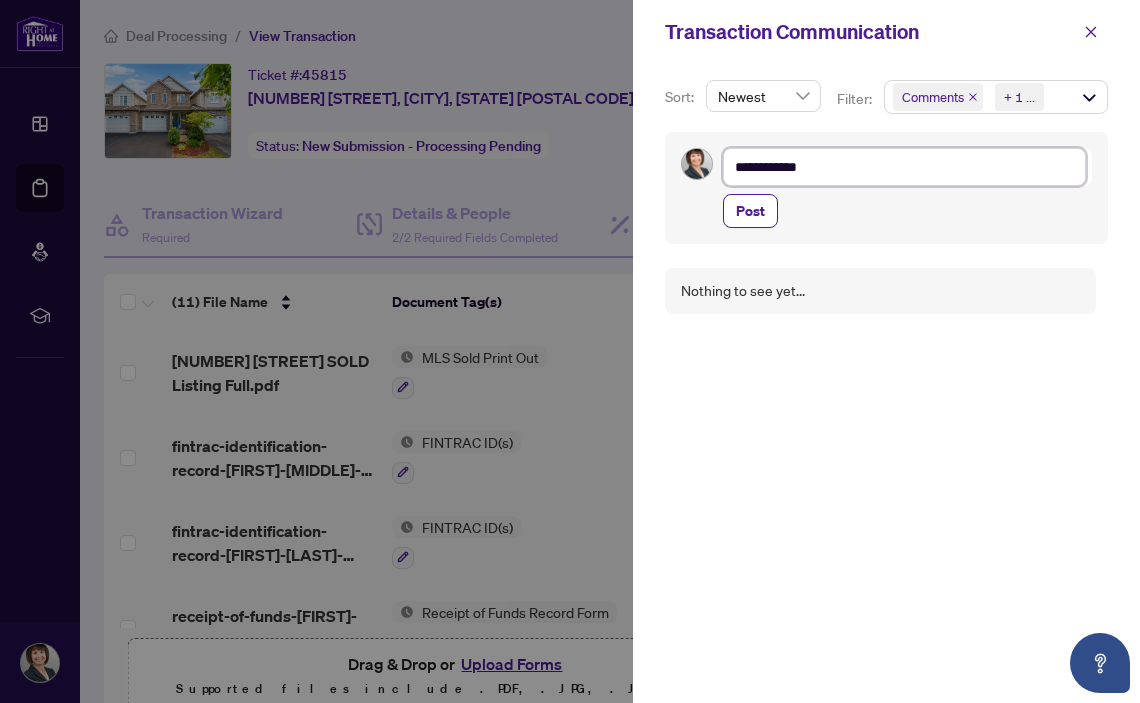 type on "**********" 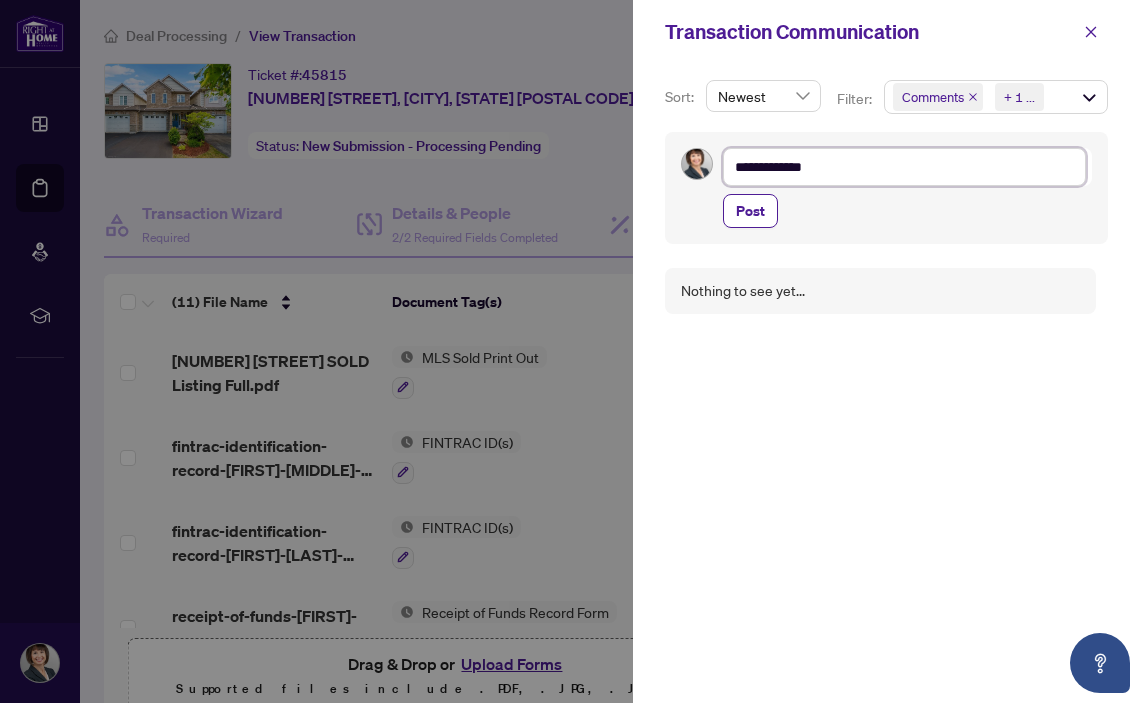 type on "**********" 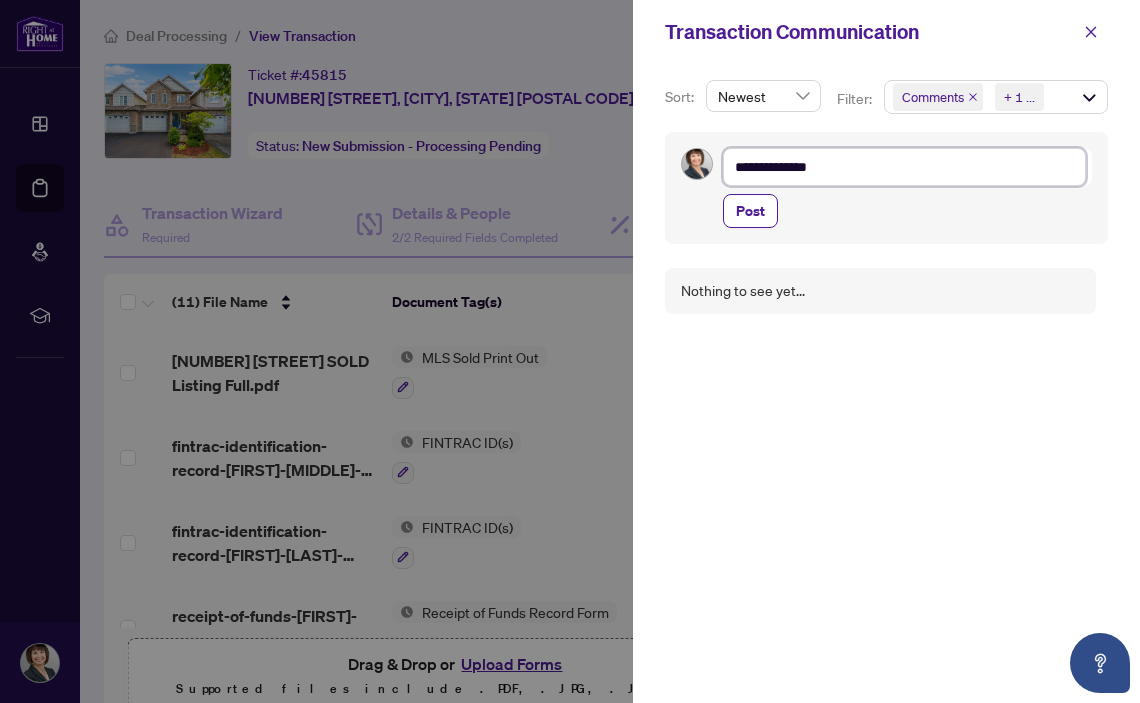 type on "**********" 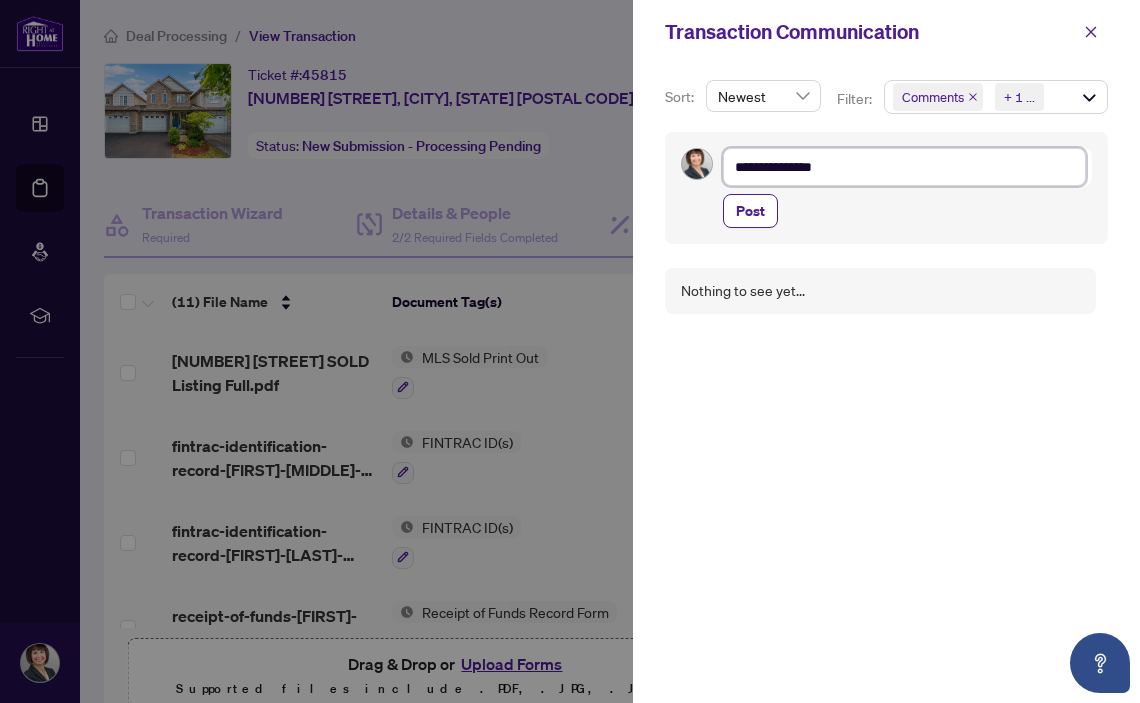 type on "**********" 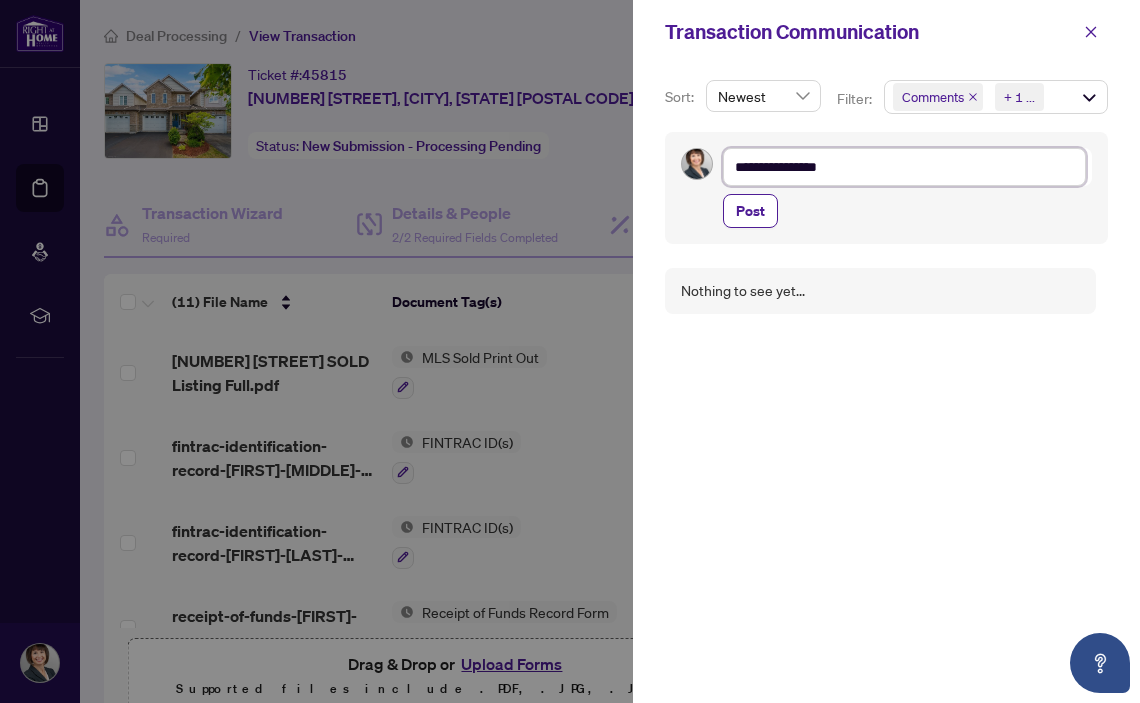type on "**********" 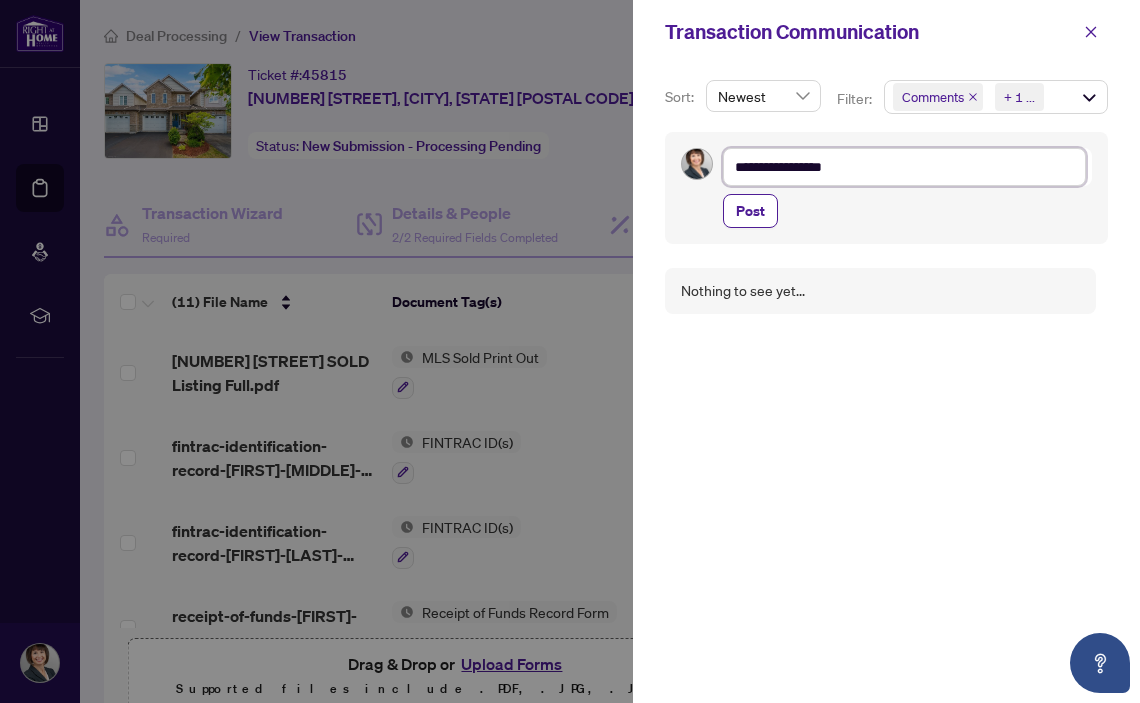 type on "**********" 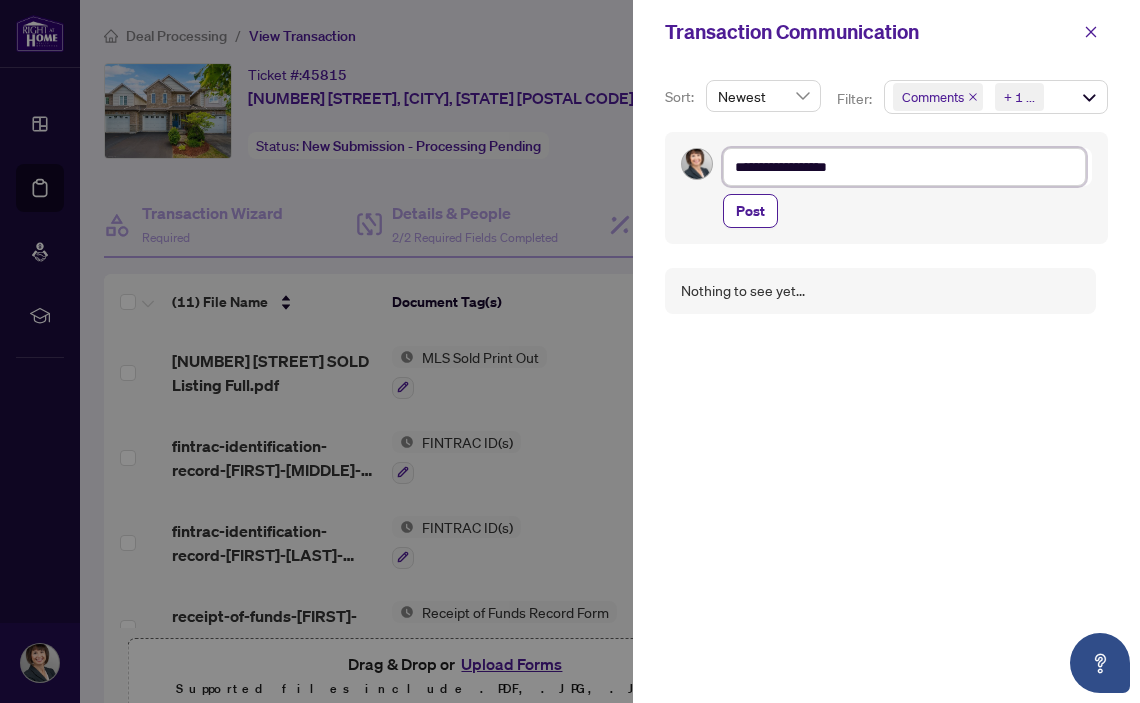 type on "**********" 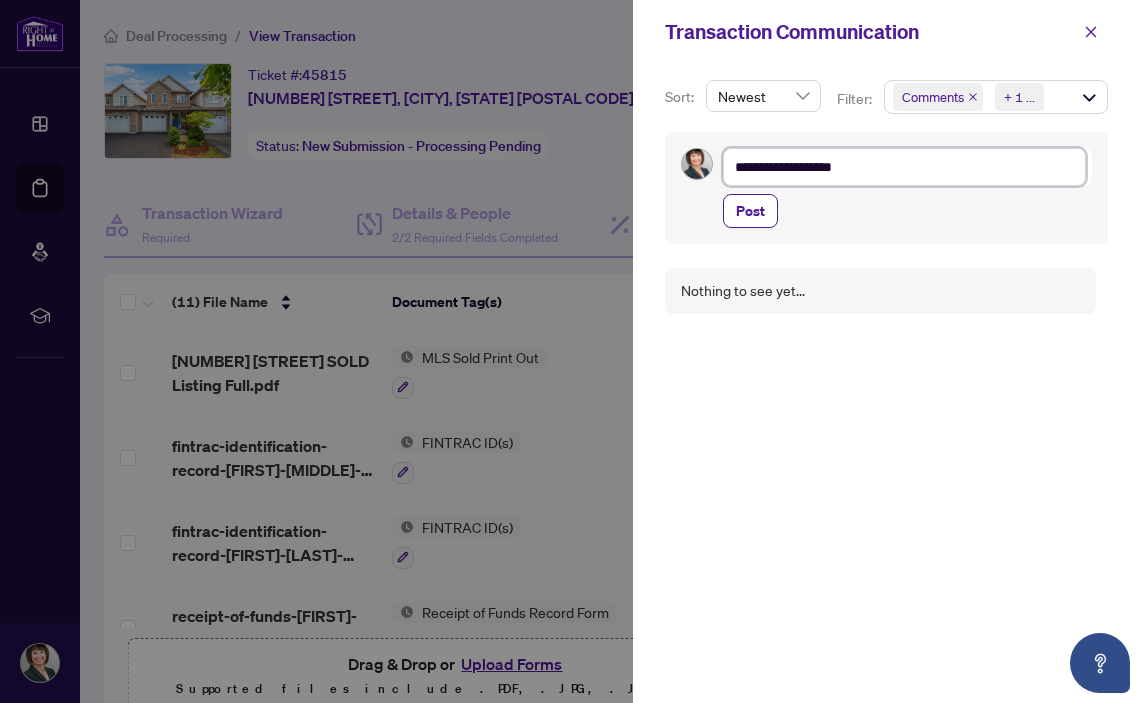type on "**********" 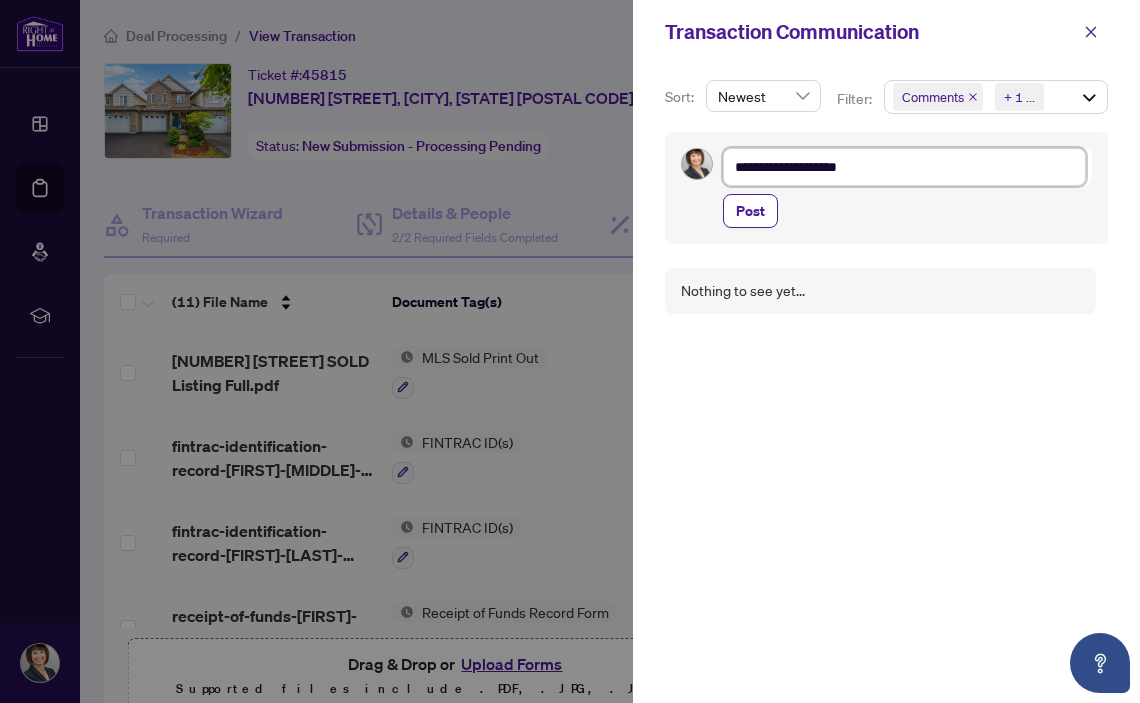 type on "**********" 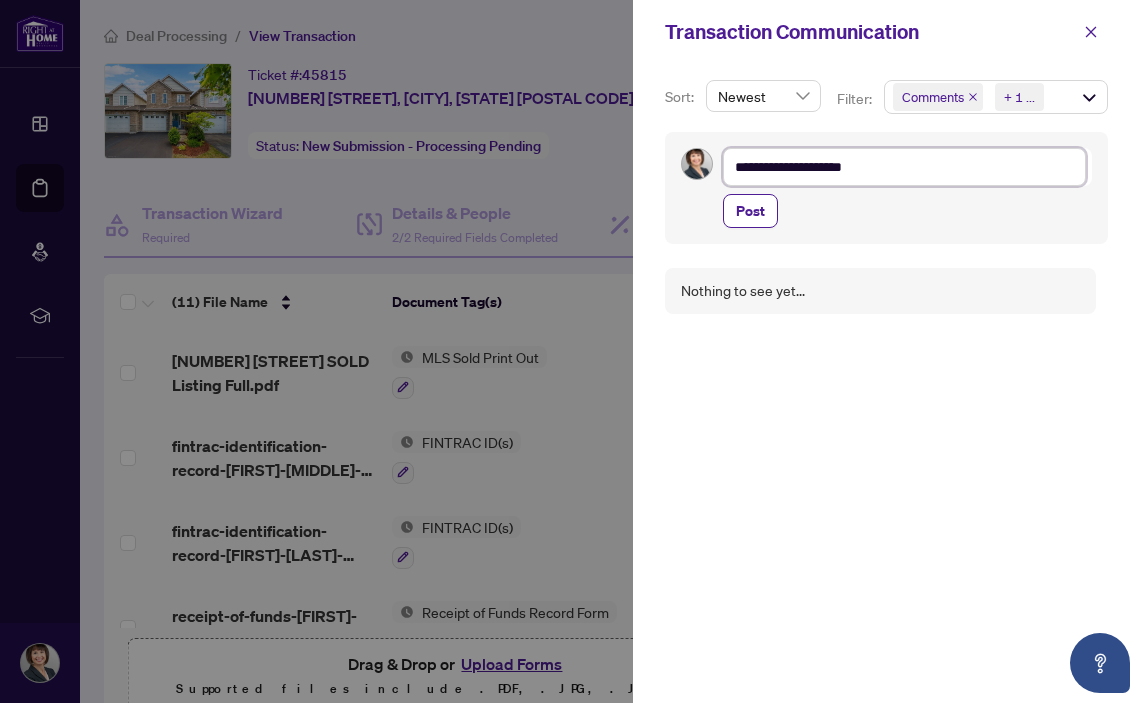 type on "**********" 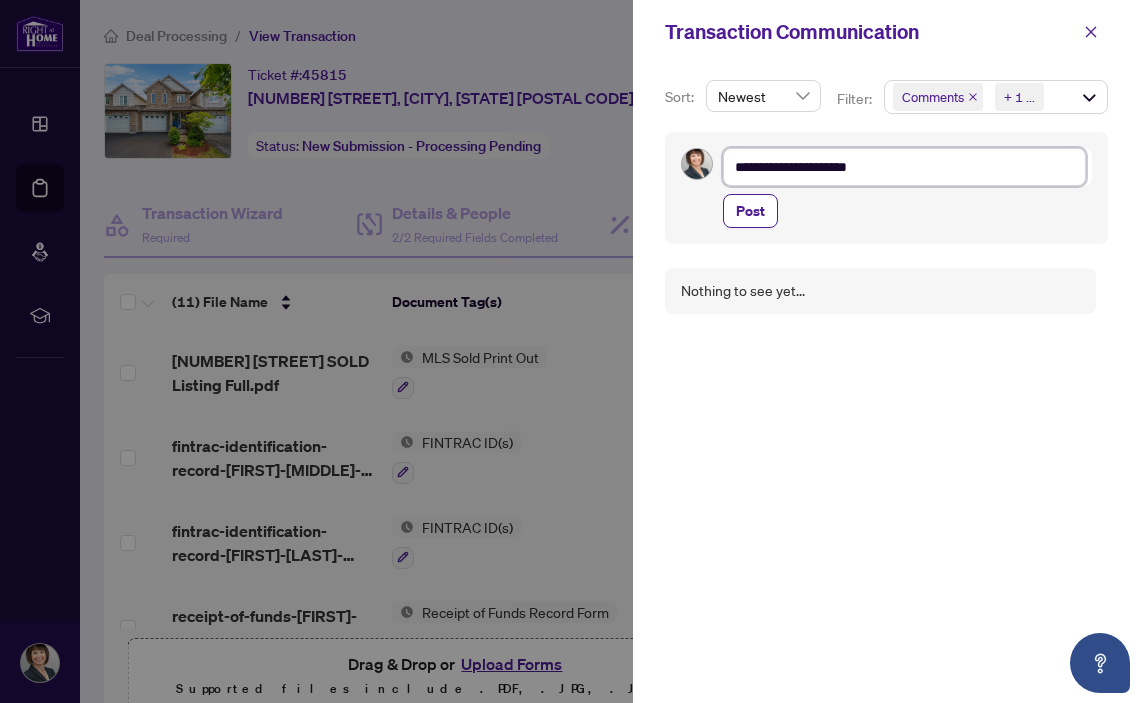 type on "**********" 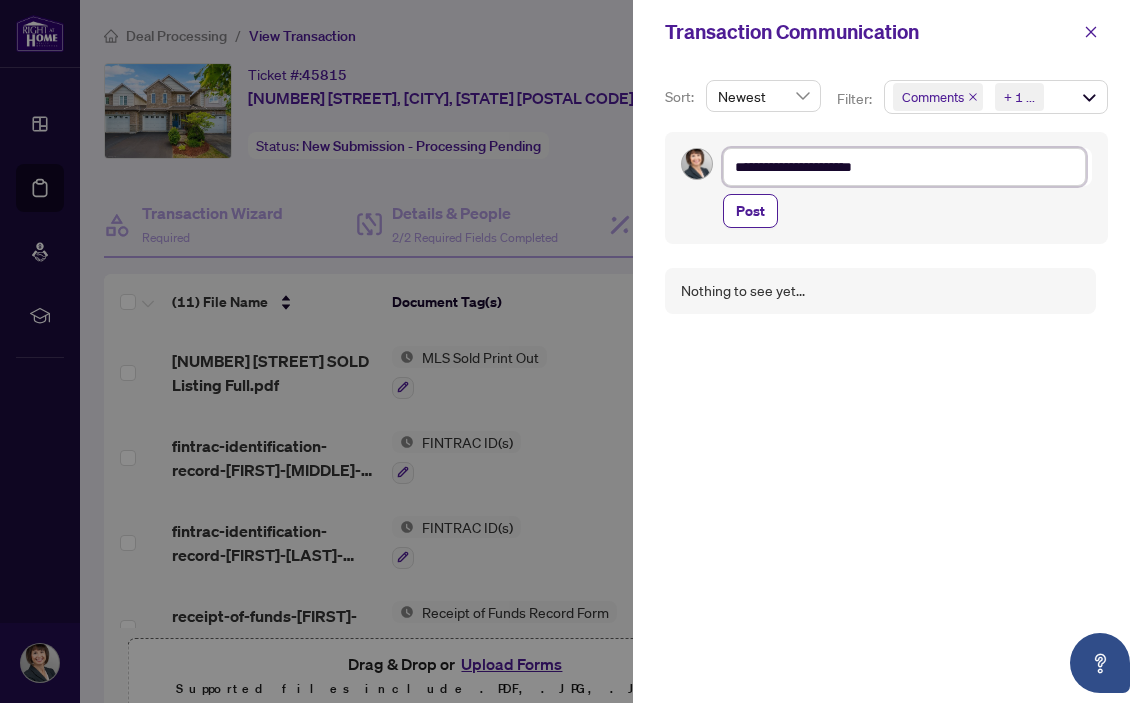 type on "**********" 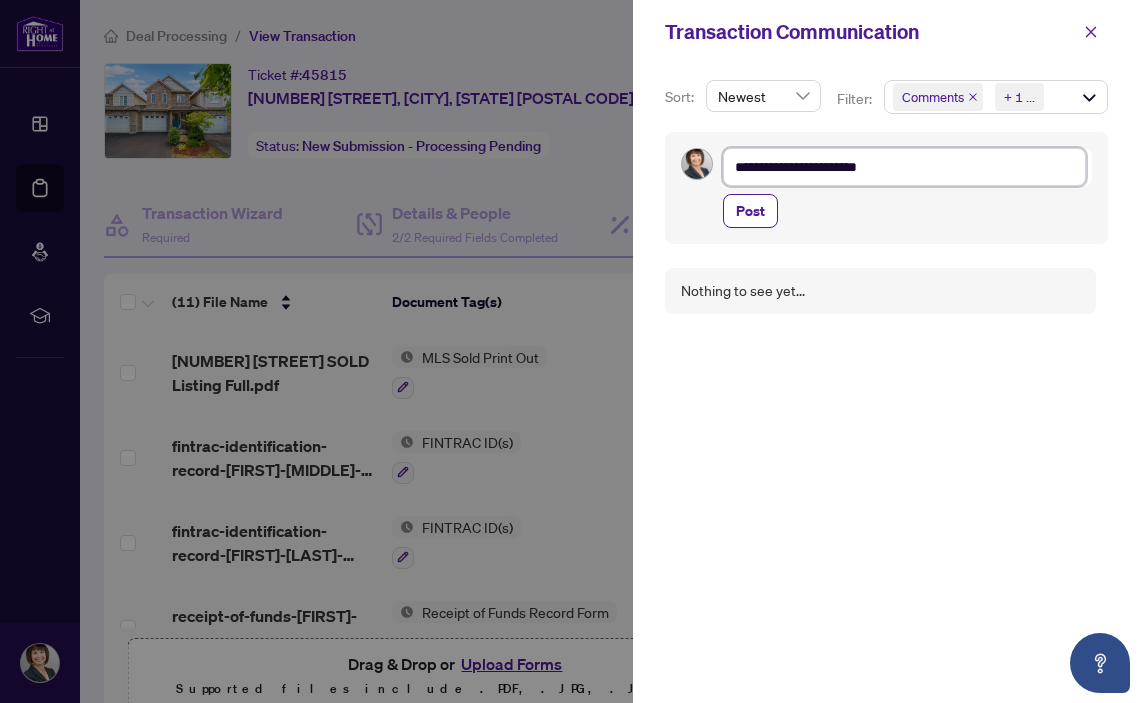 type on "**********" 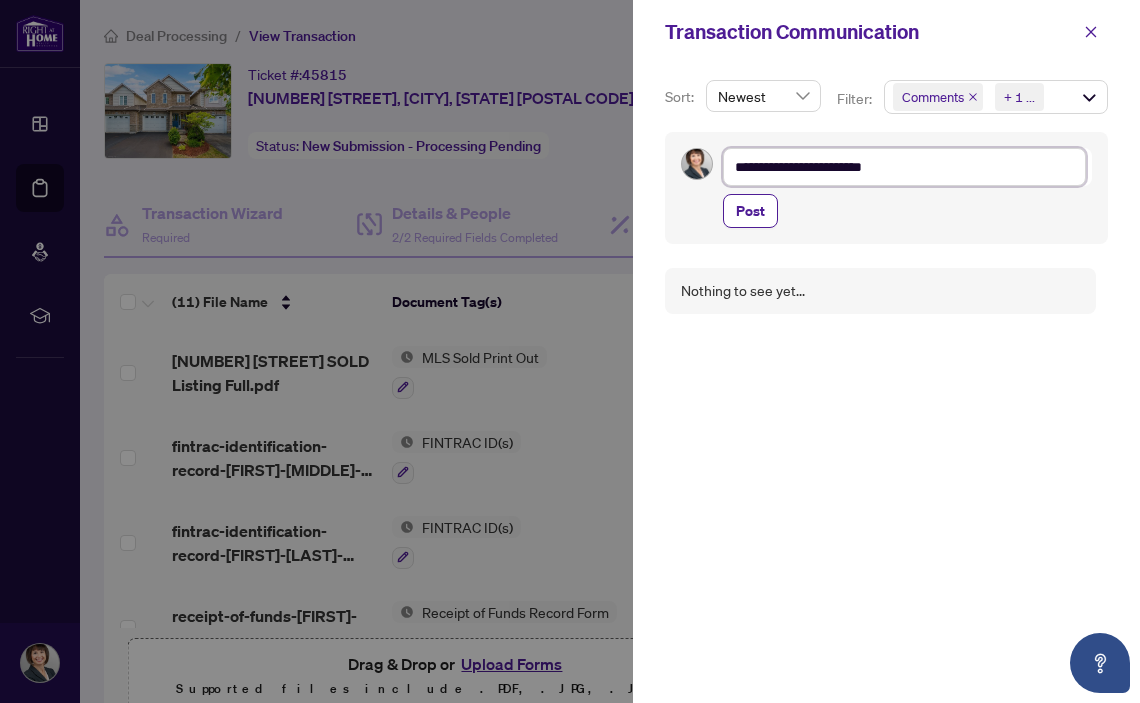 type on "**********" 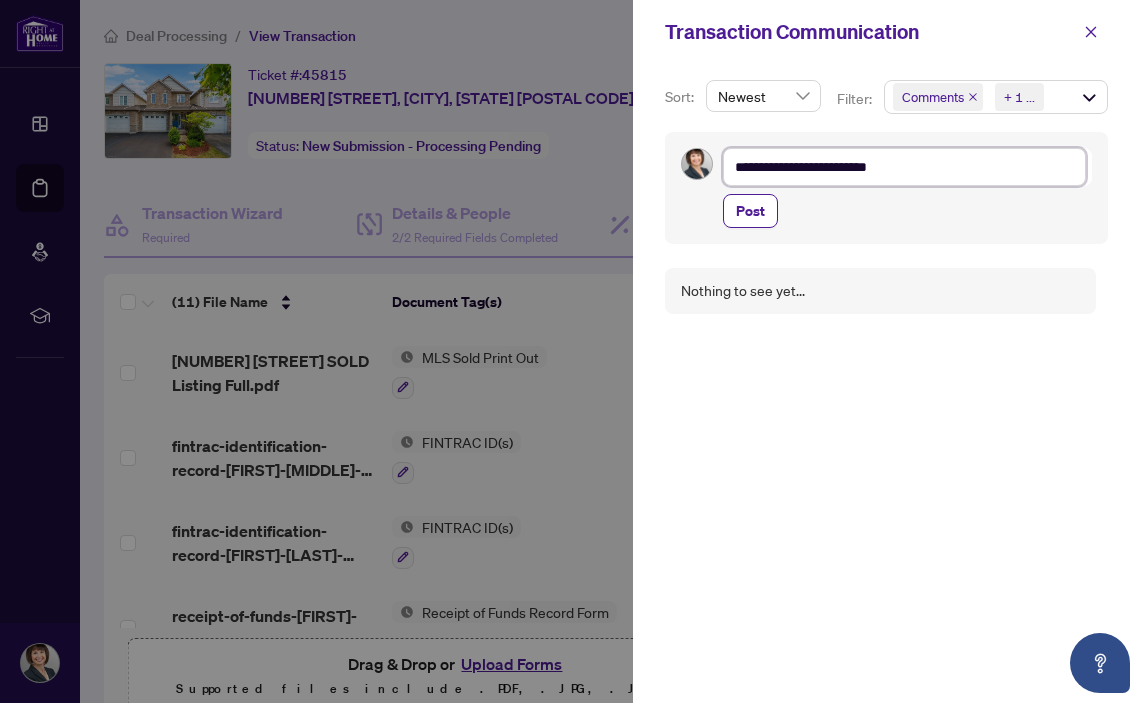 type on "**********" 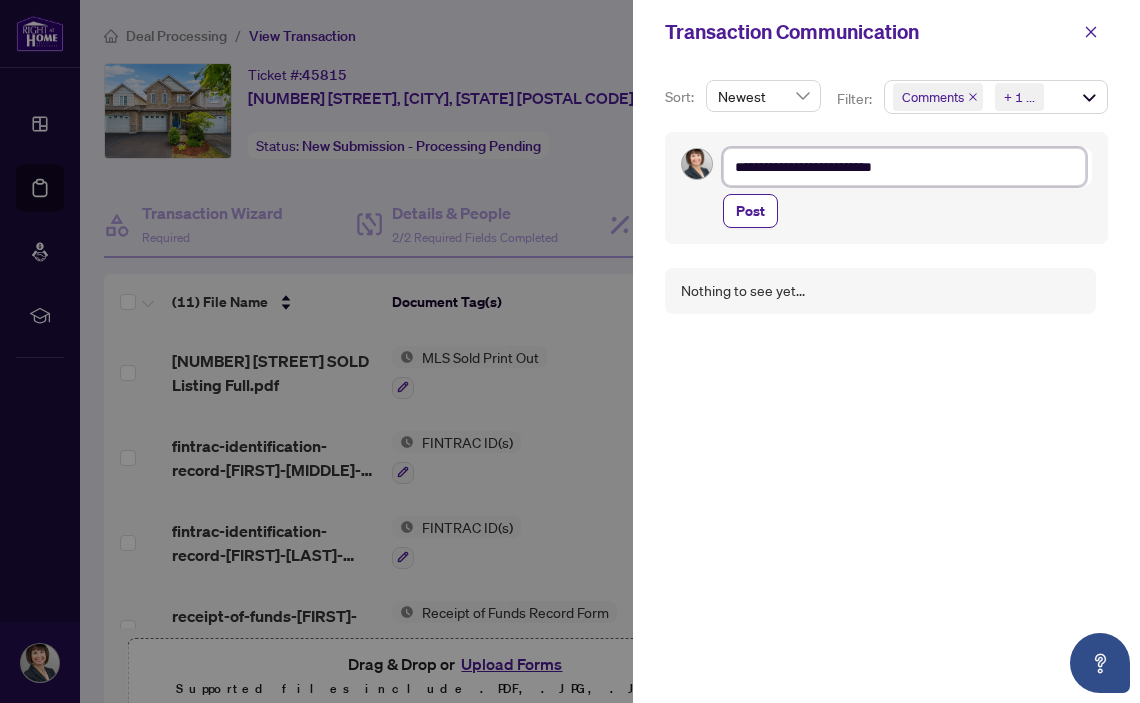 type on "**********" 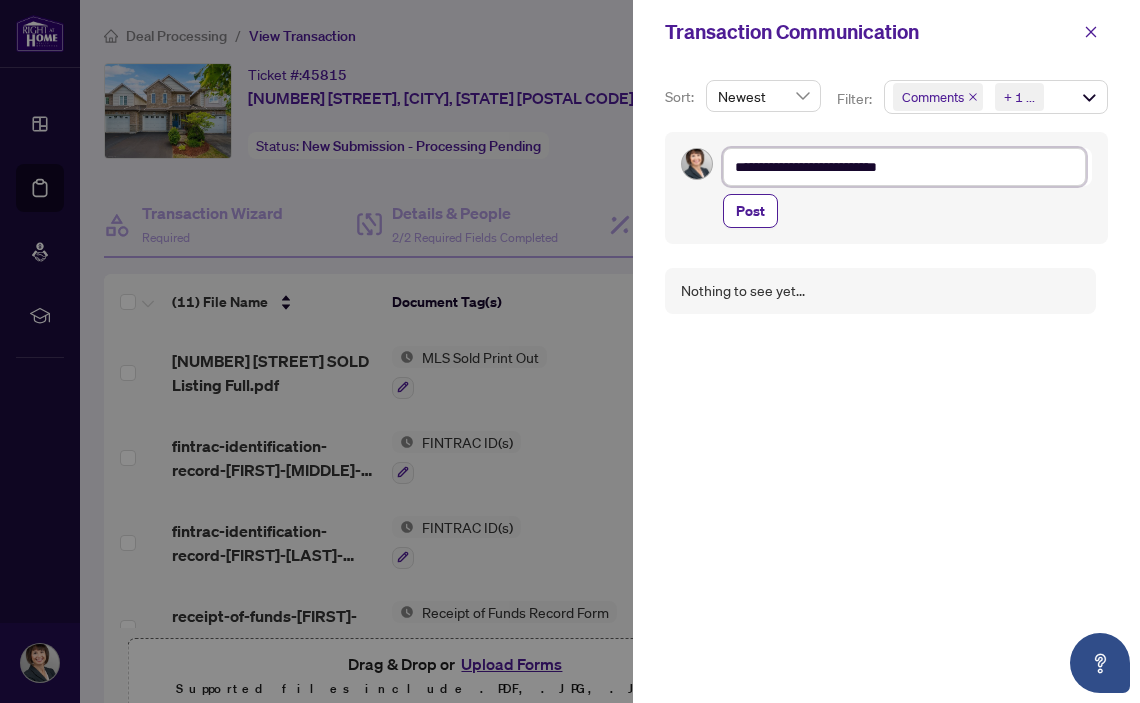 type on "**********" 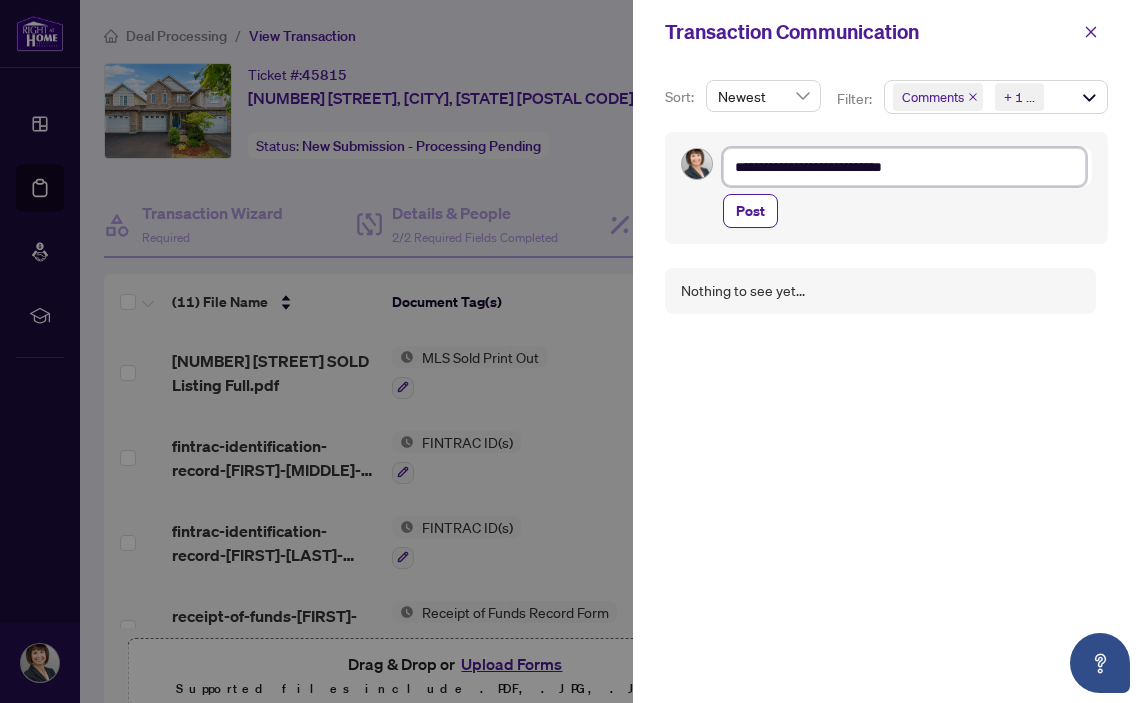 type on "**********" 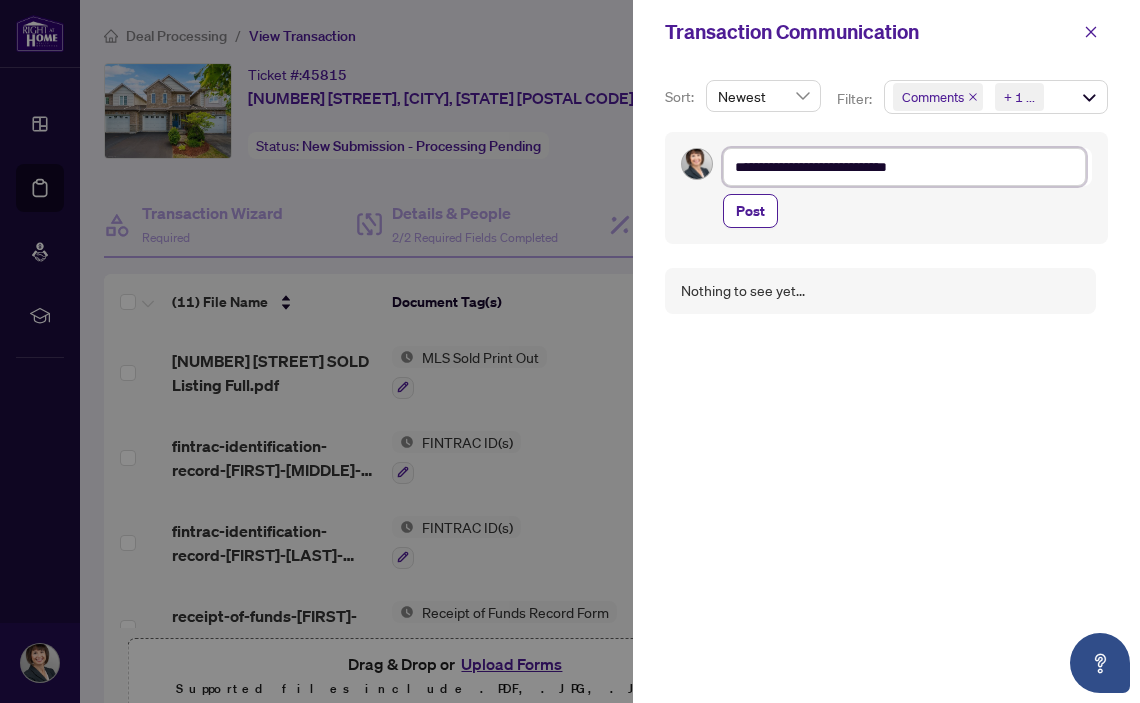 type on "**********" 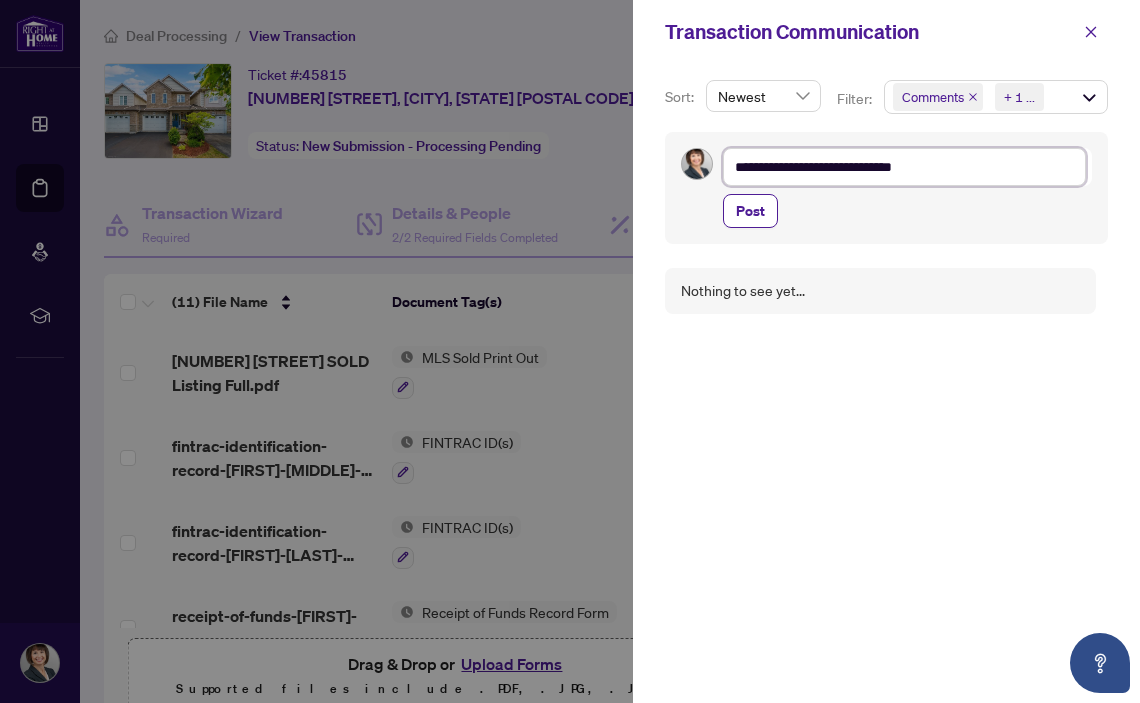 type on "**********" 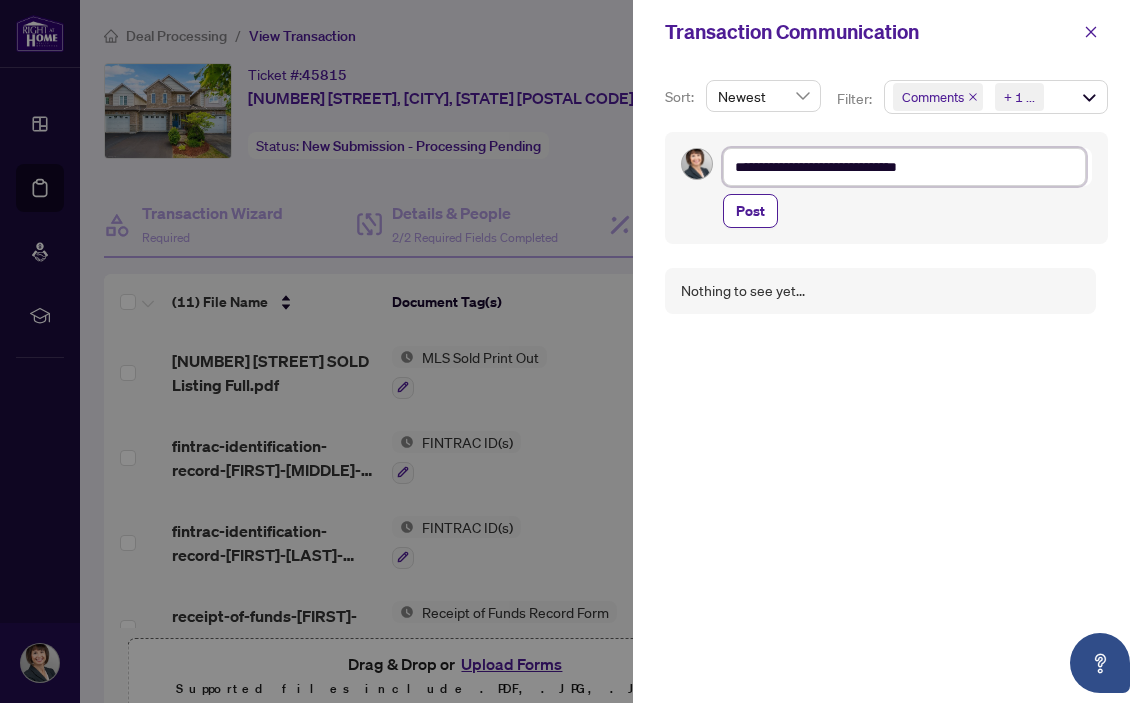 type on "**********" 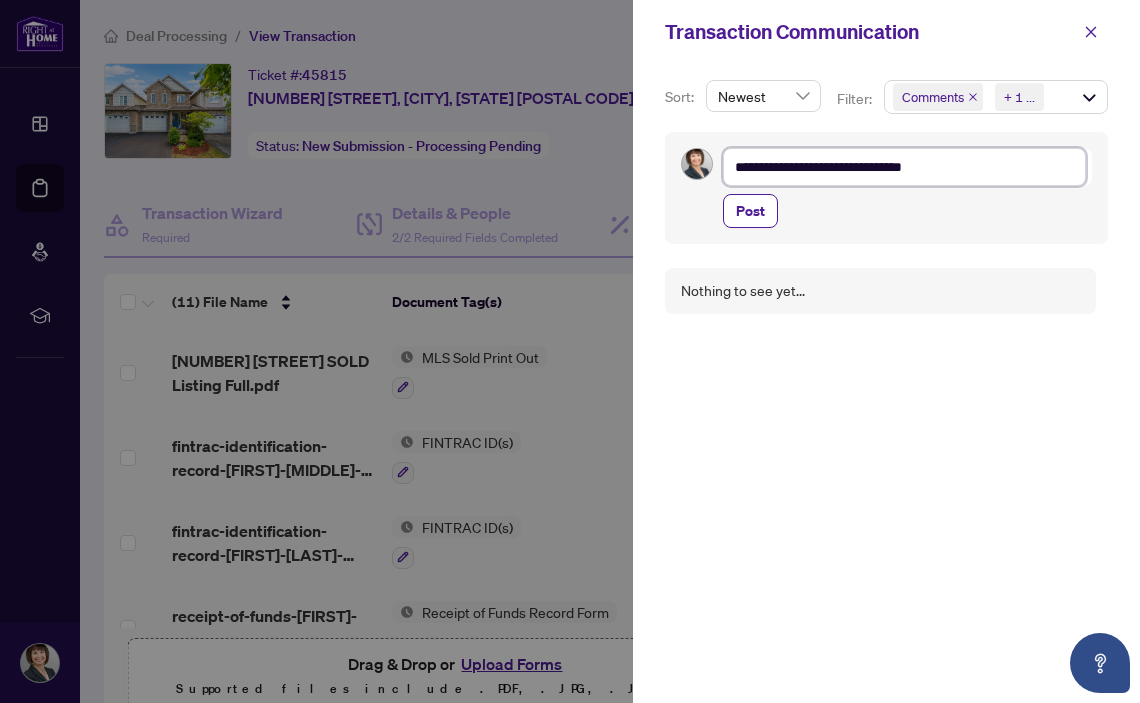 type on "**********" 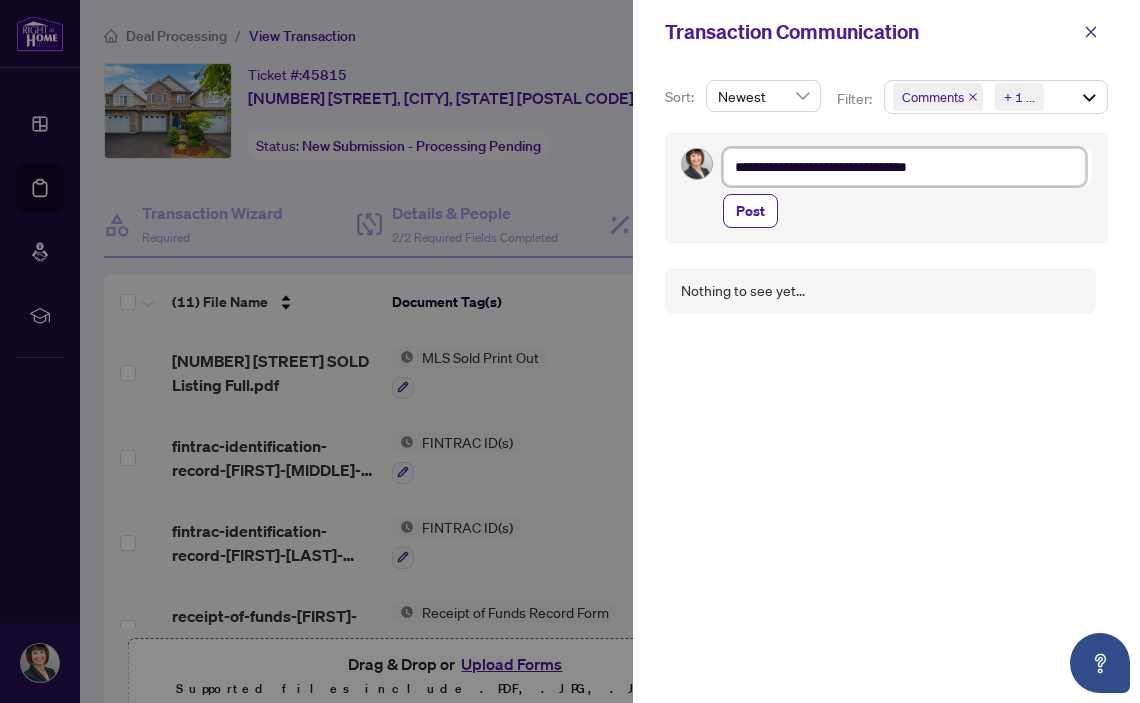 type on "**********" 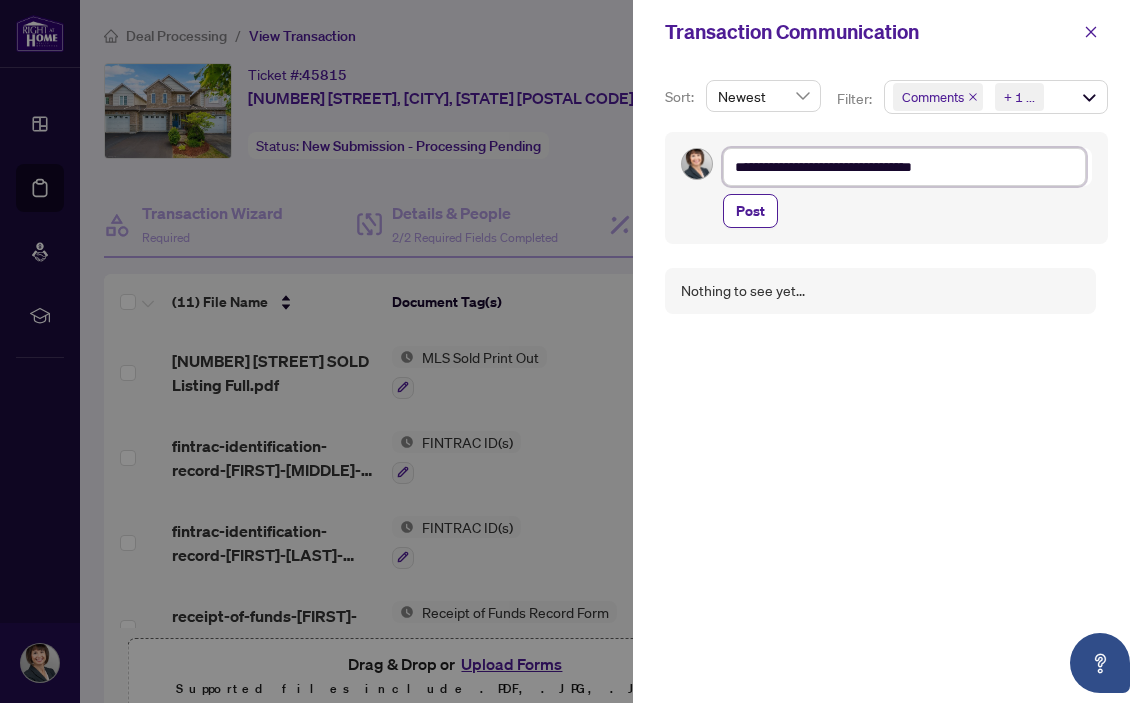 type on "**********" 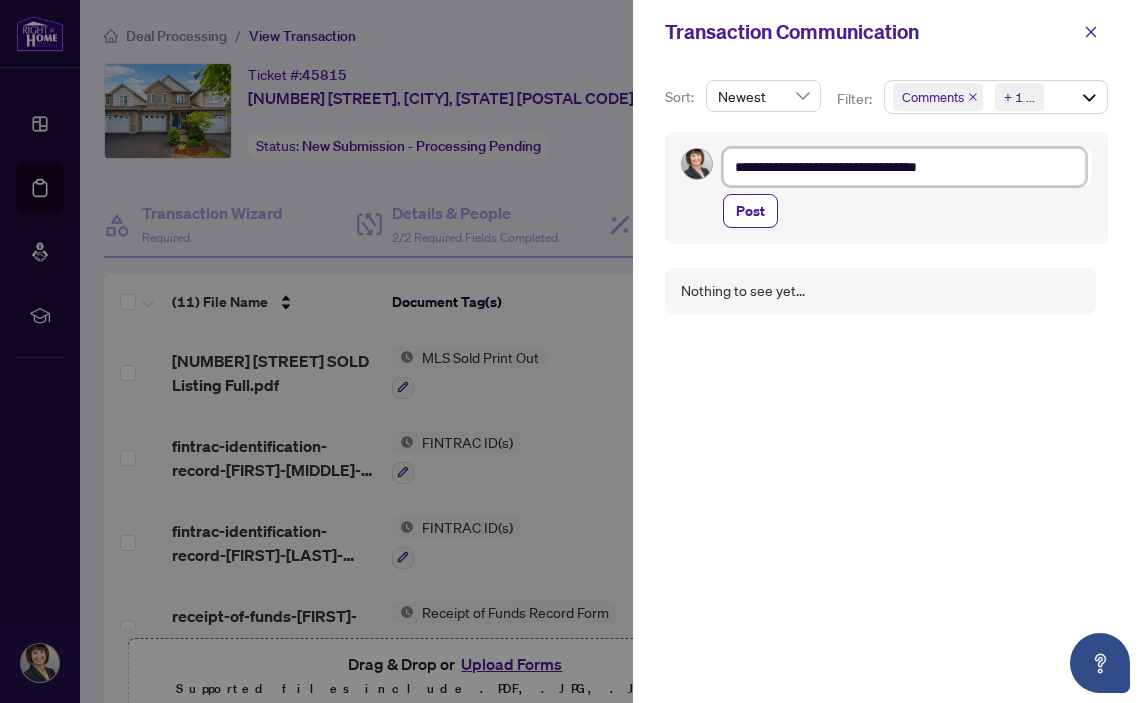 type on "**********" 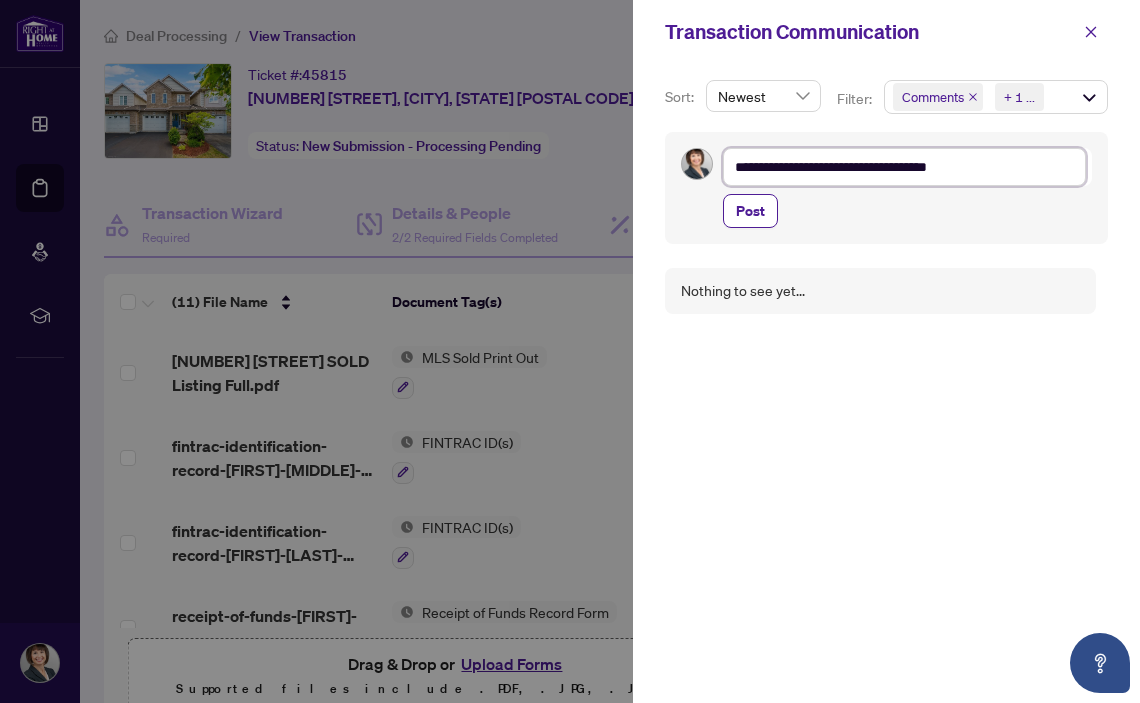 type on "**********" 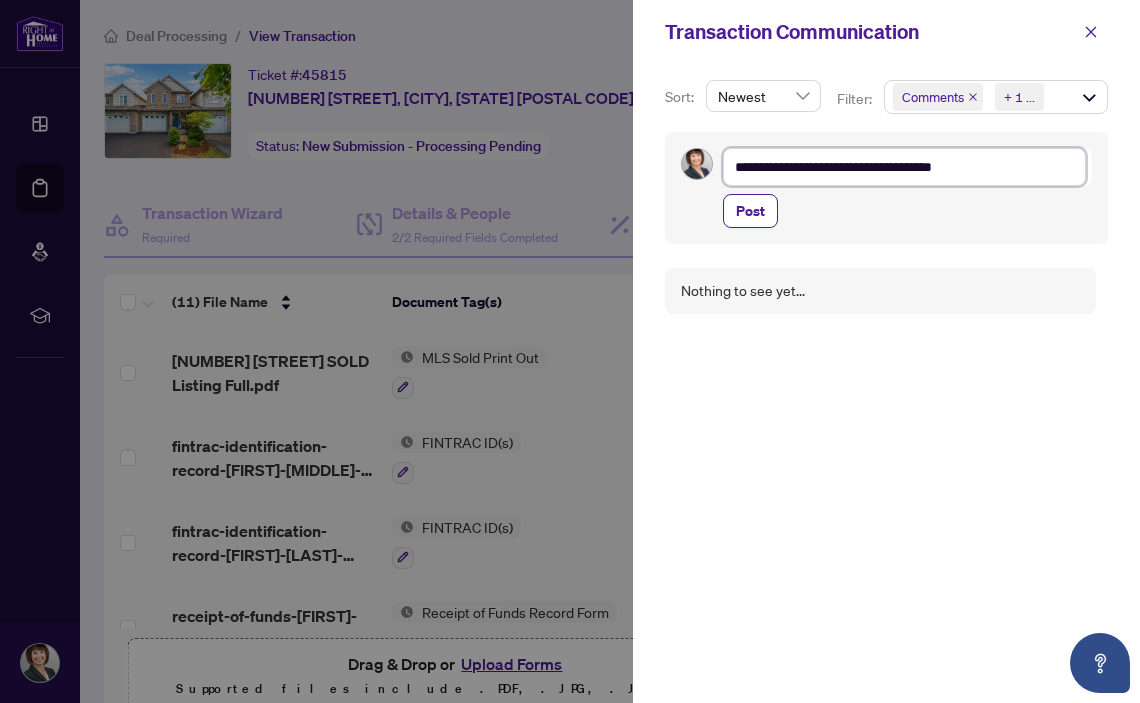 type on "**********" 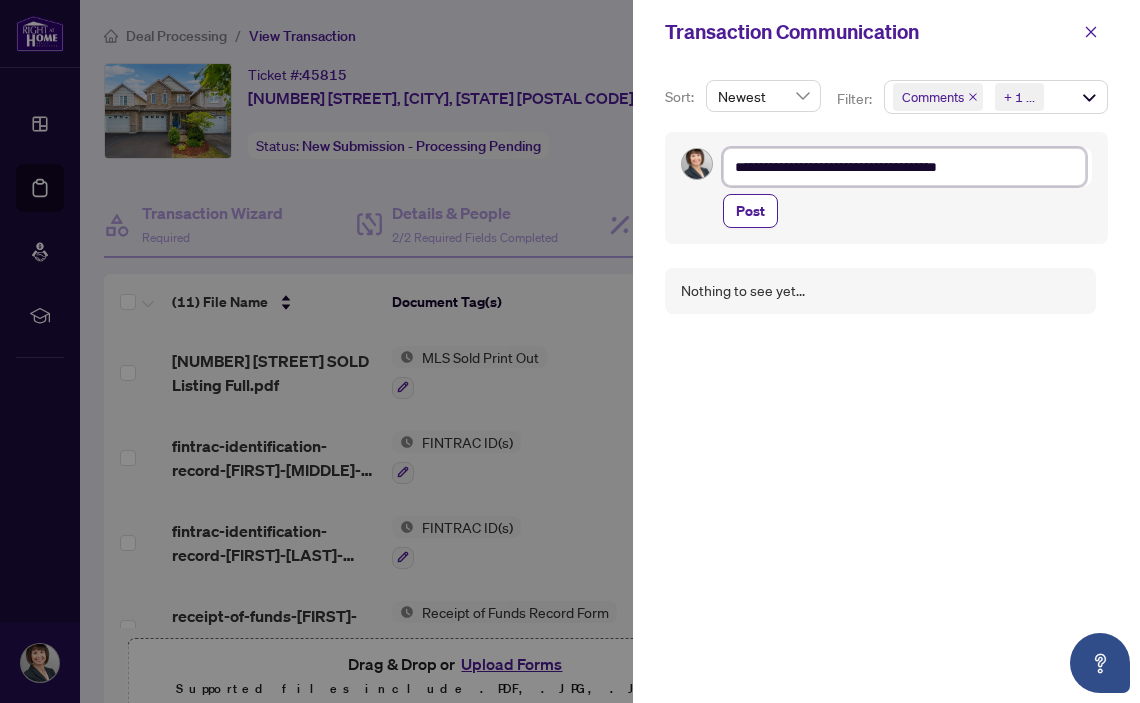 type on "**********" 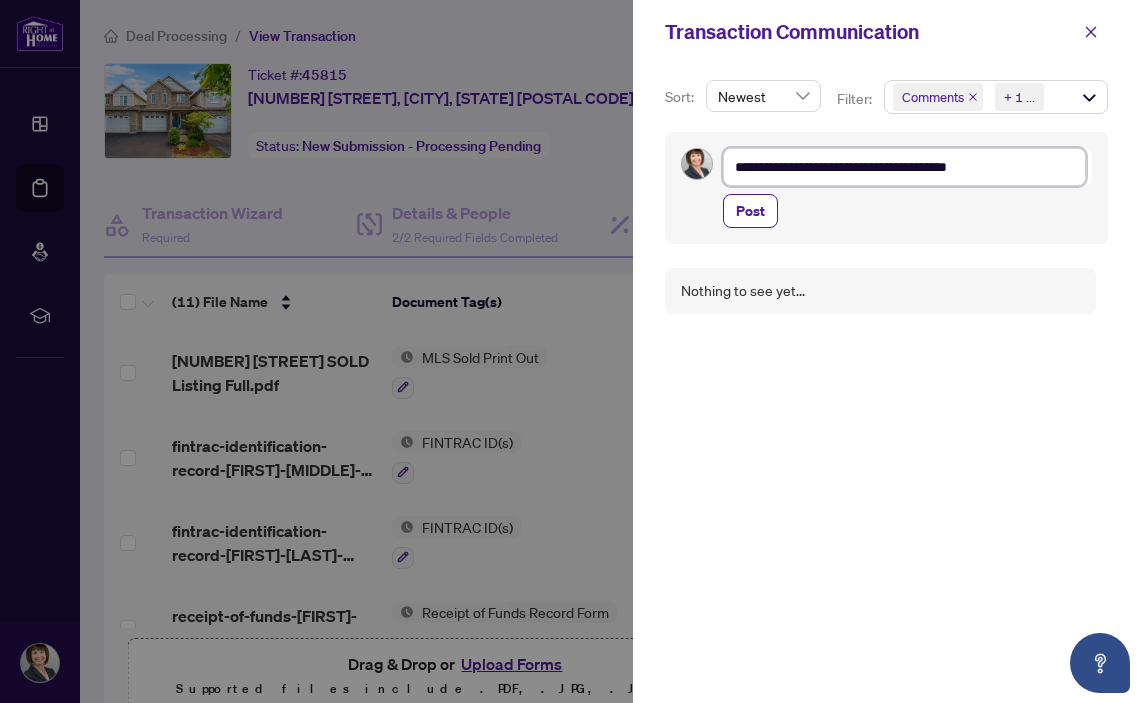 type on "**********" 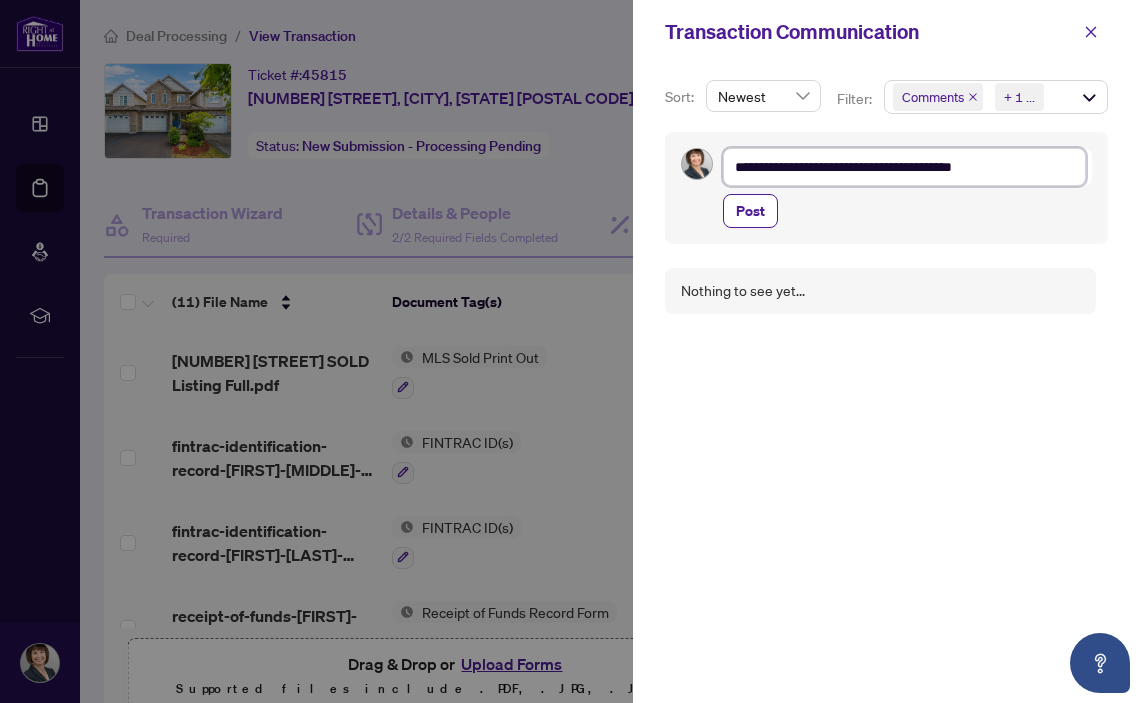 type on "**********" 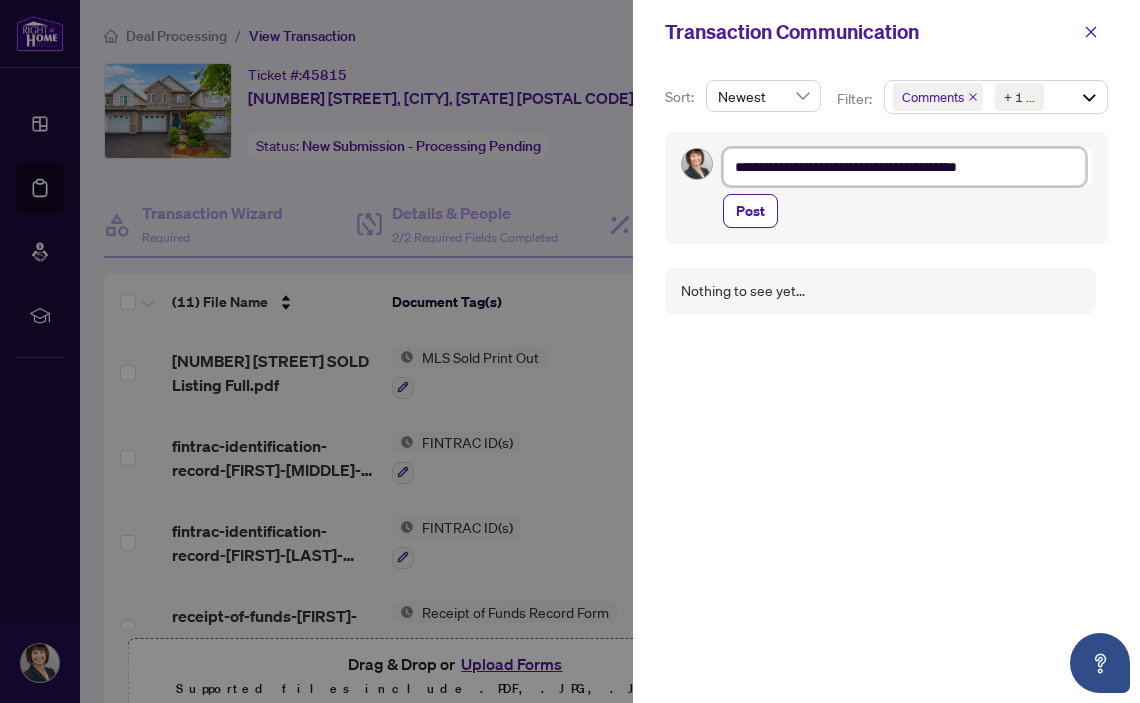 type on "**********" 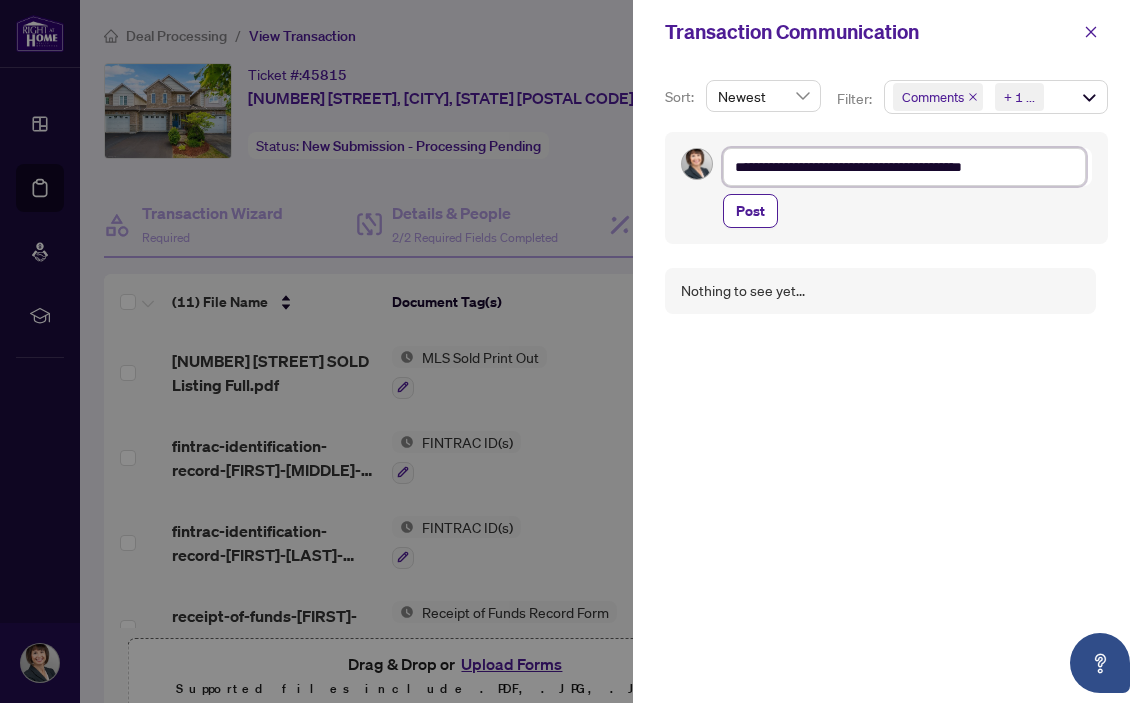 type on "**********" 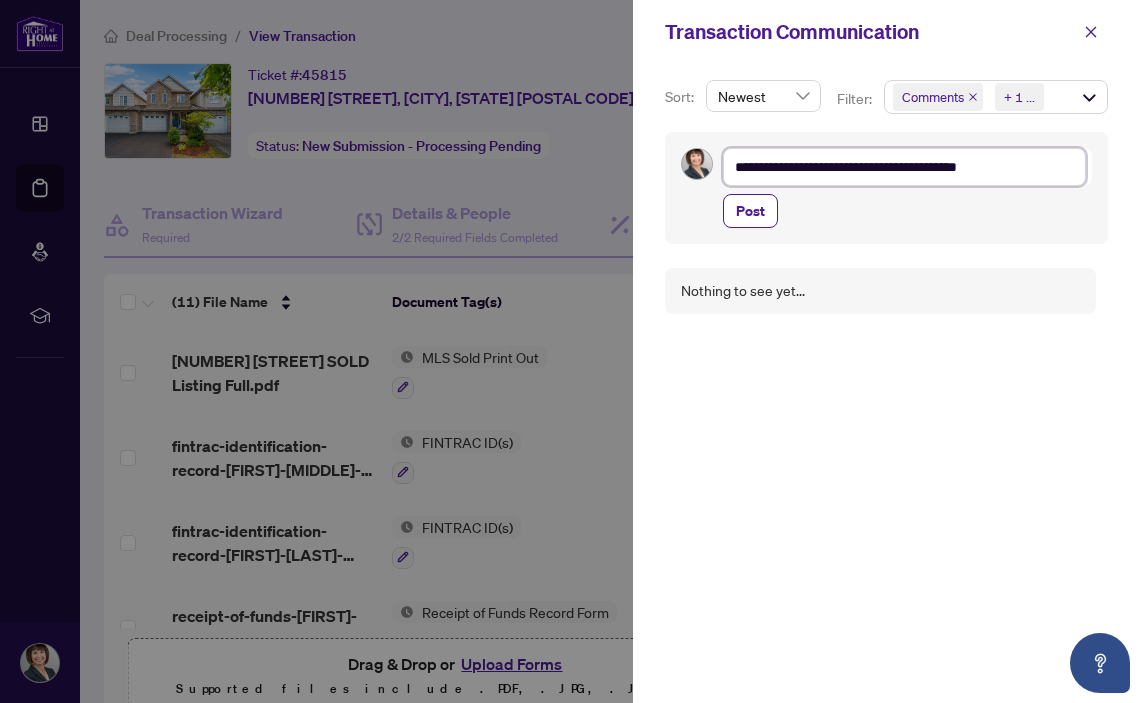 type on "**********" 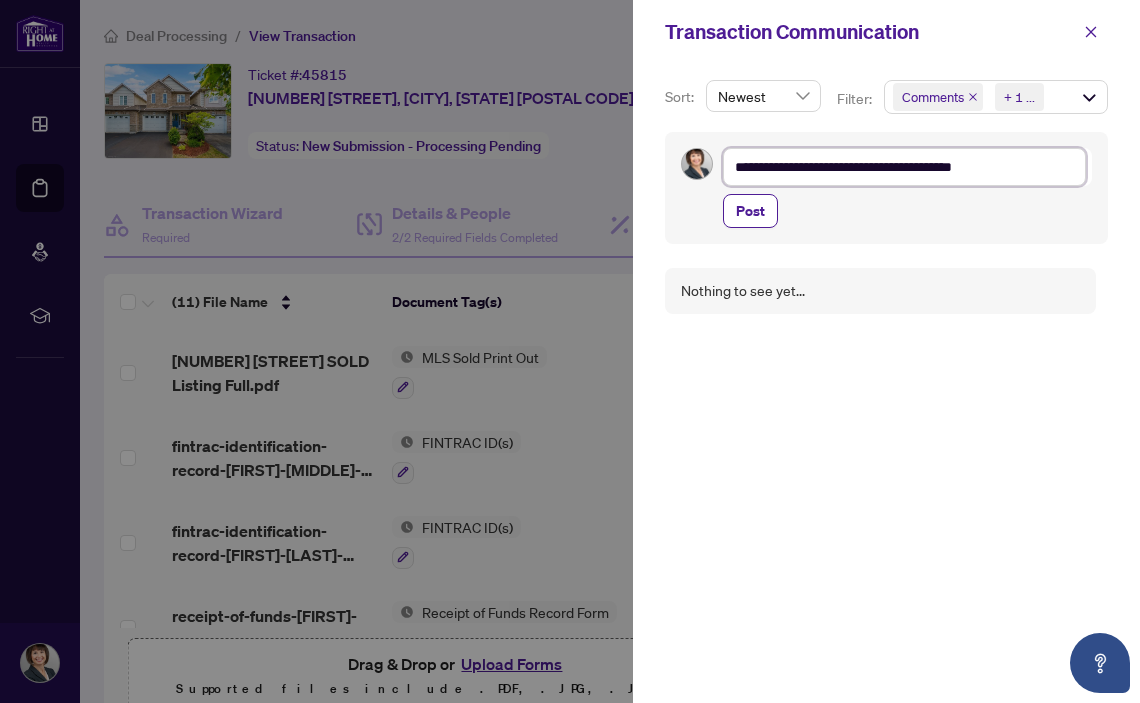 type on "**********" 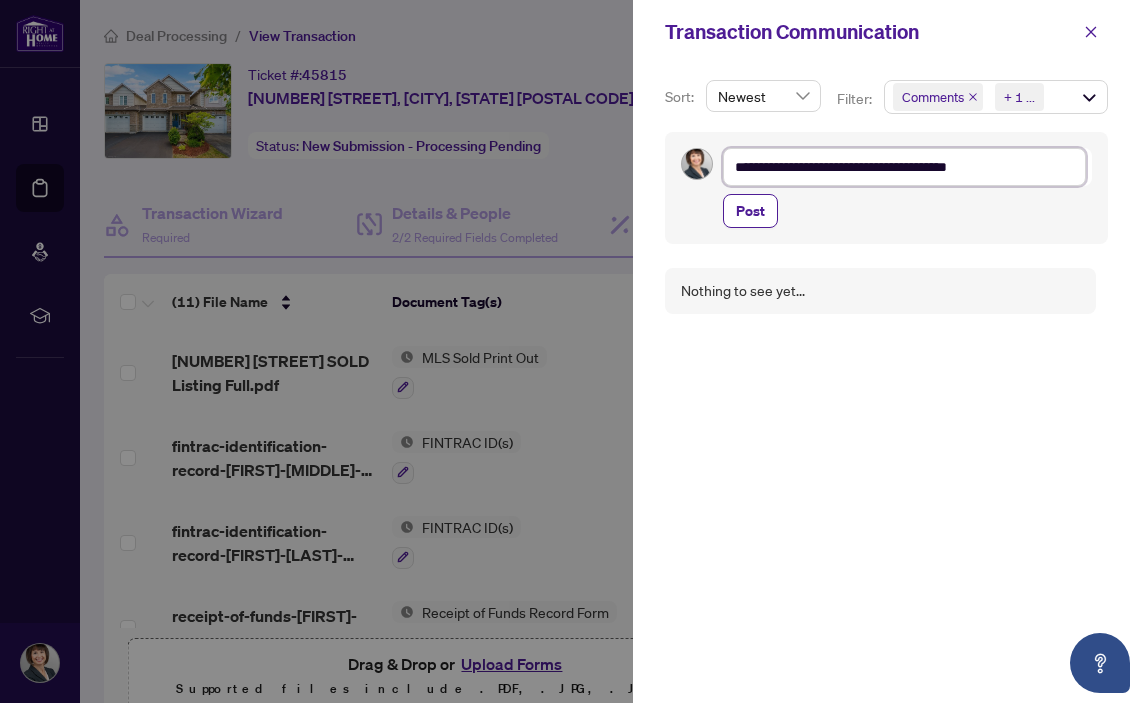 type on "**********" 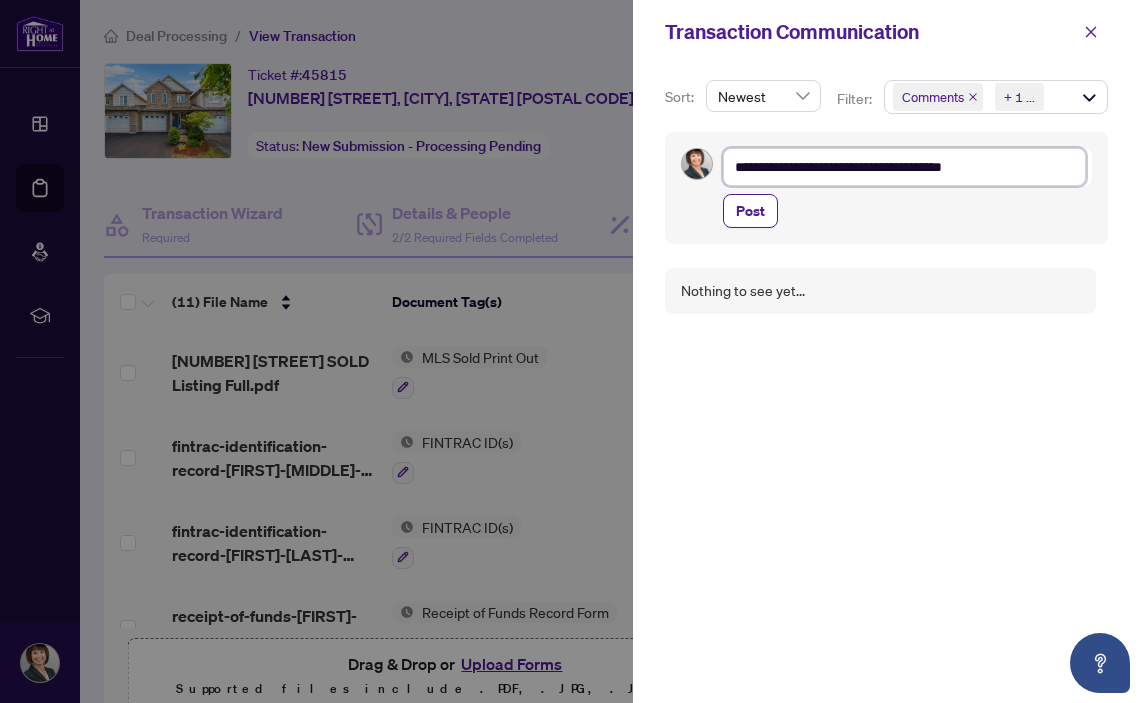 type on "**********" 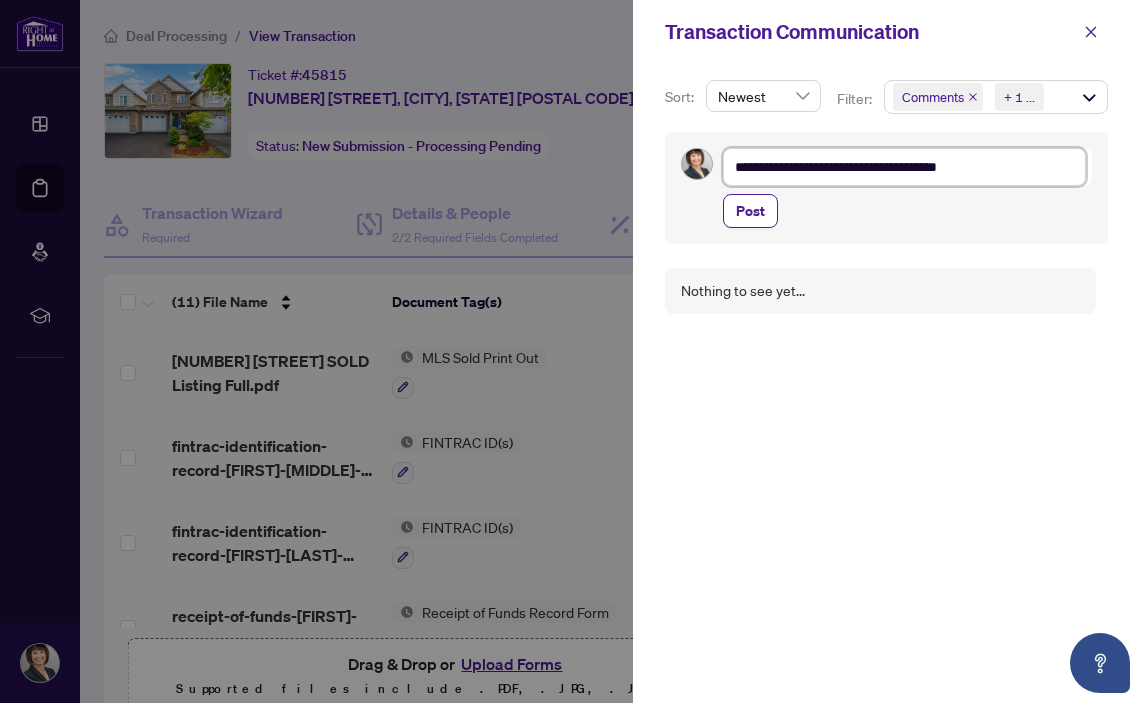 type on "**********" 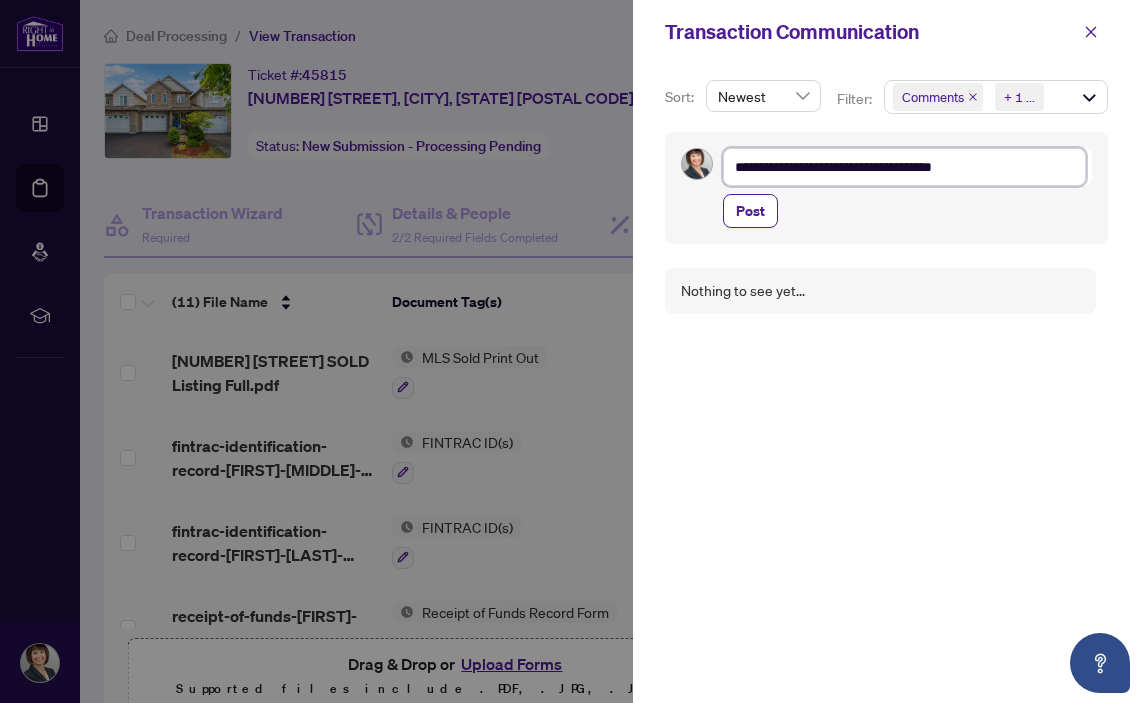 type on "**********" 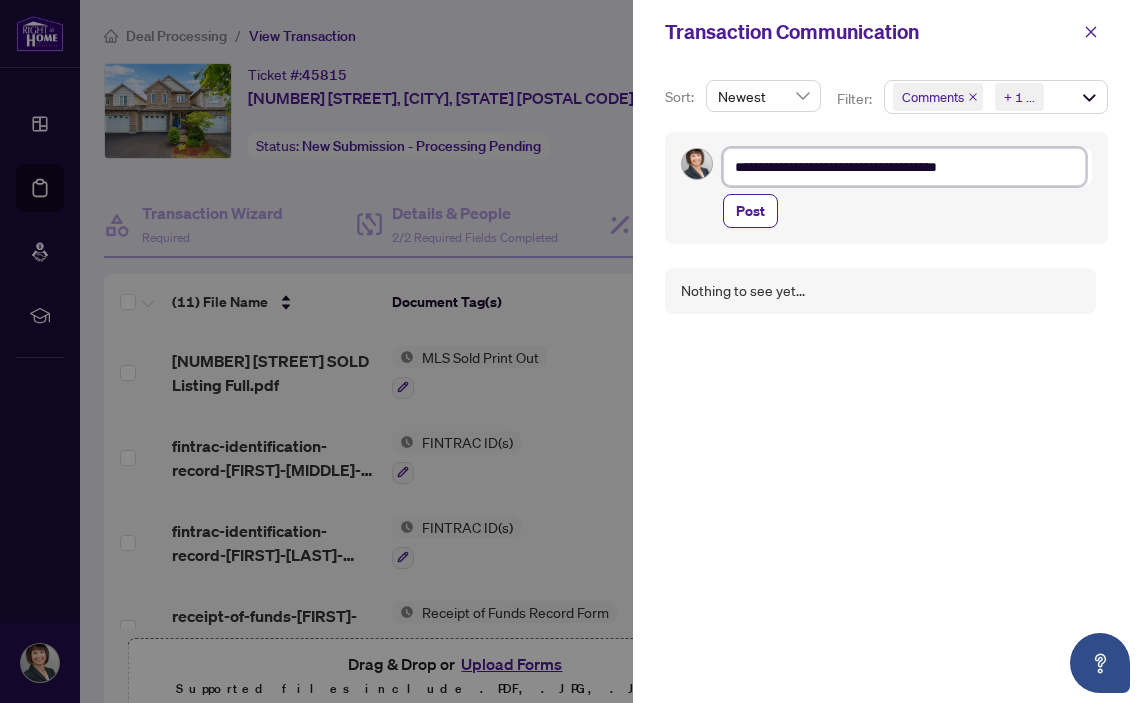 type on "**********" 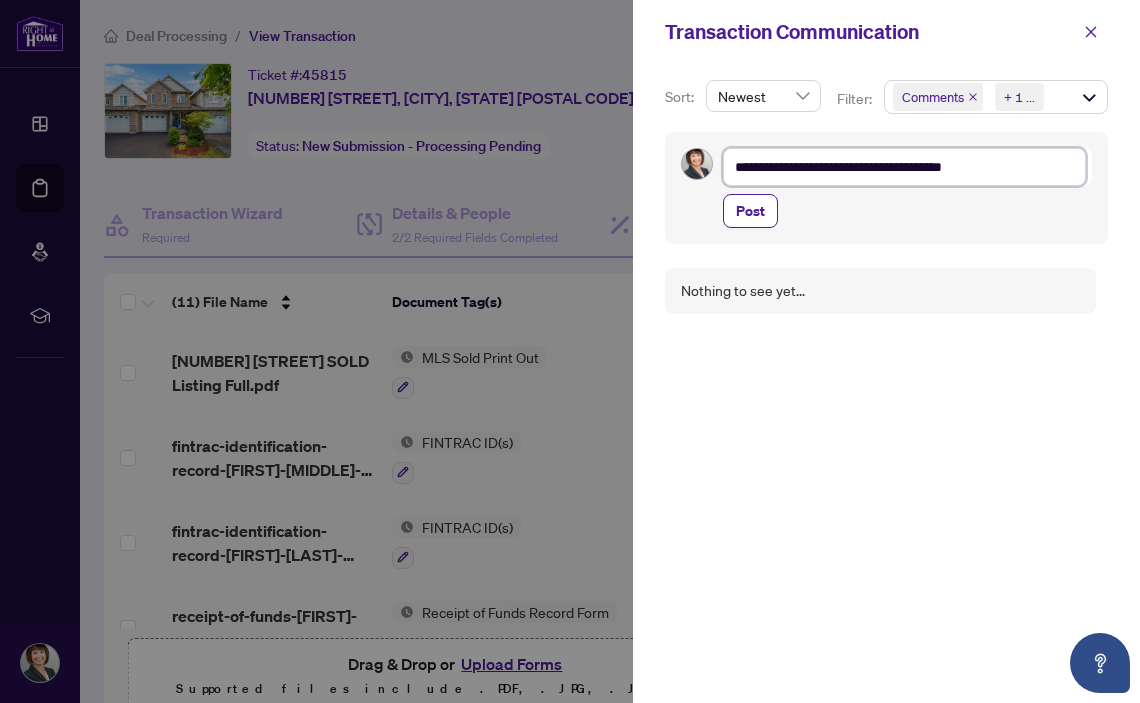 type on "**********" 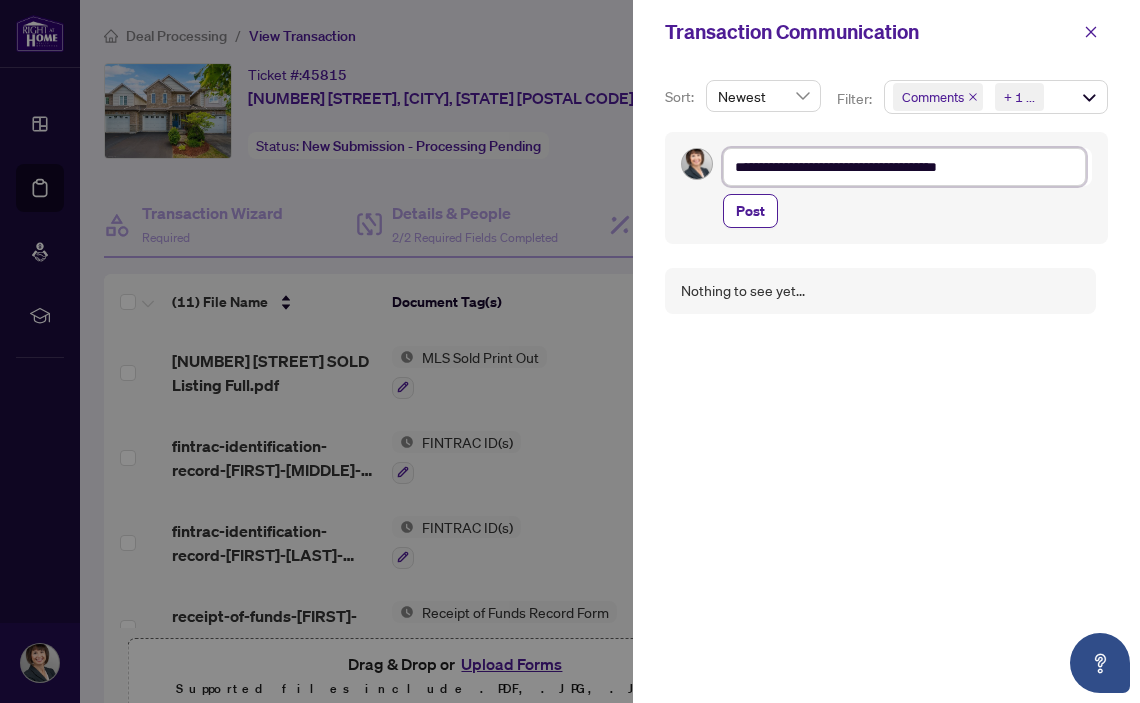 type on "**********" 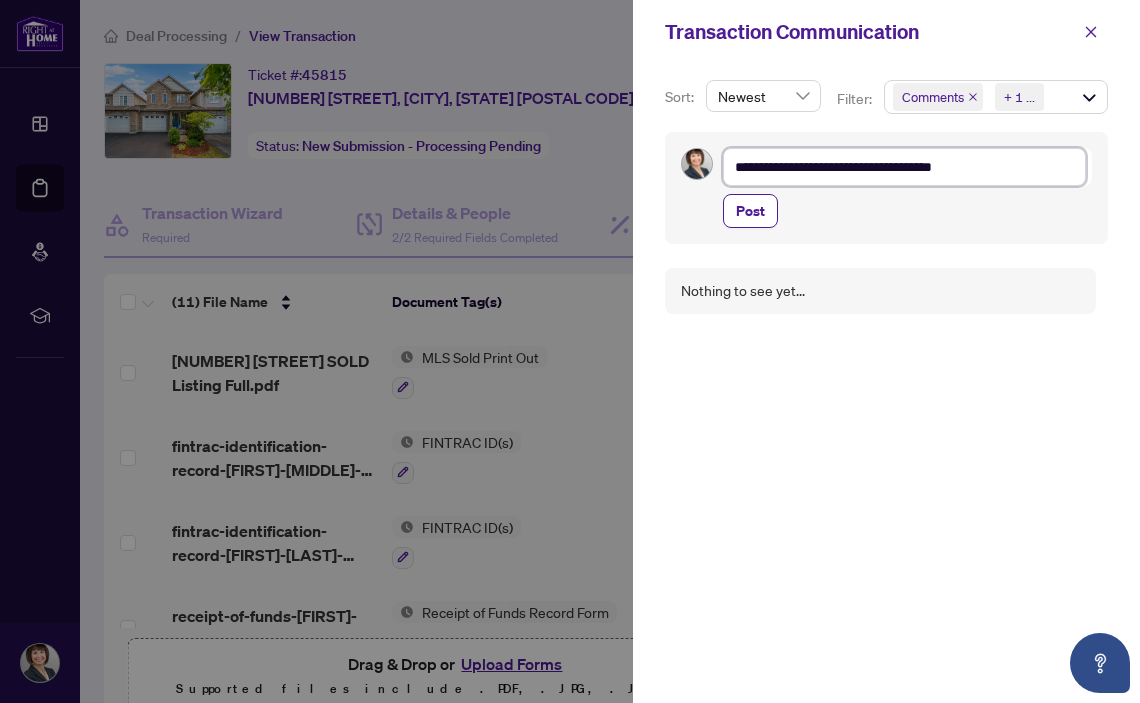type on "**********" 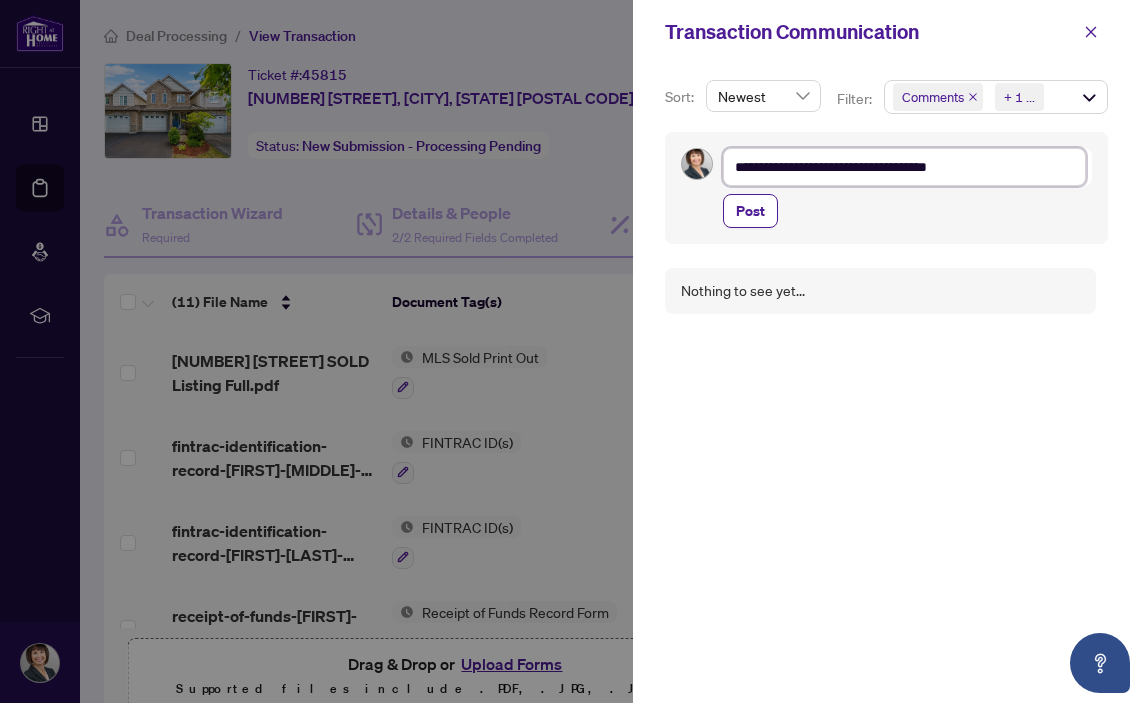 type on "**********" 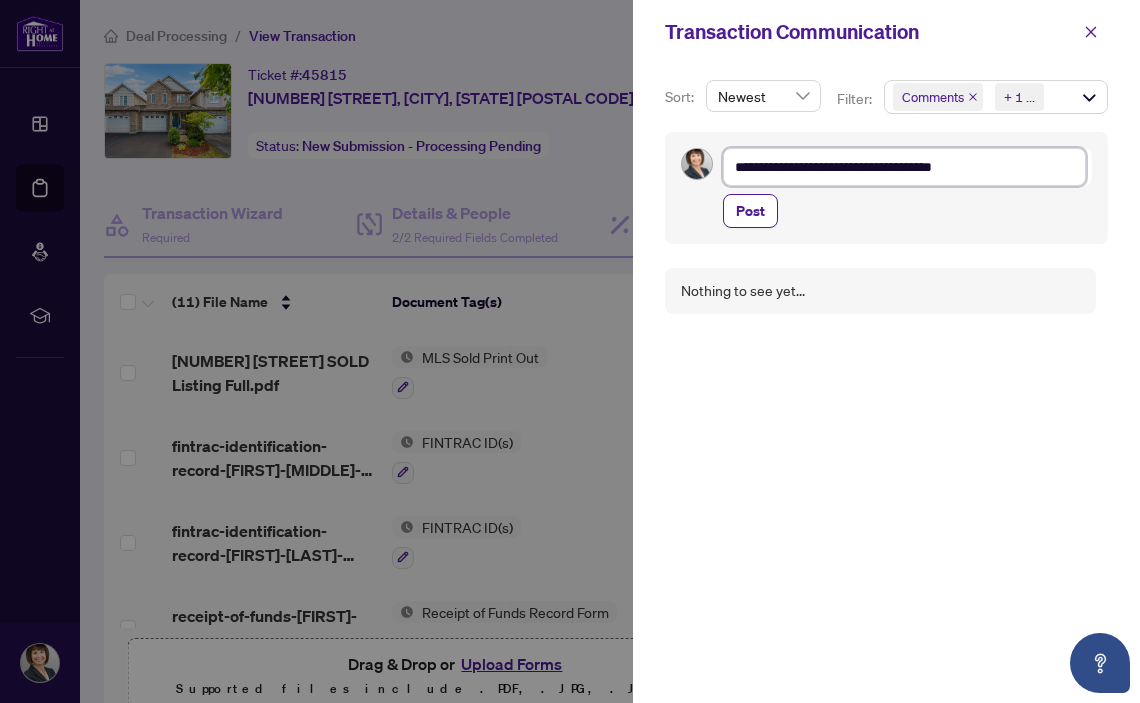 type on "**********" 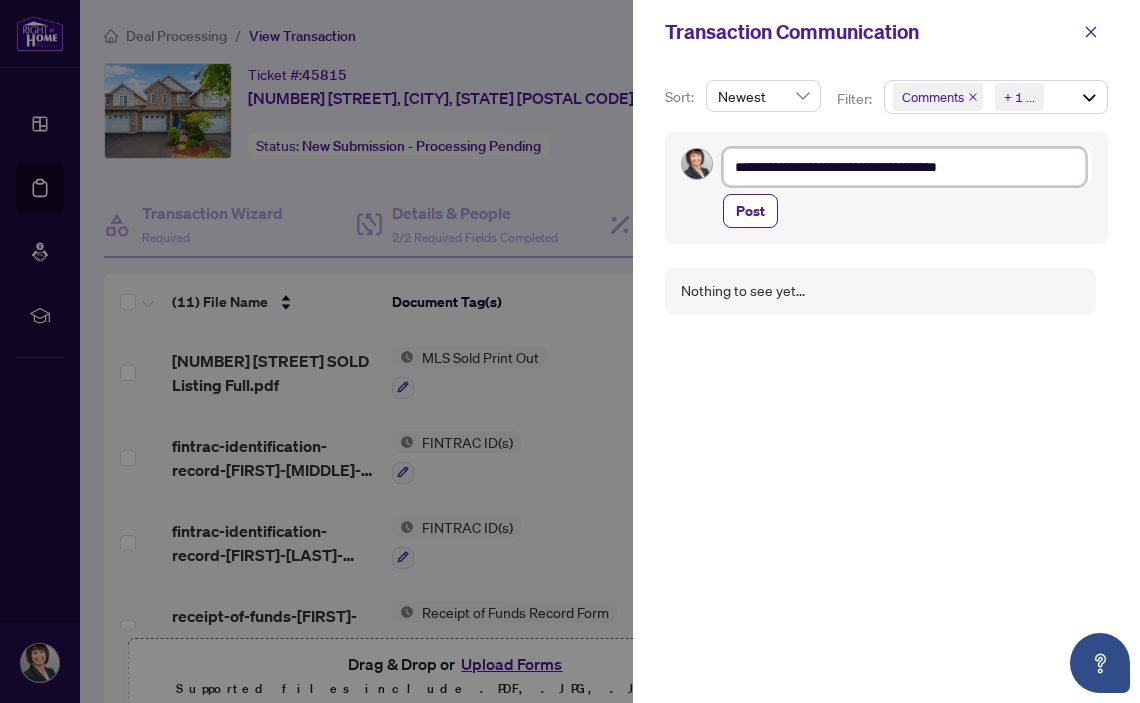 type on "**********" 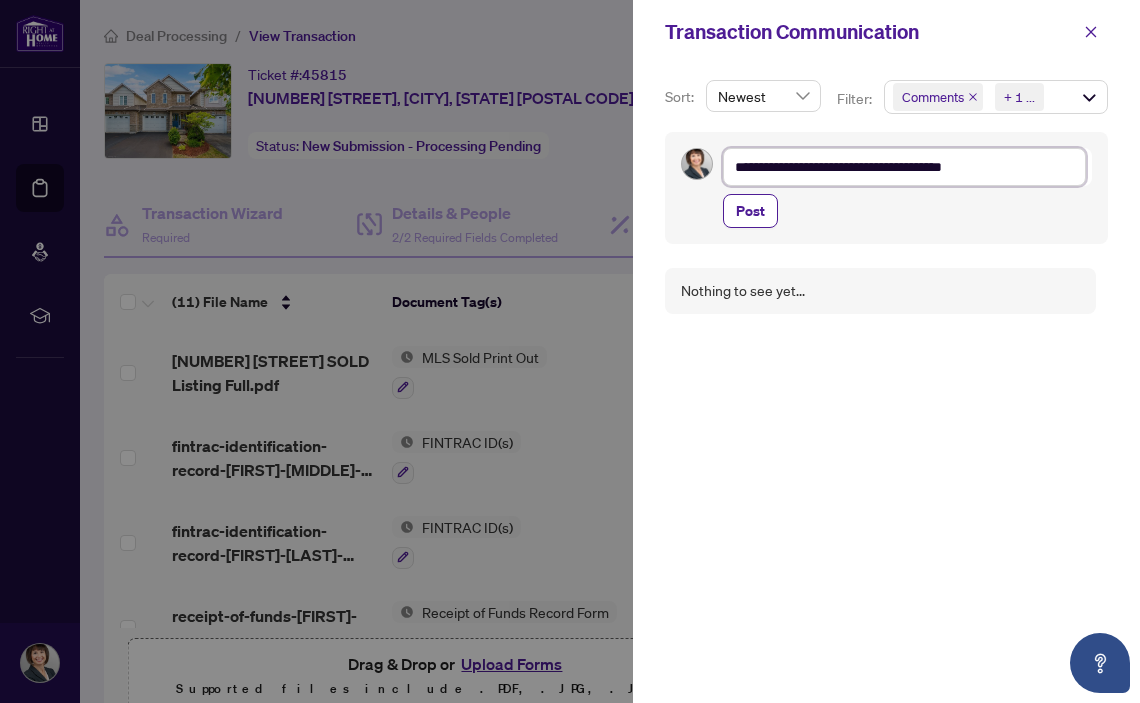 type on "**********" 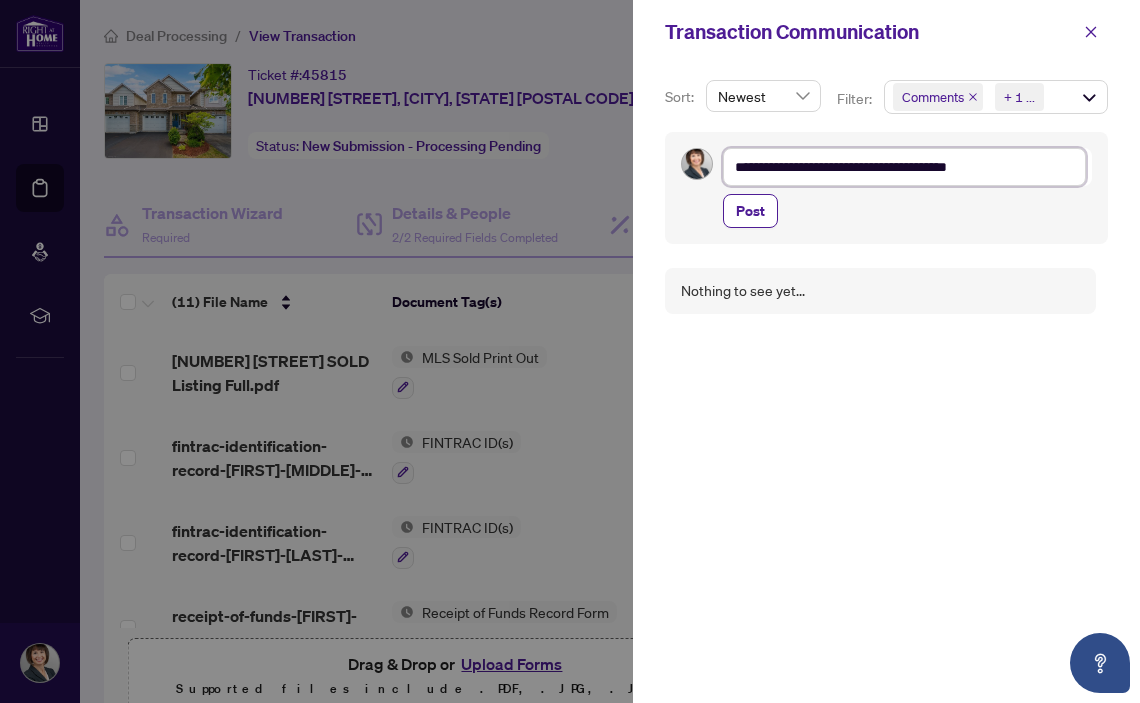 type on "**********" 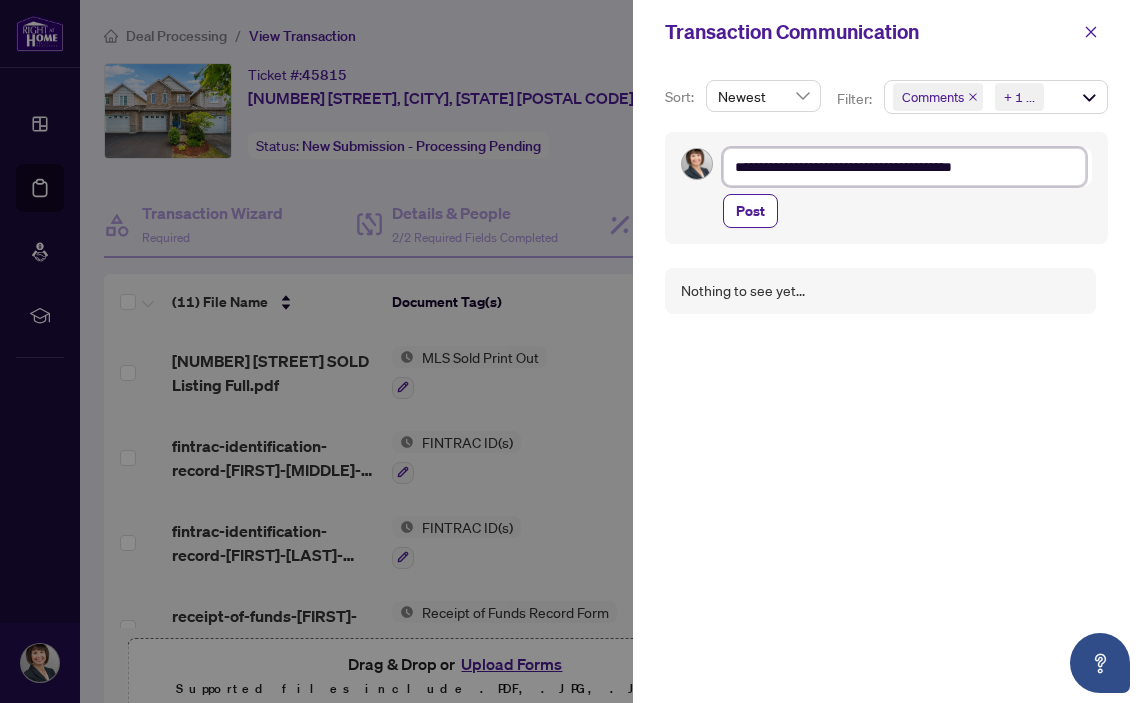 type on "**********" 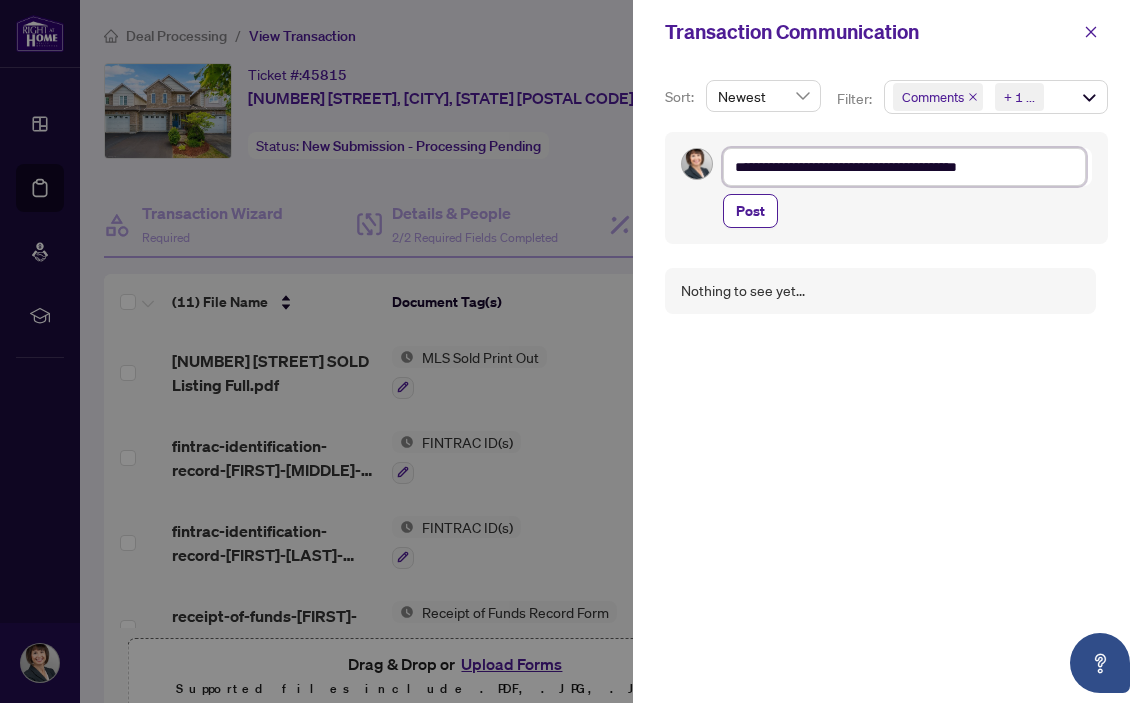 type on "**********" 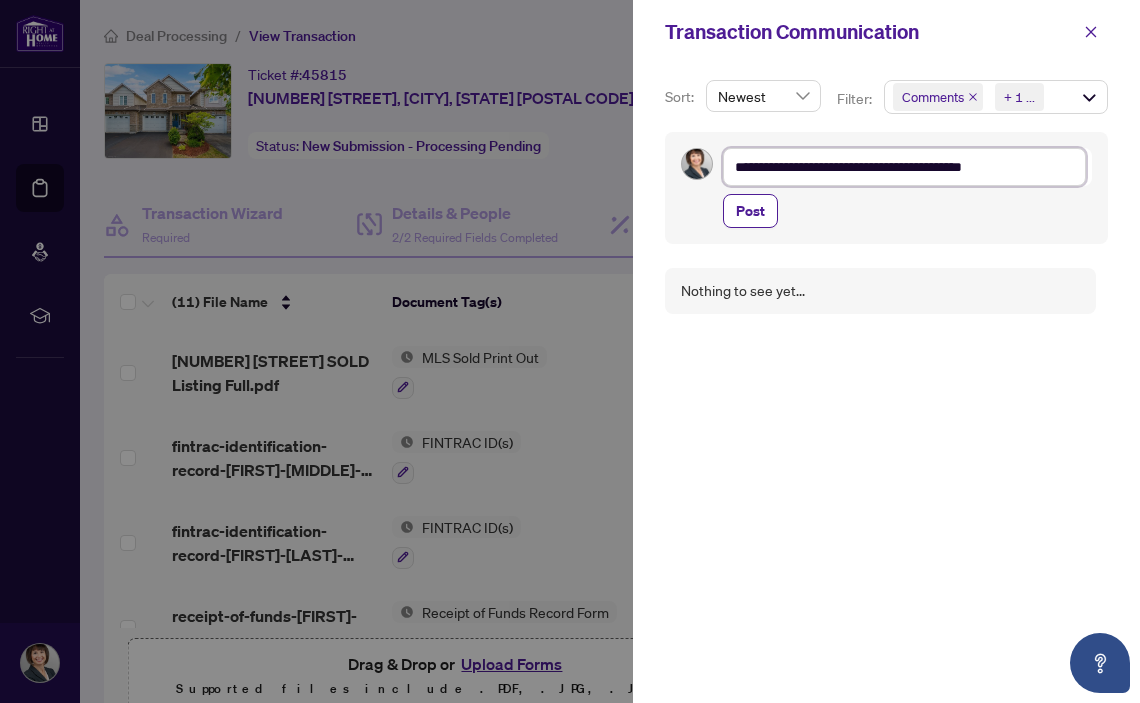 type on "**********" 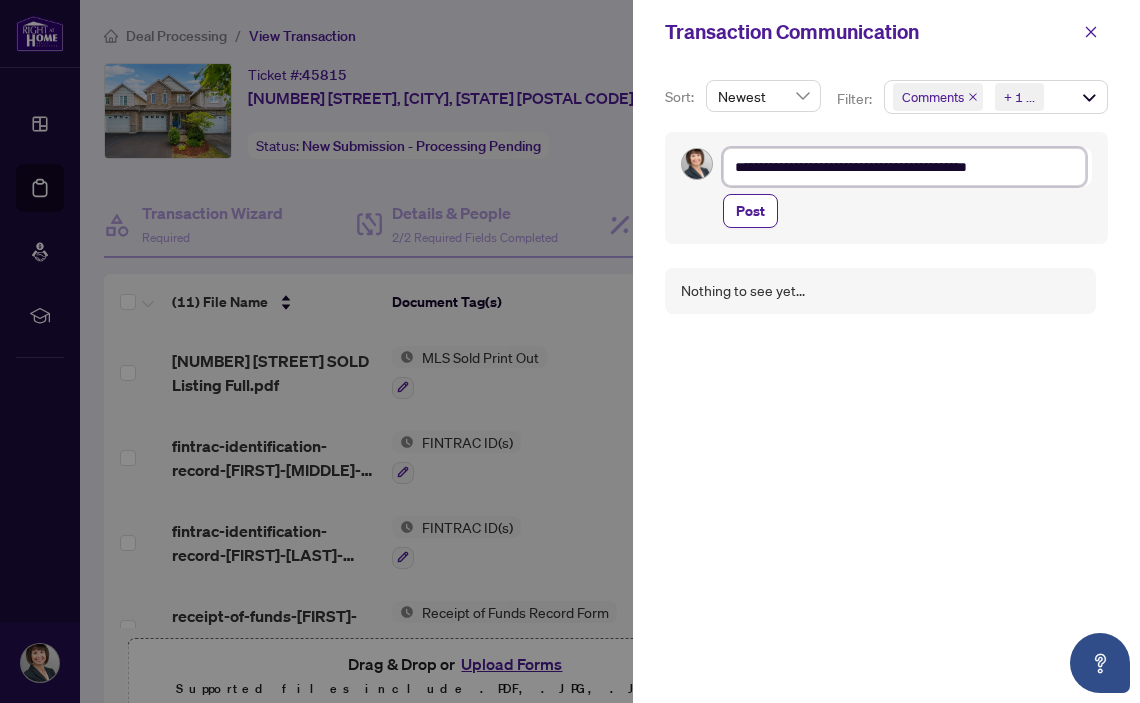type on "**********" 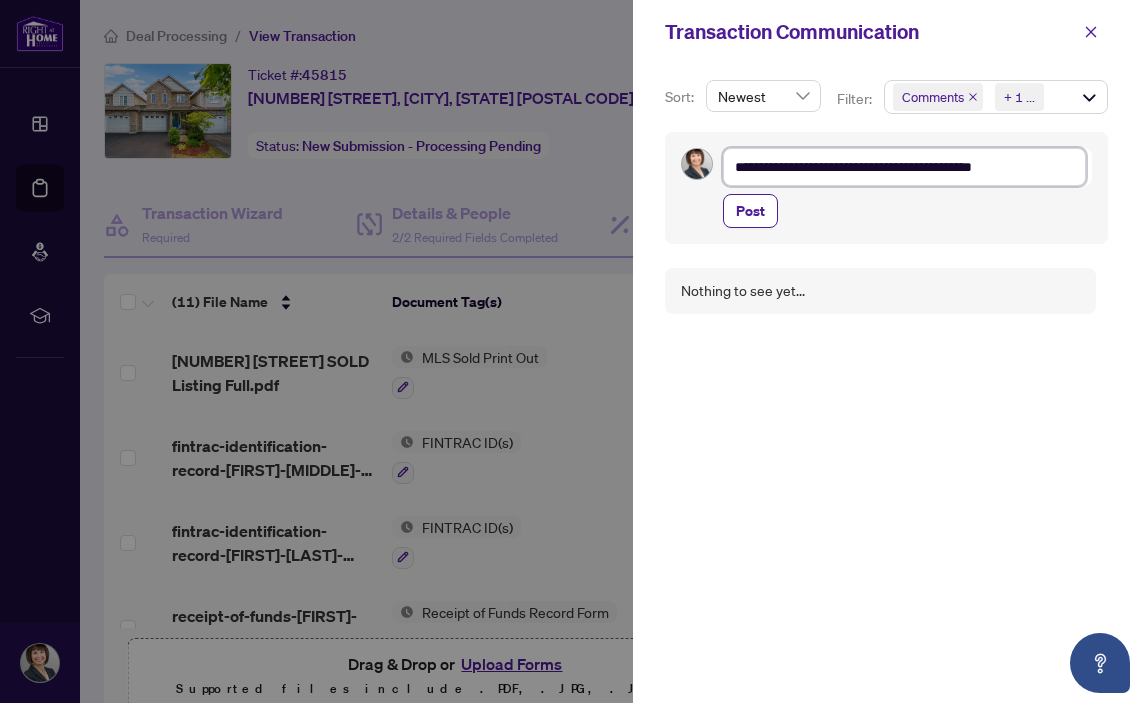 type on "**********" 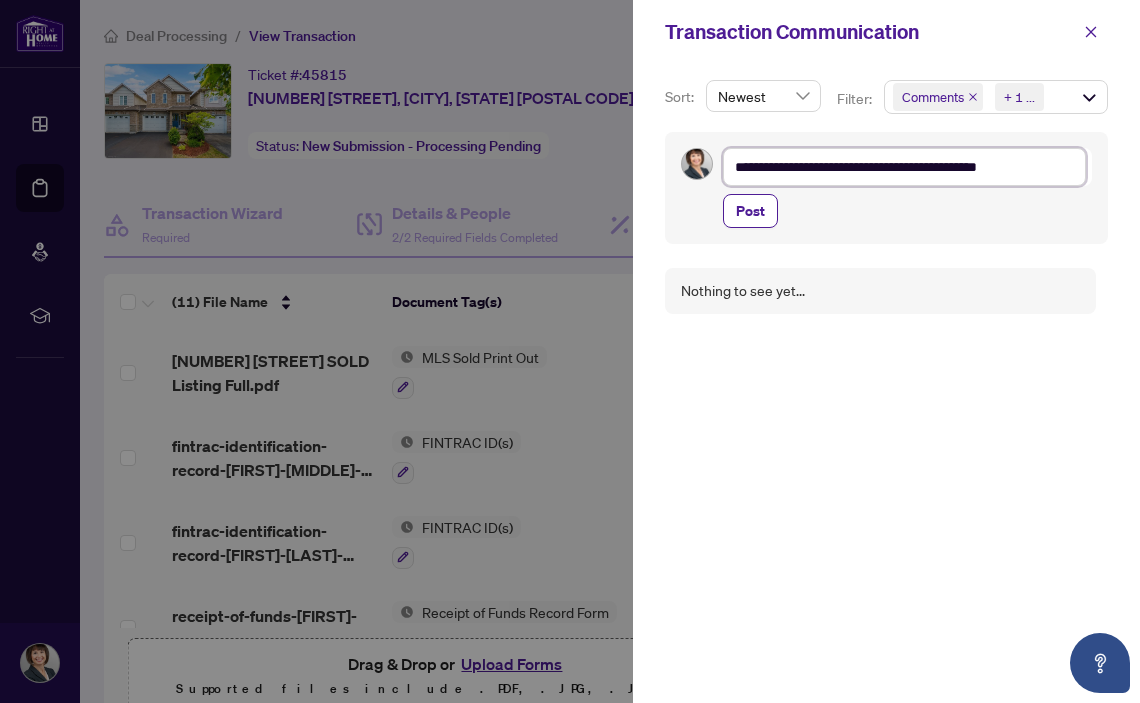 type on "**********" 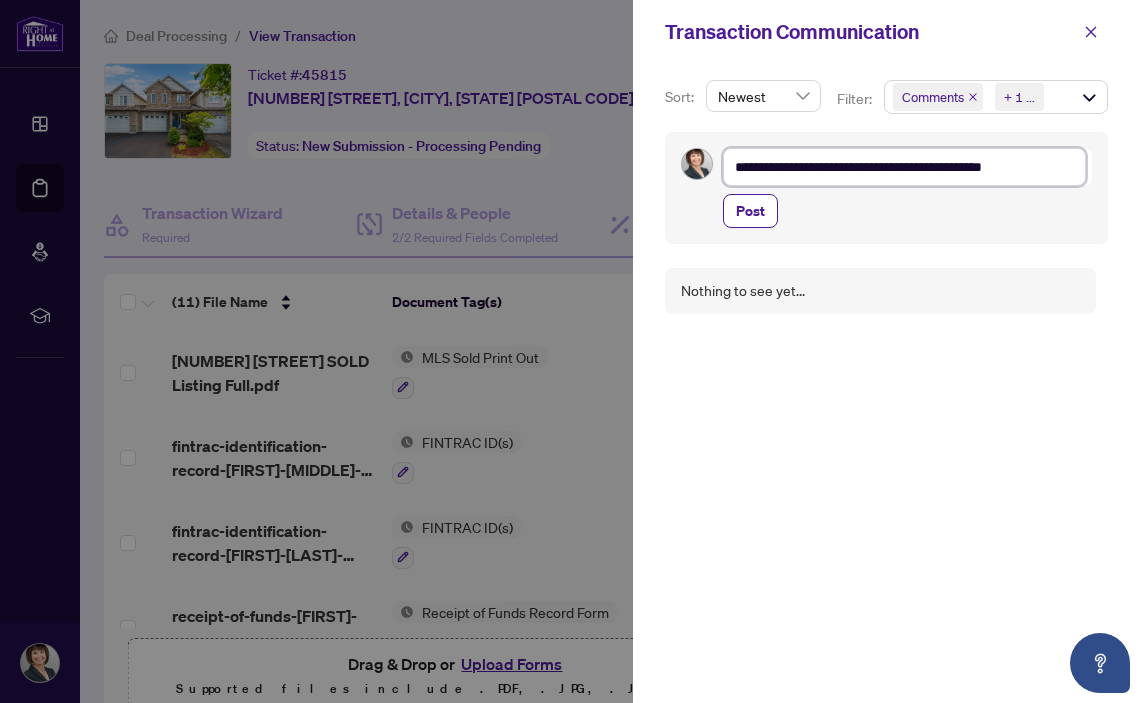 type on "**********" 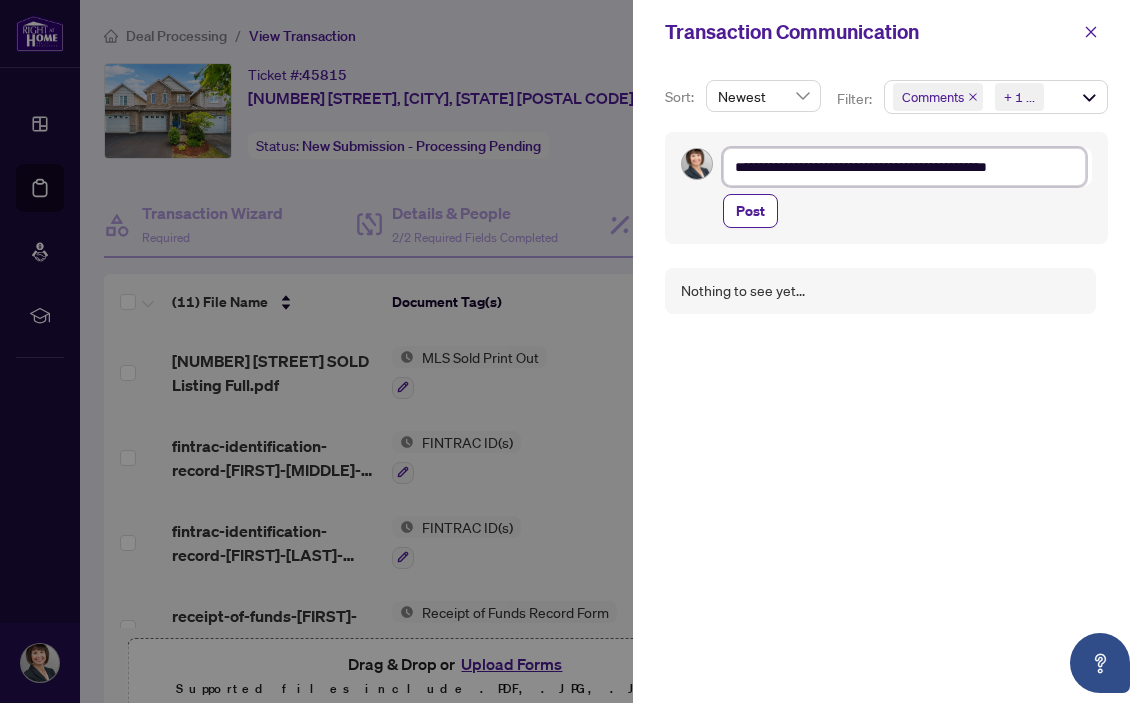 type on "**********" 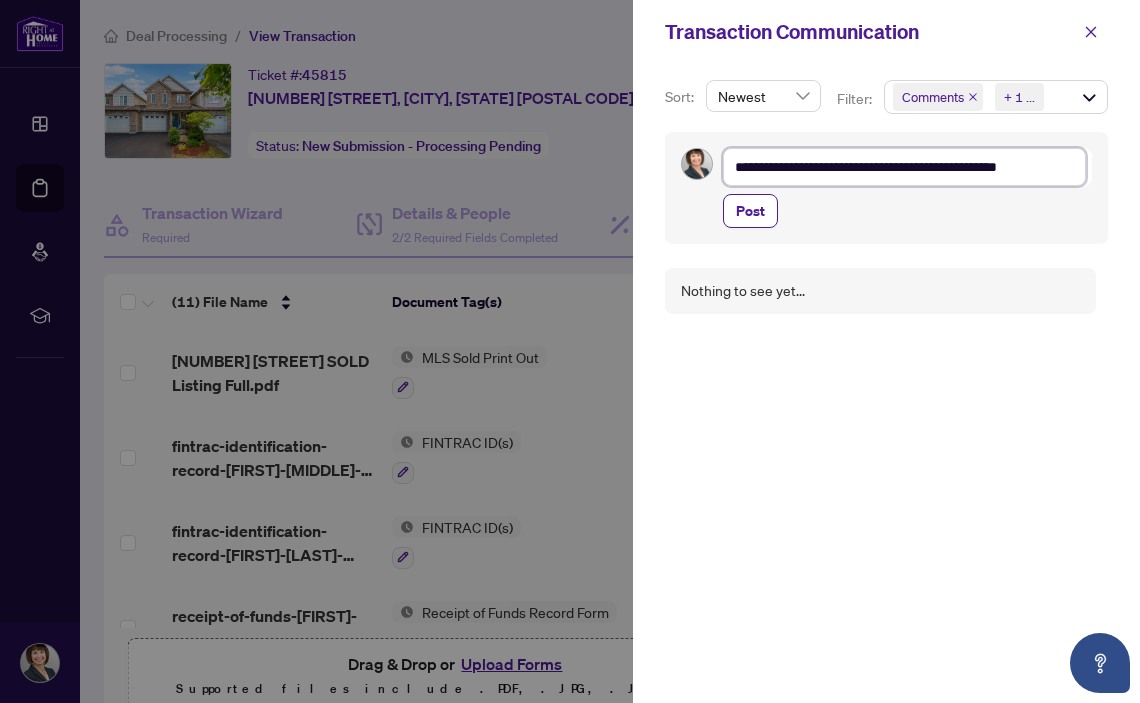 type on "**********" 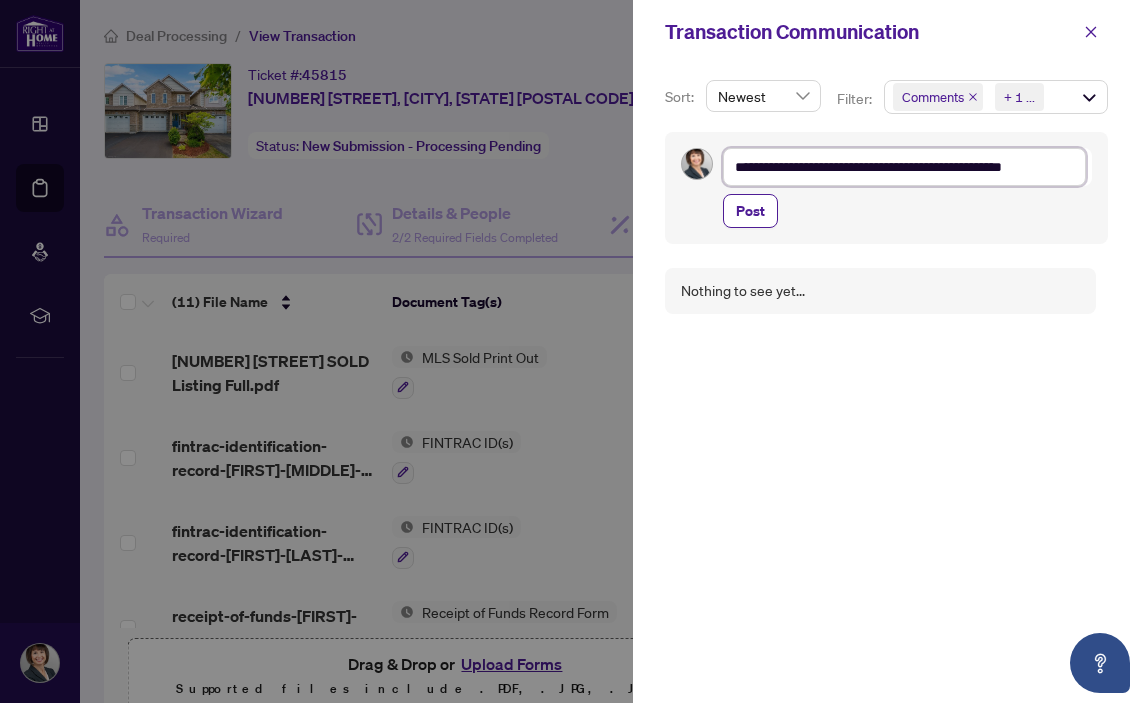 type on "**********" 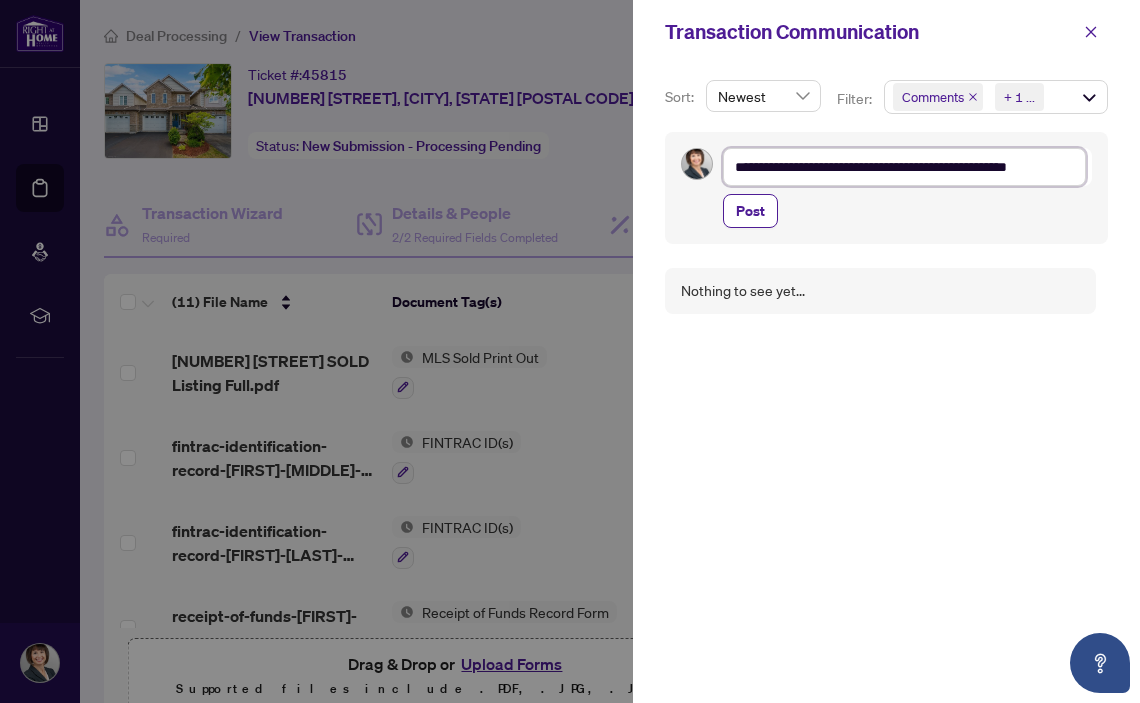 type on "**********" 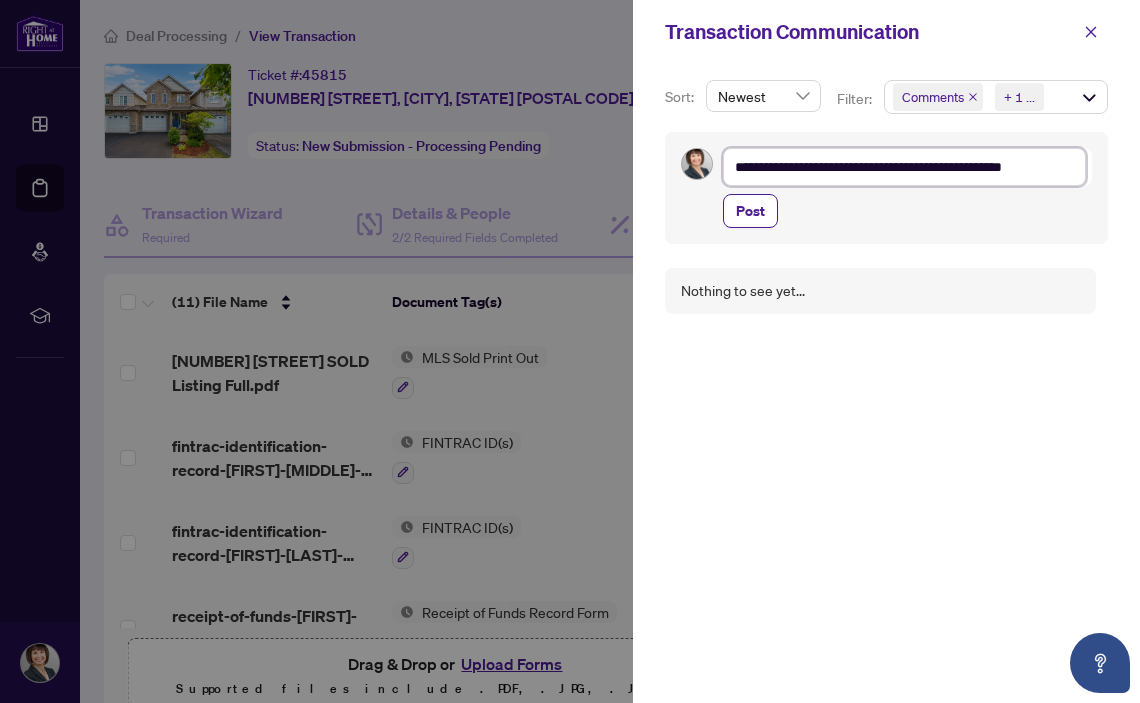 type on "**********" 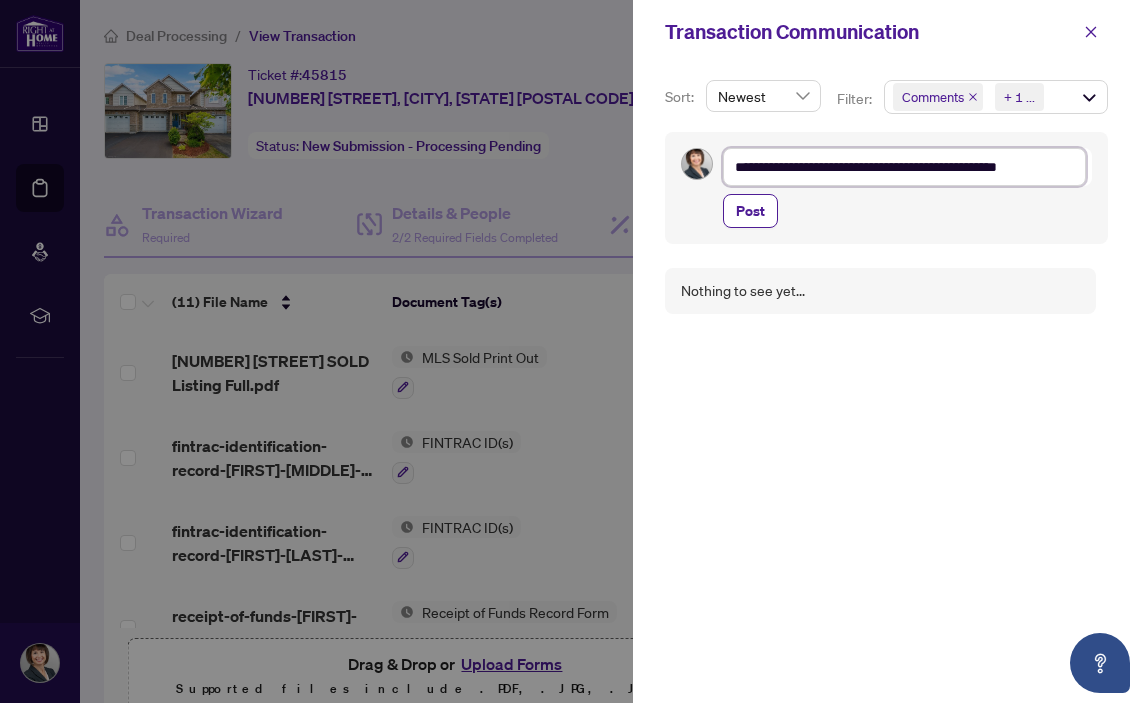 type on "**********" 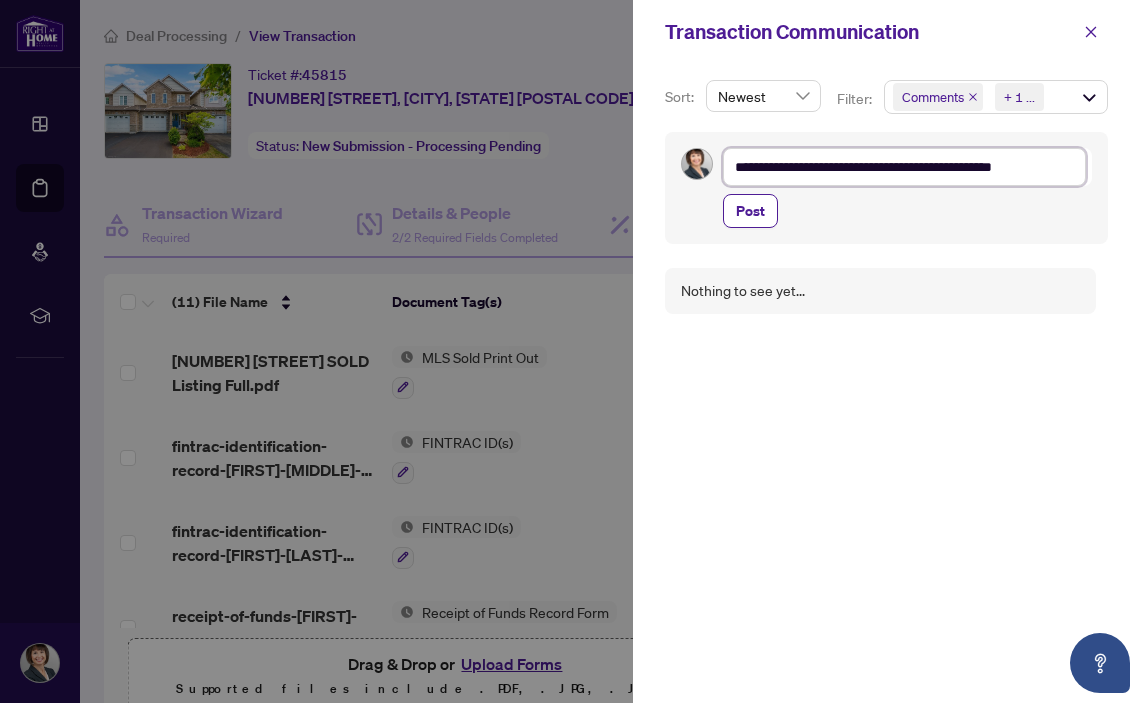 type on "**********" 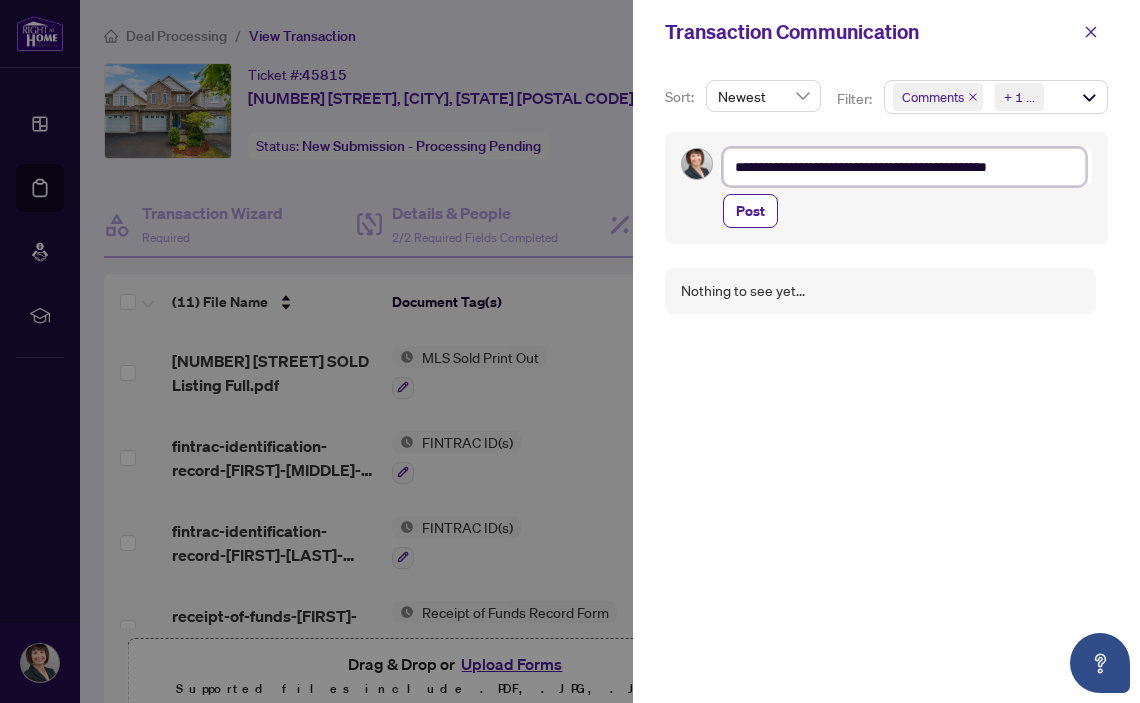 type on "**********" 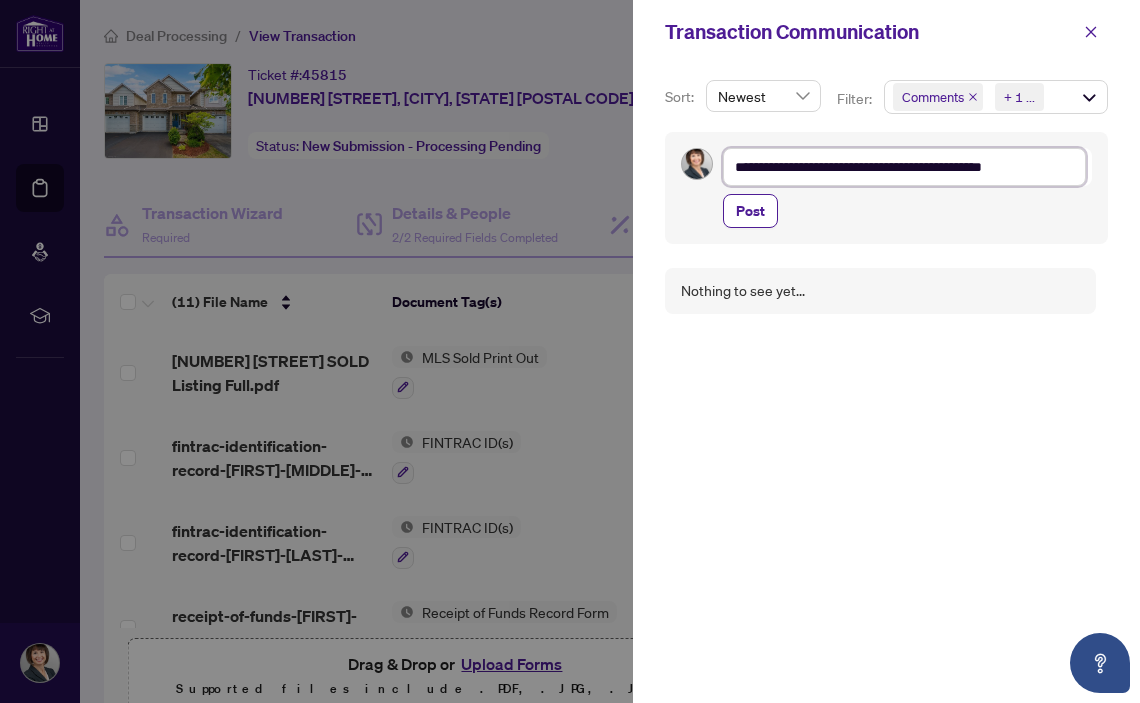 type on "**********" 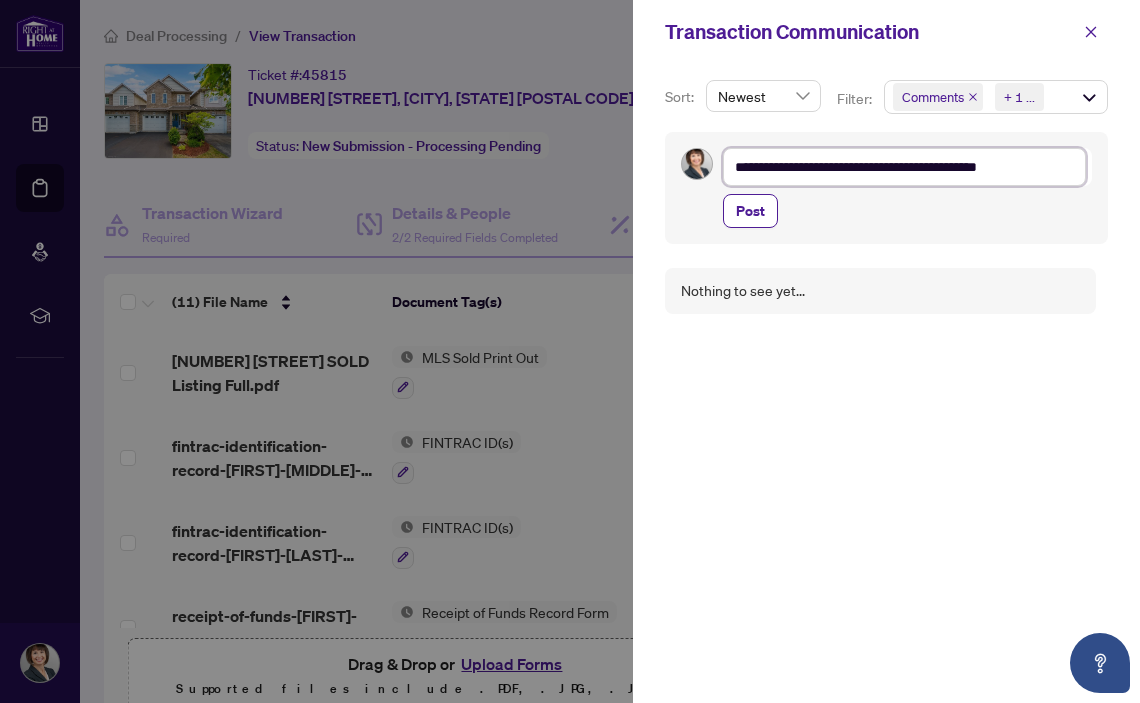type on "**********" 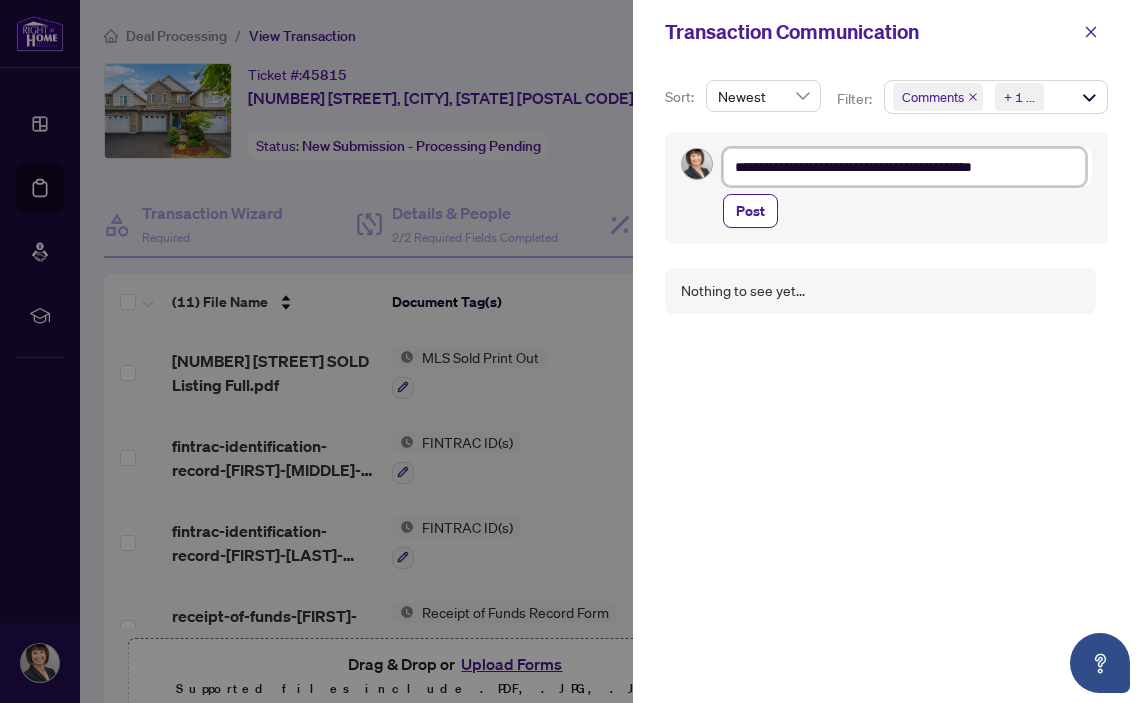 type on "**********" 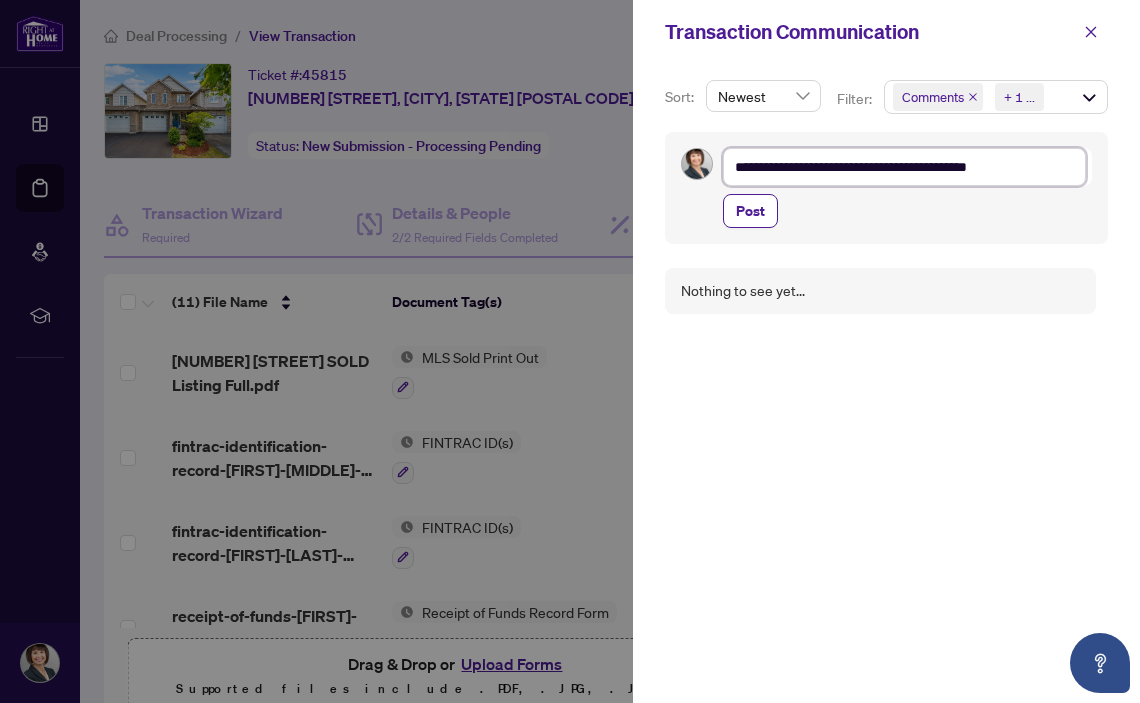 type on "**********" 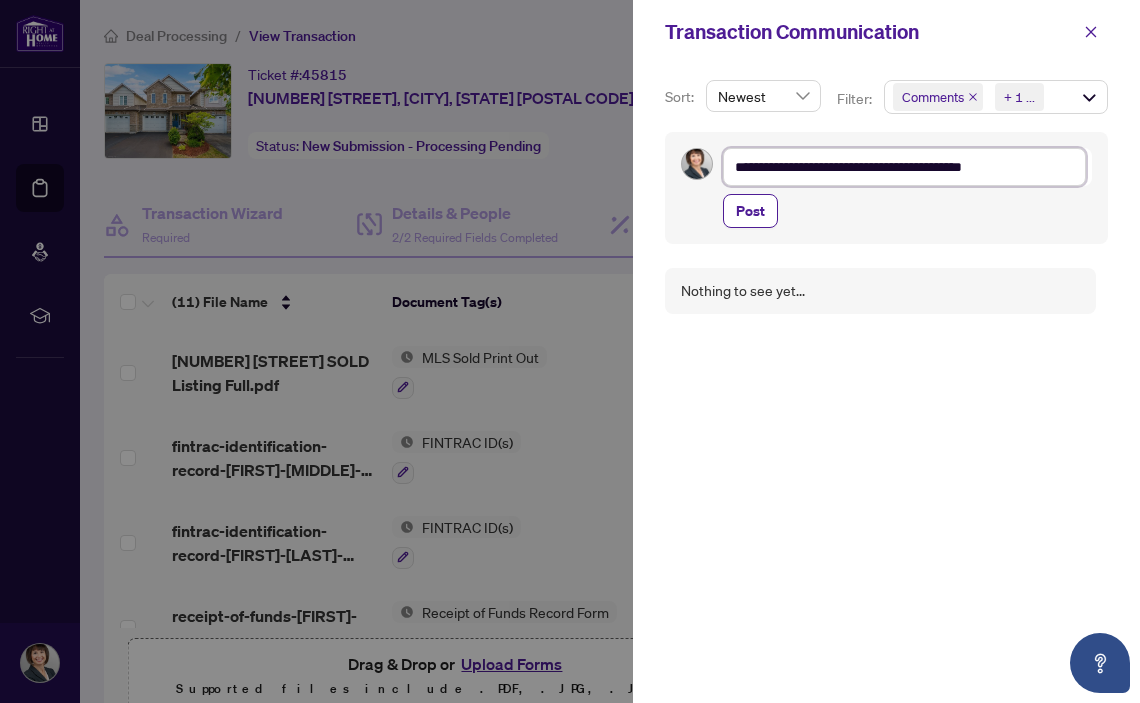 type on "**********" 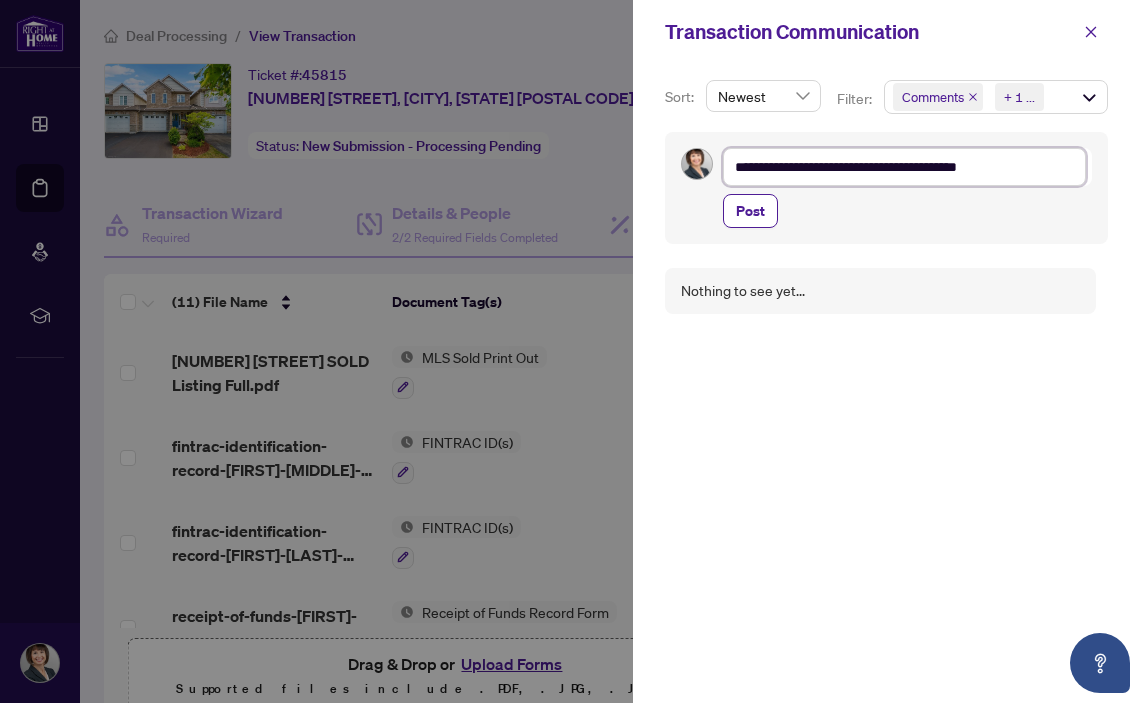 type on "**********" 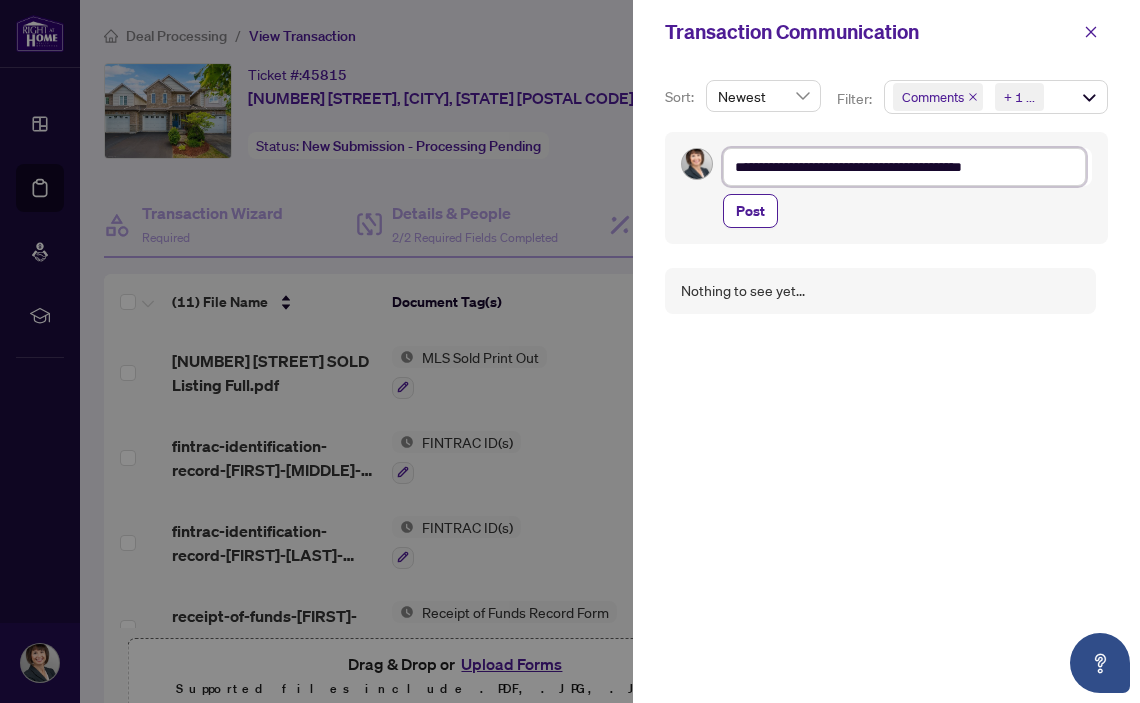 type on "**********" 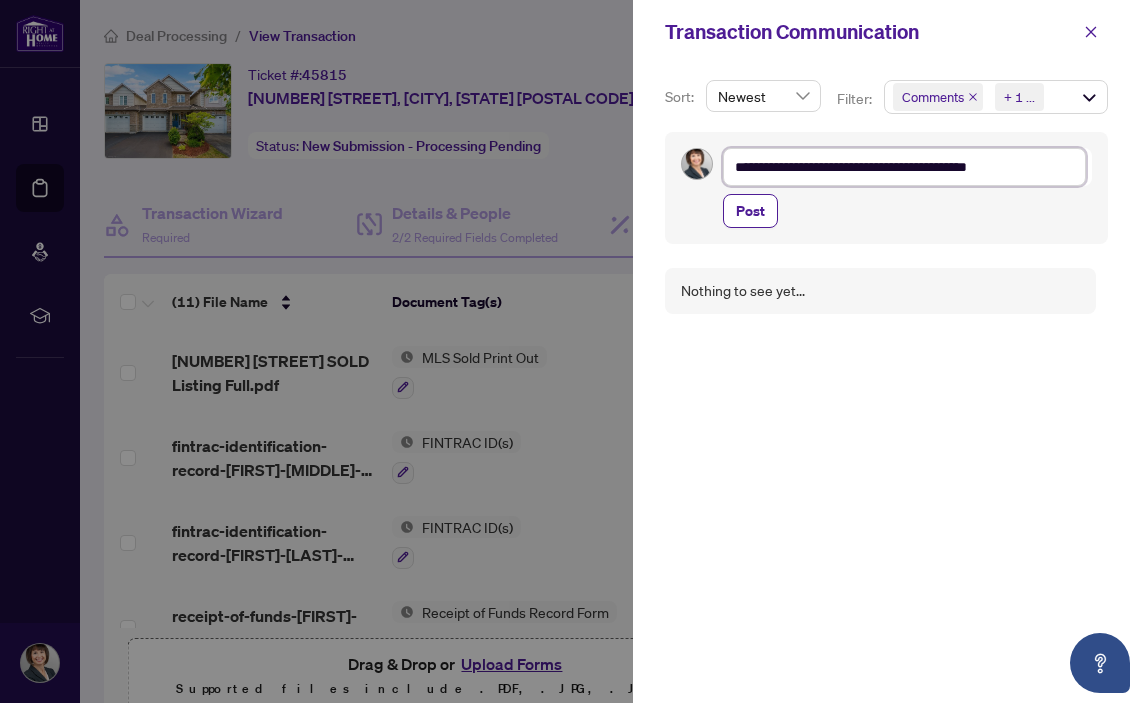 type on "**********" 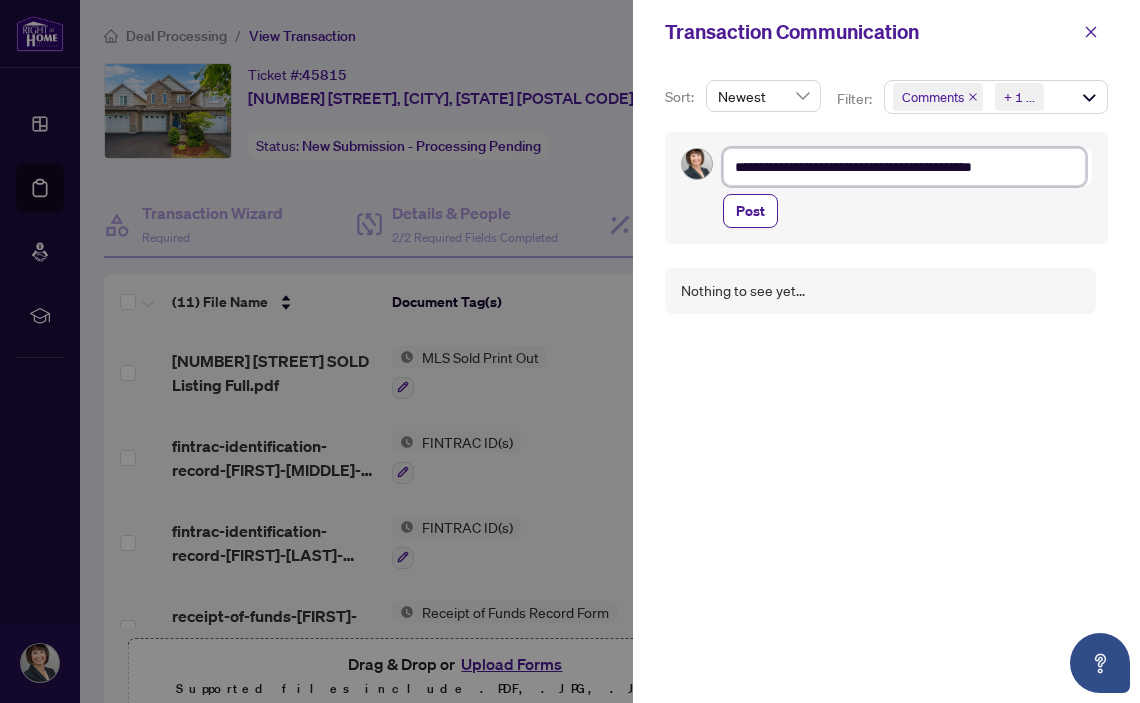 type on "**********" 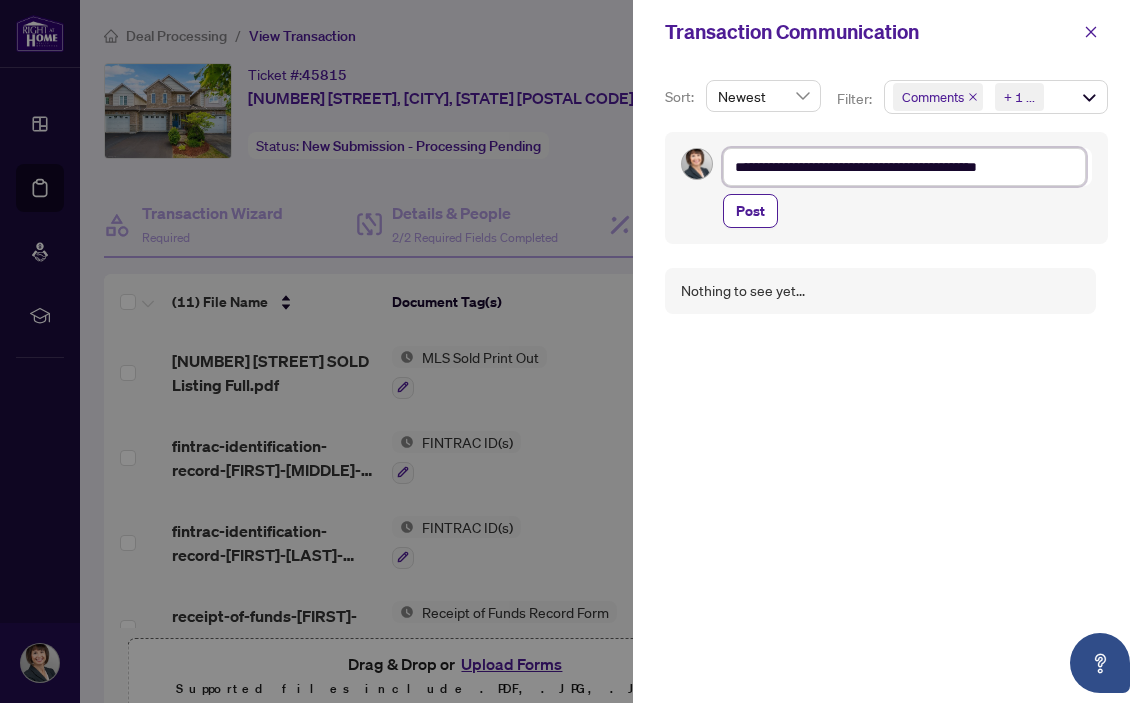 type on "**********" 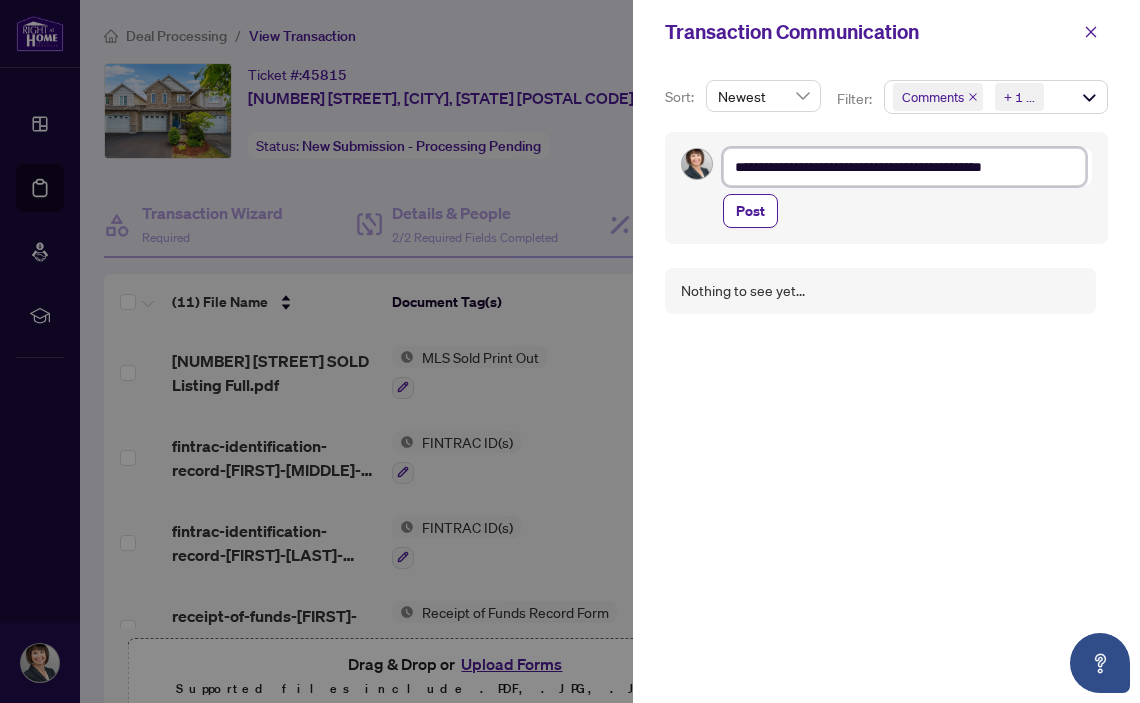 type on "**********" 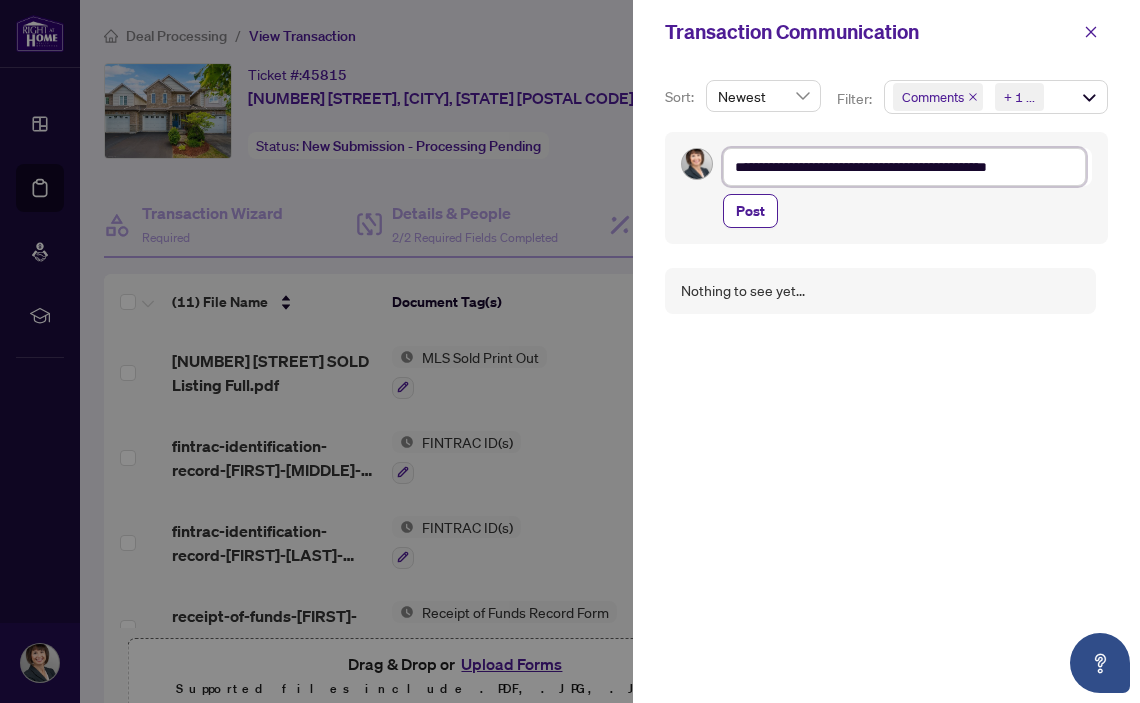 type on "**********" 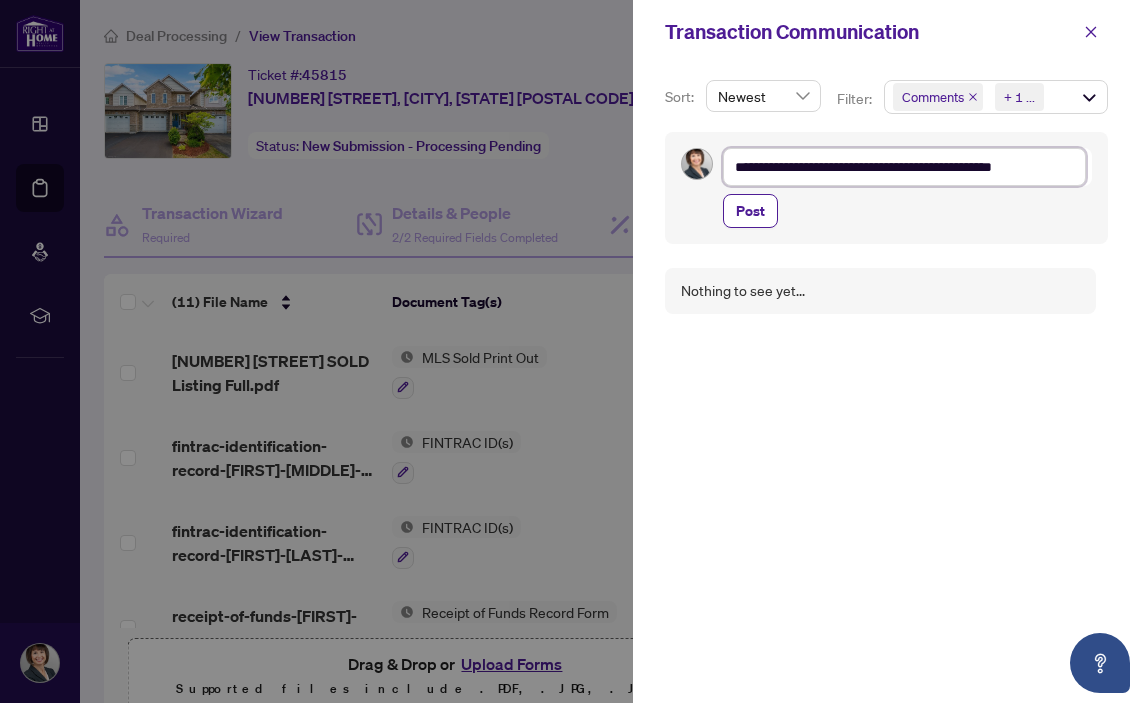 type on "**********" 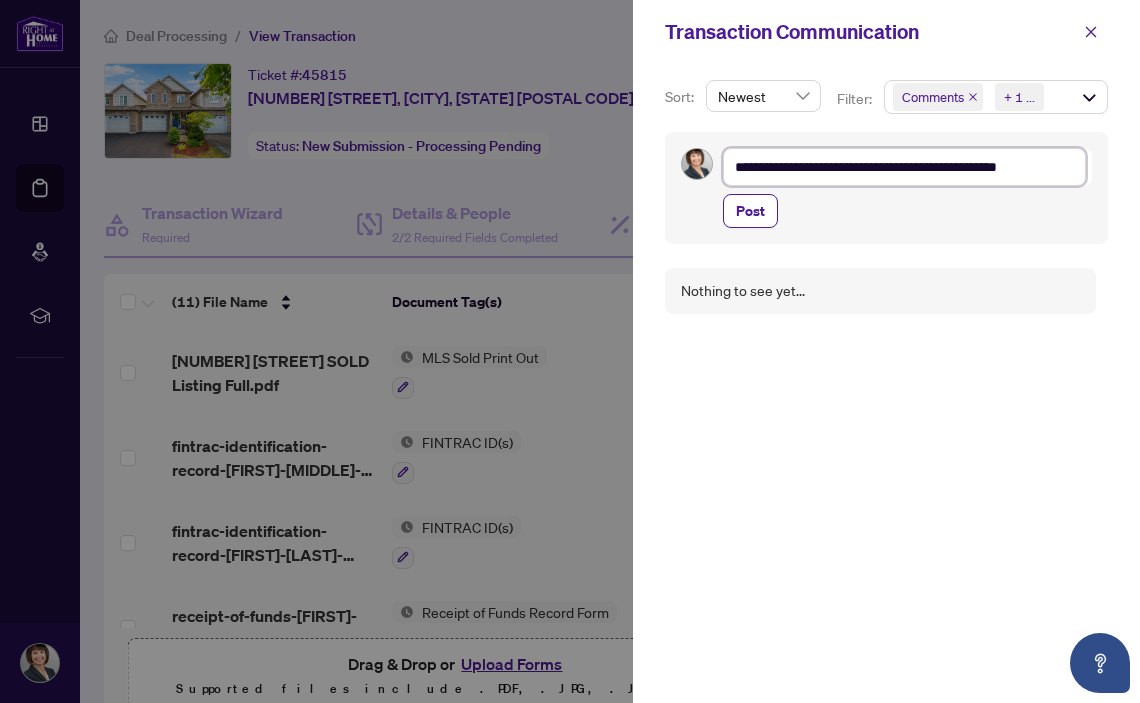 type on "**********" 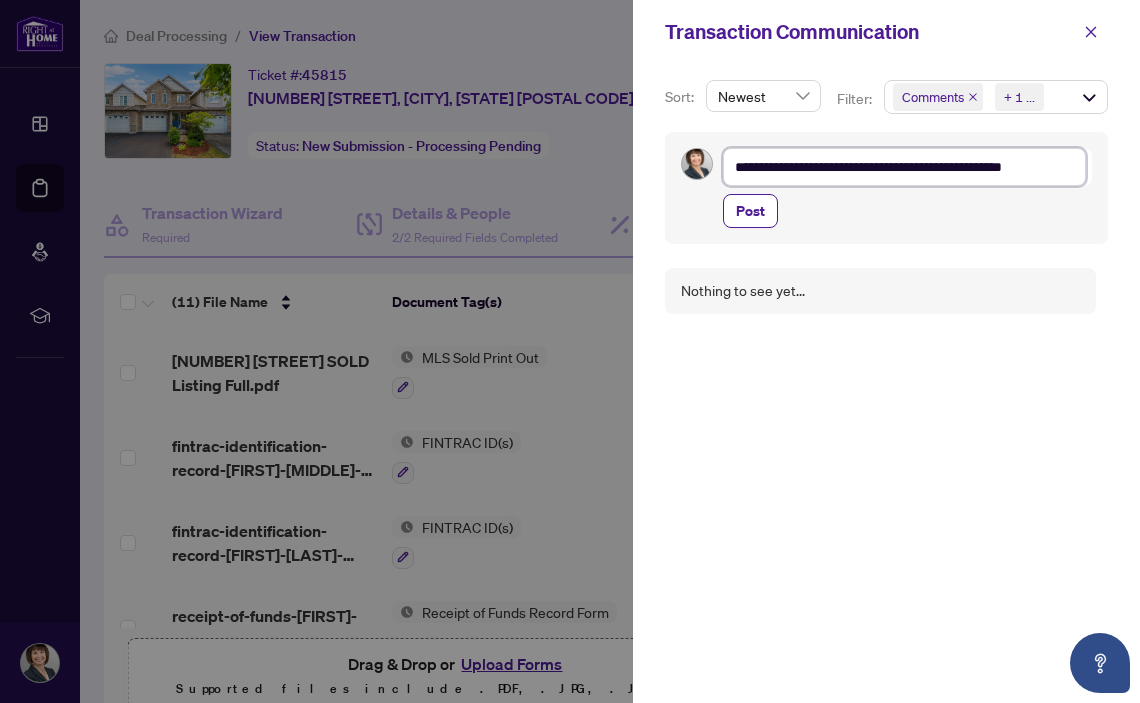type on "**********" 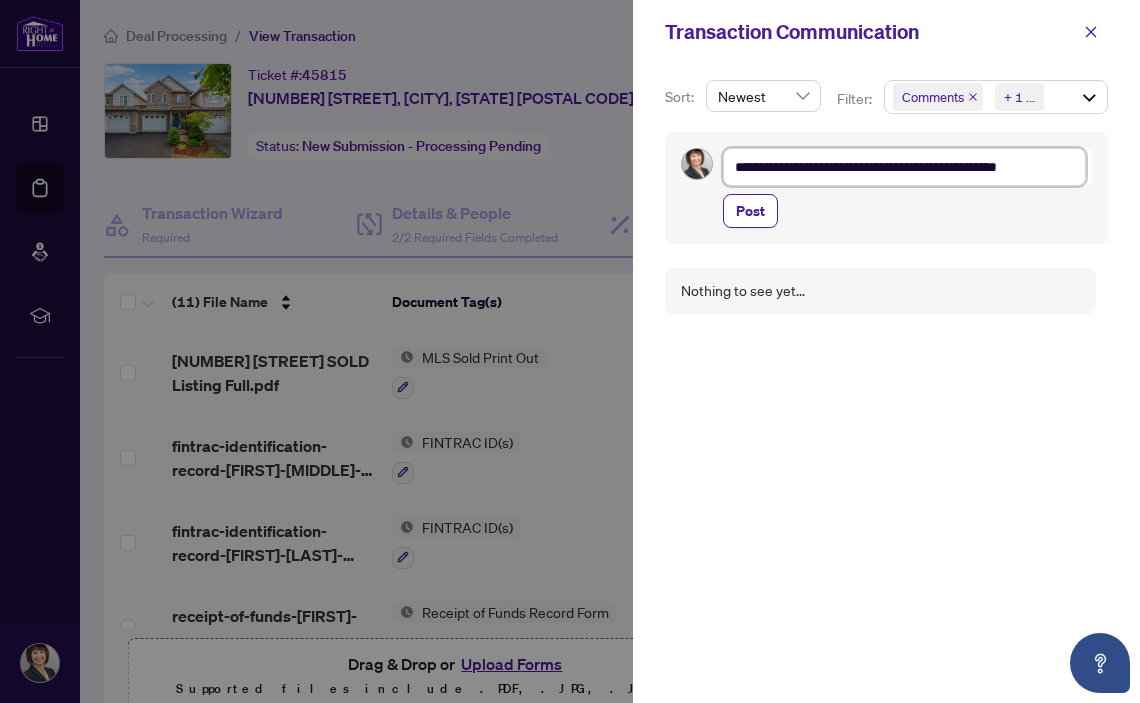 type on "**********" 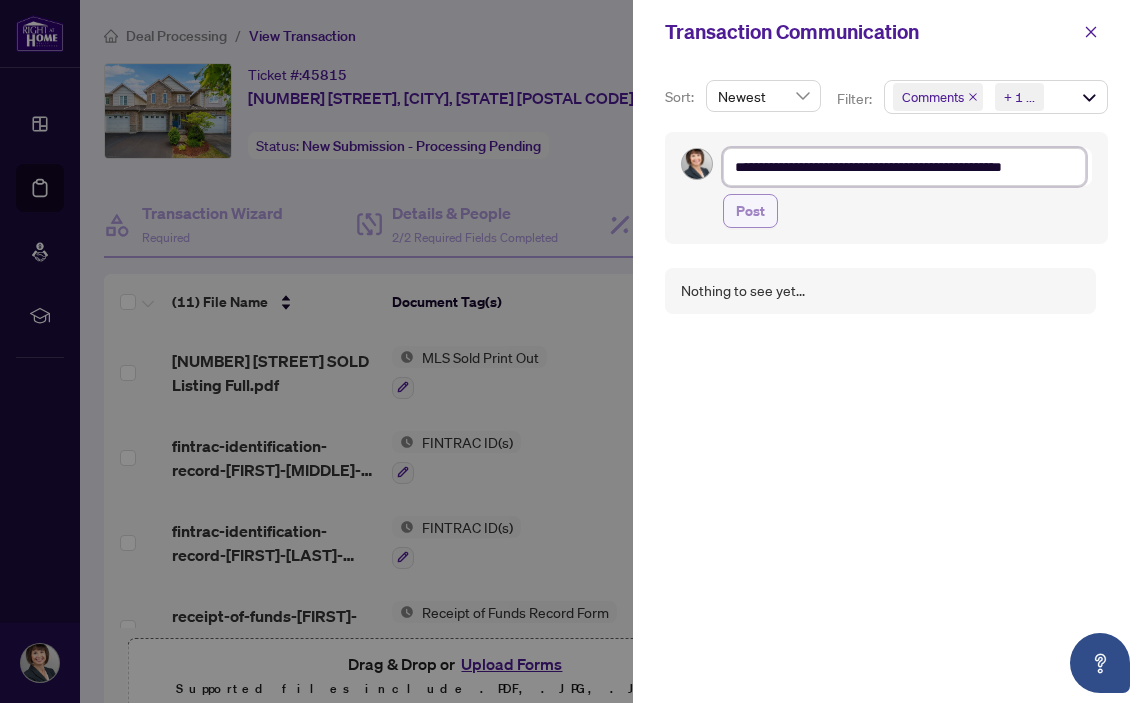 type on "**********" 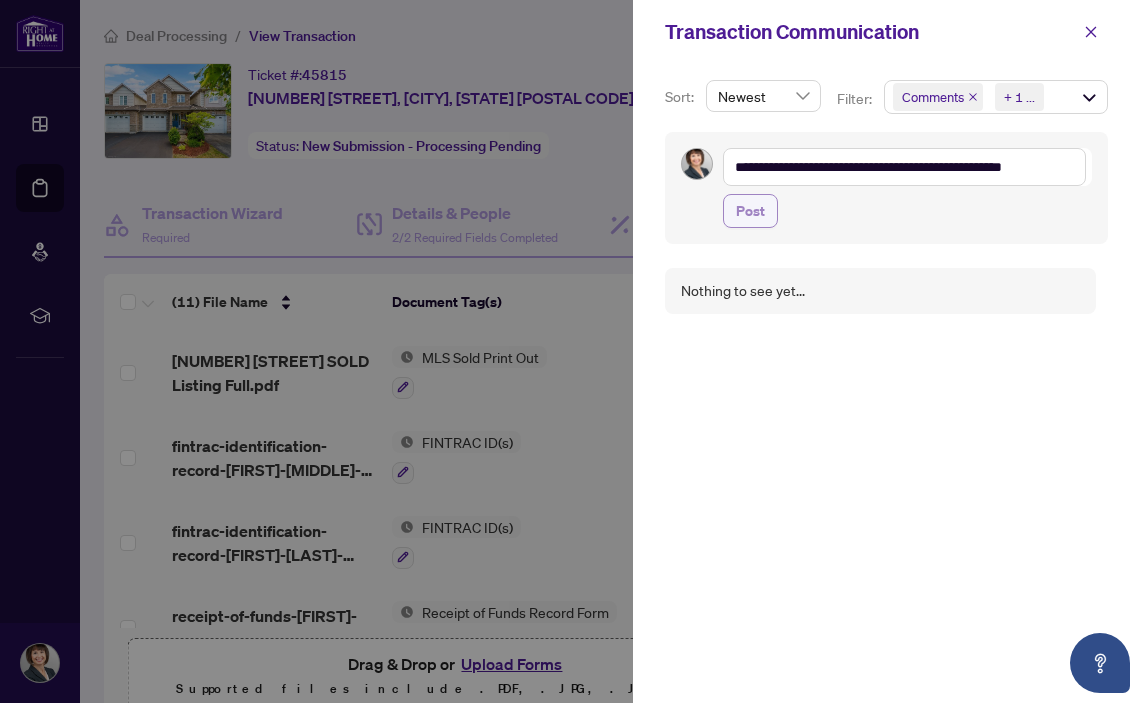 click on "Post" at bounding box center [750, 211] 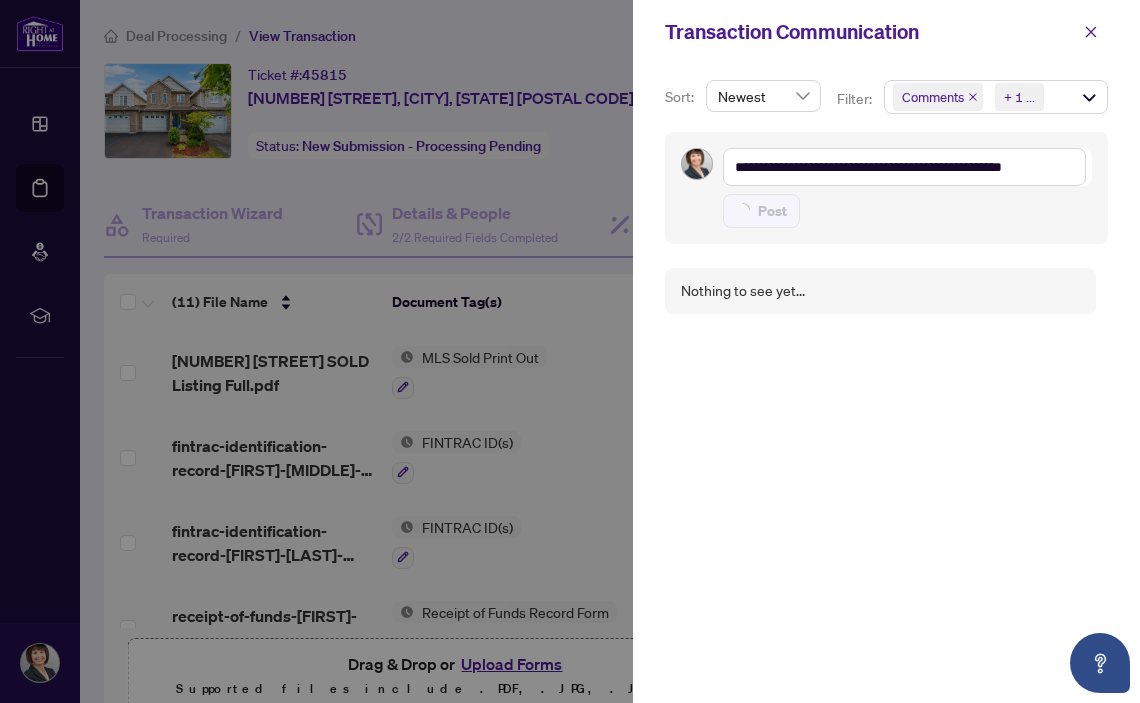 type 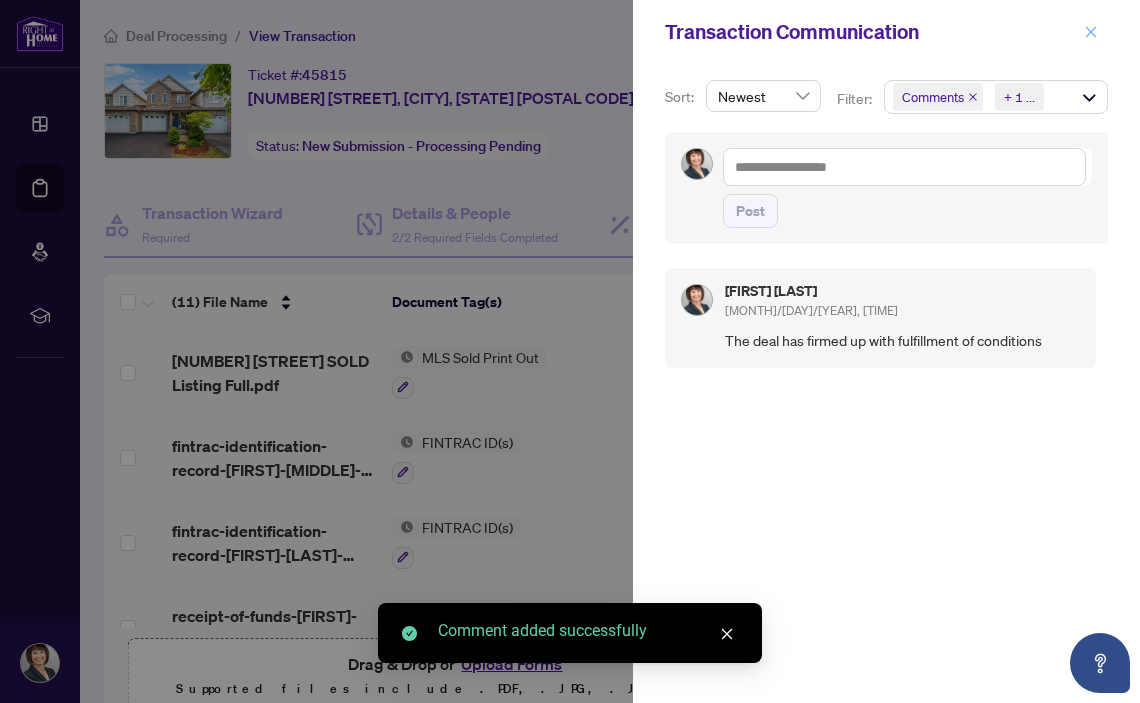 click 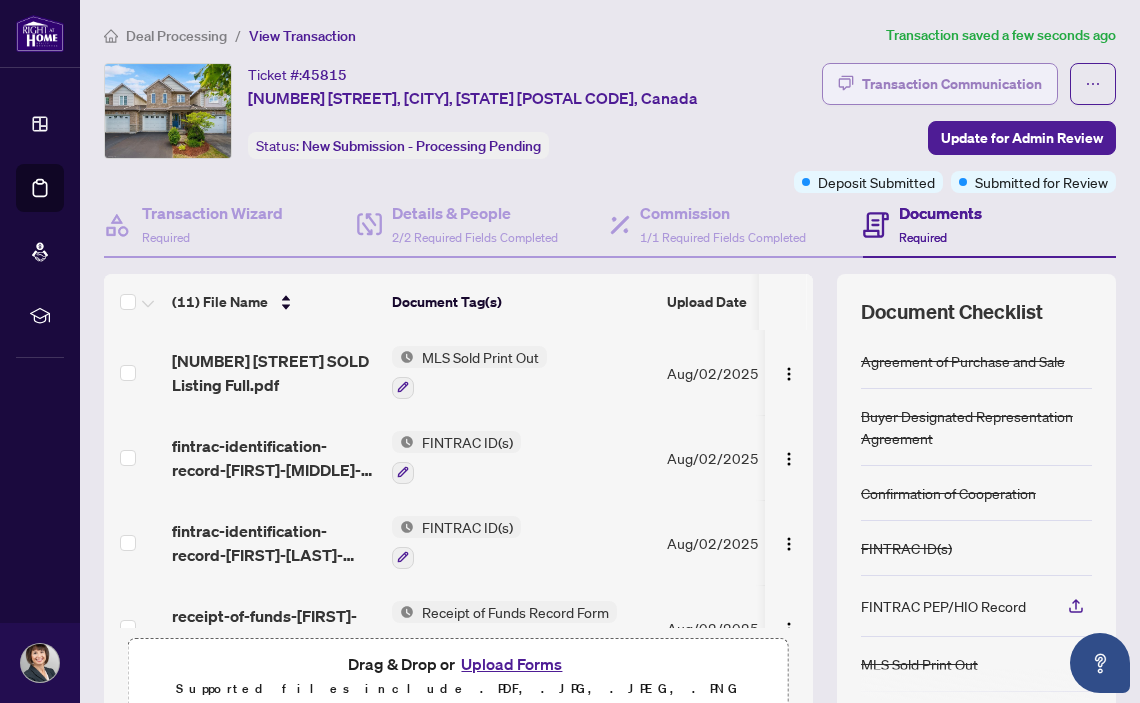 click on "Transaction Communication" at bounding box center [952, 84] 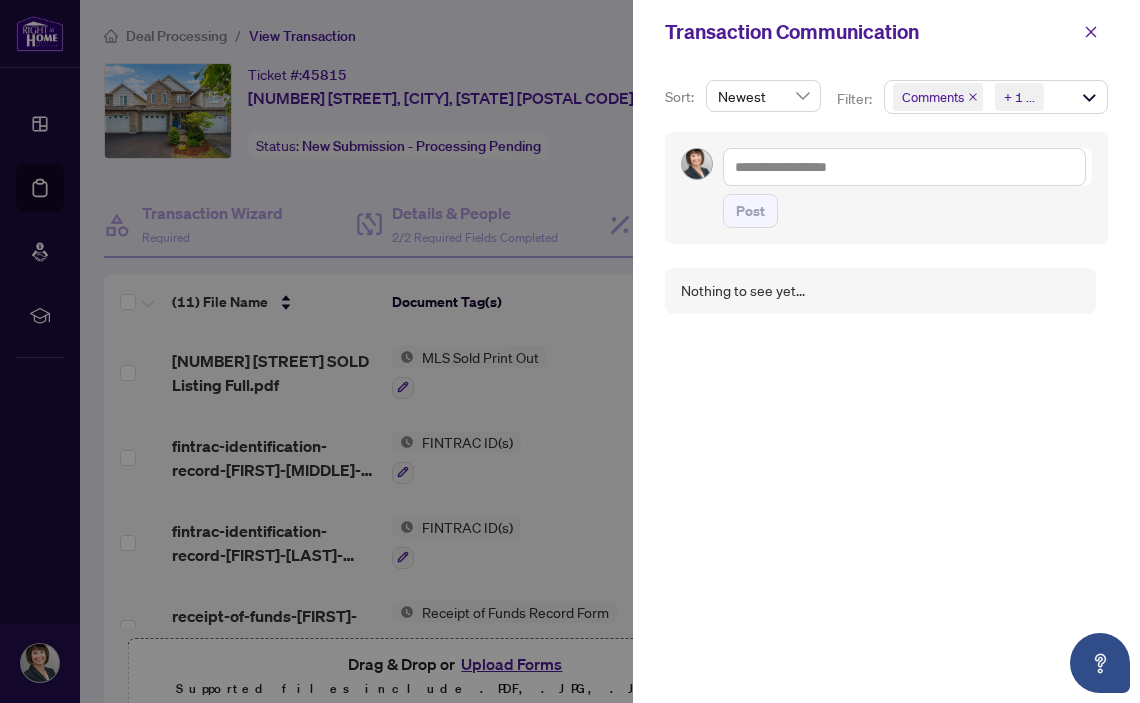 click on "Comments" at bounding box center [933, 97] 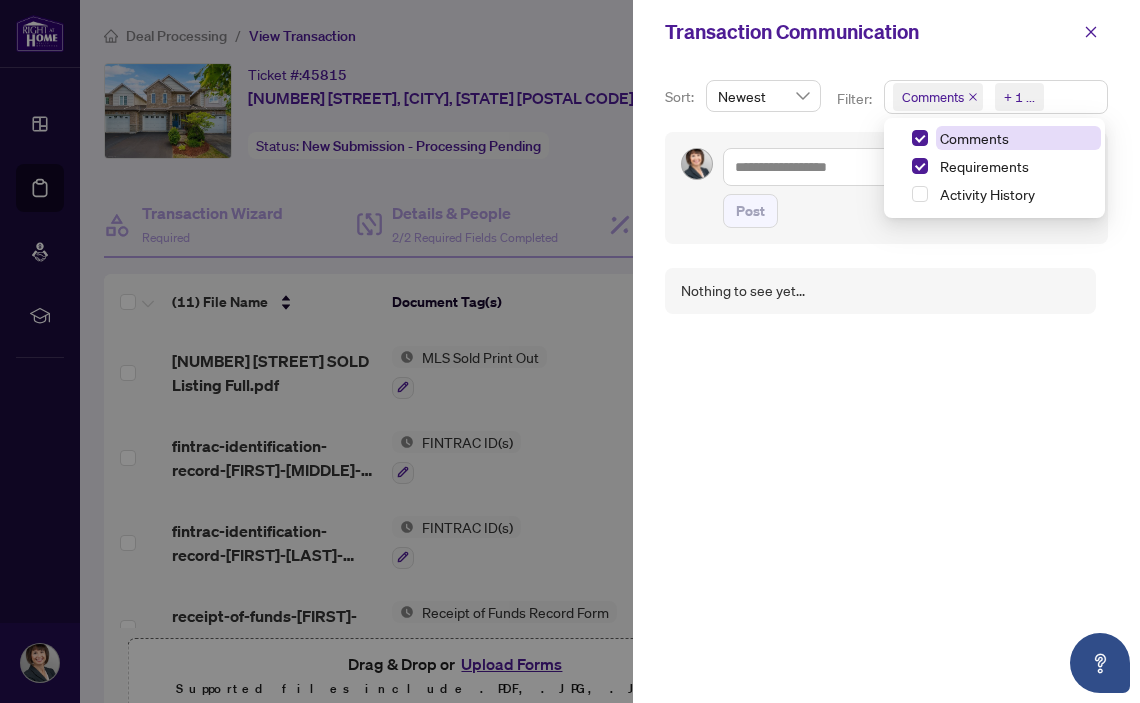 click on "Comments" at bounding box center (974, 138) 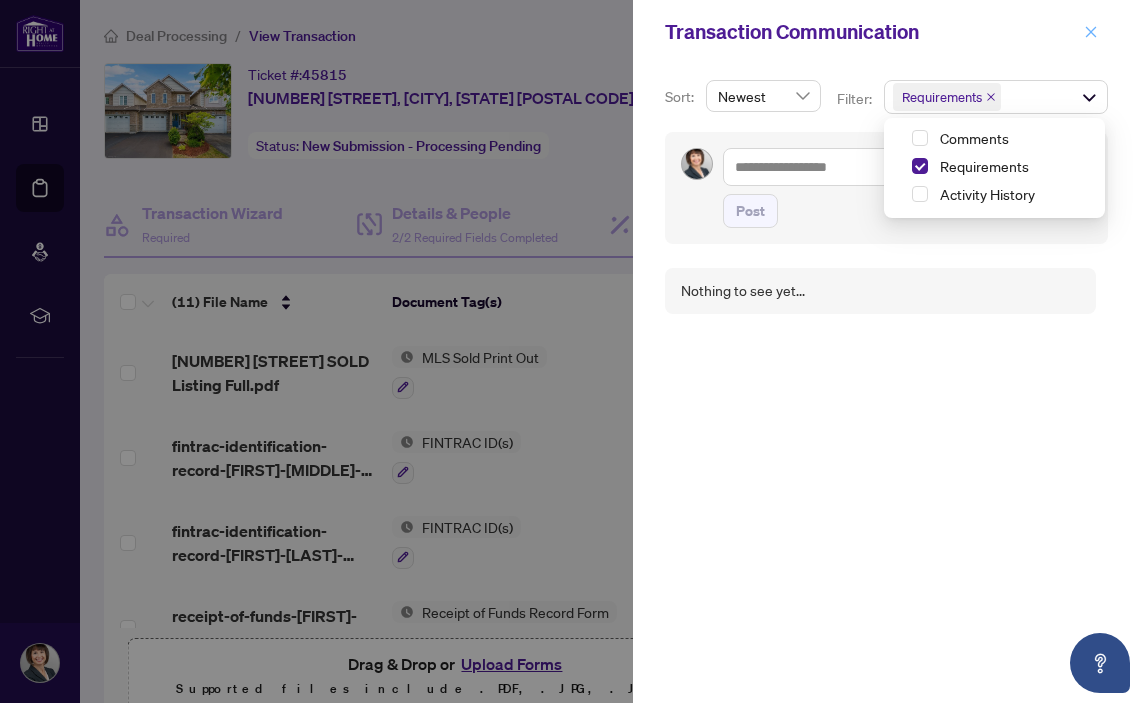 click 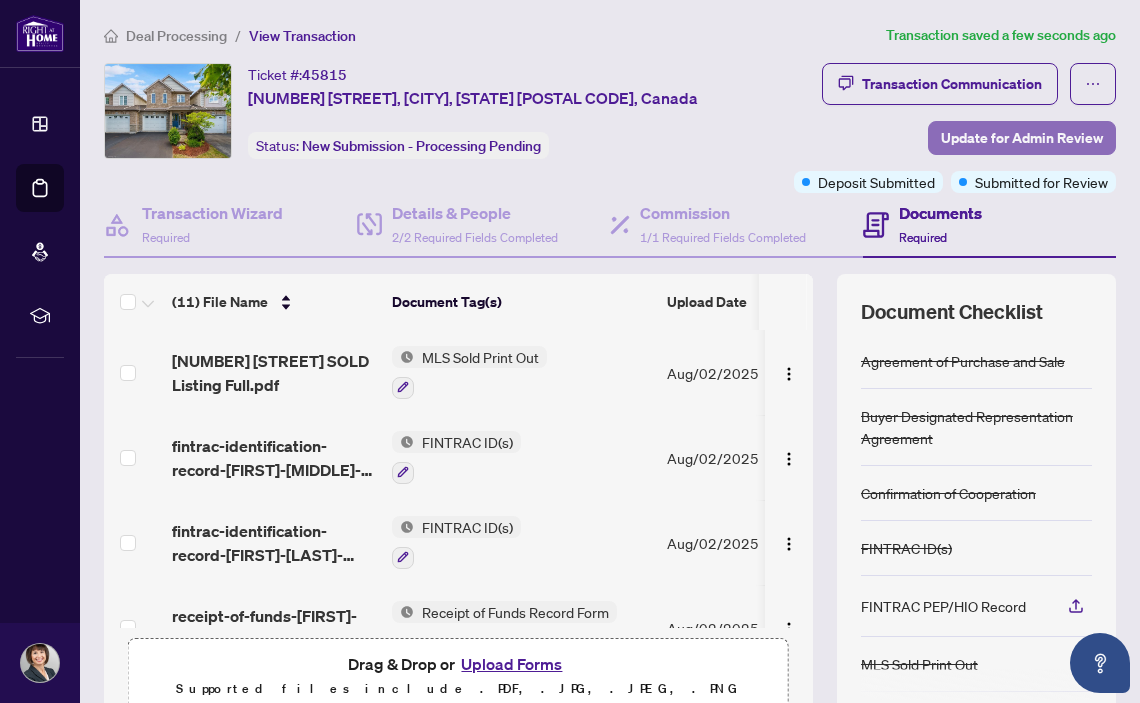 click on "Update for Admin Review" at bounding box center (1022, 138) 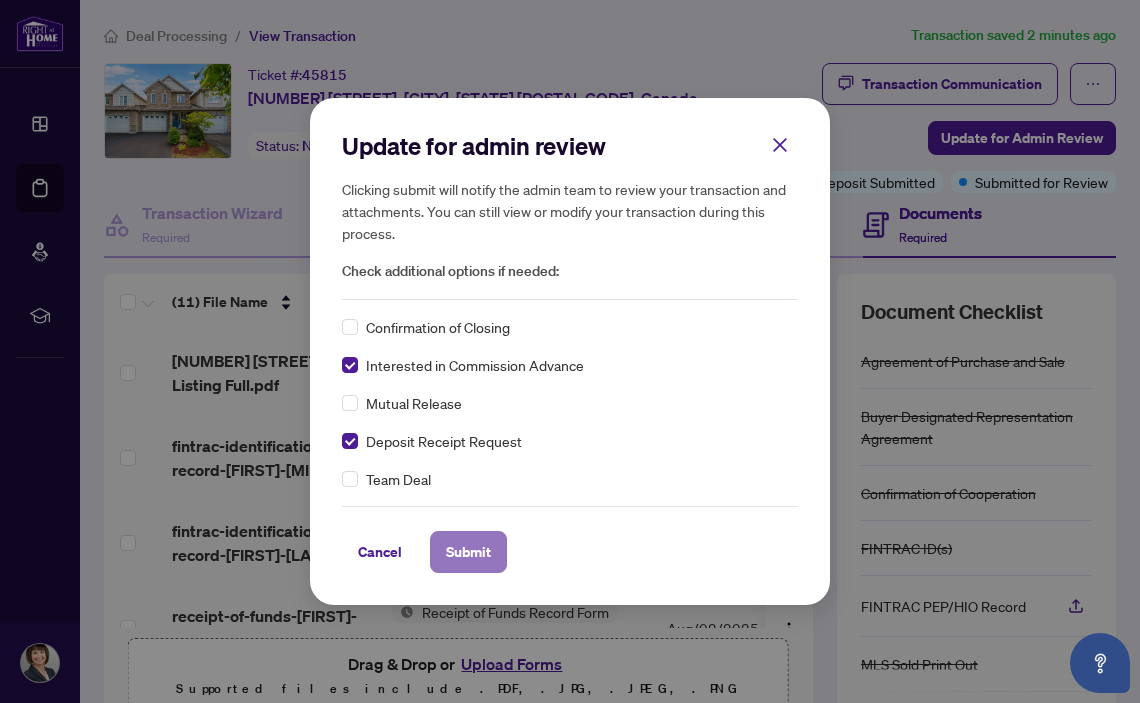 click on "Submit" at bounding box center (468, 552) 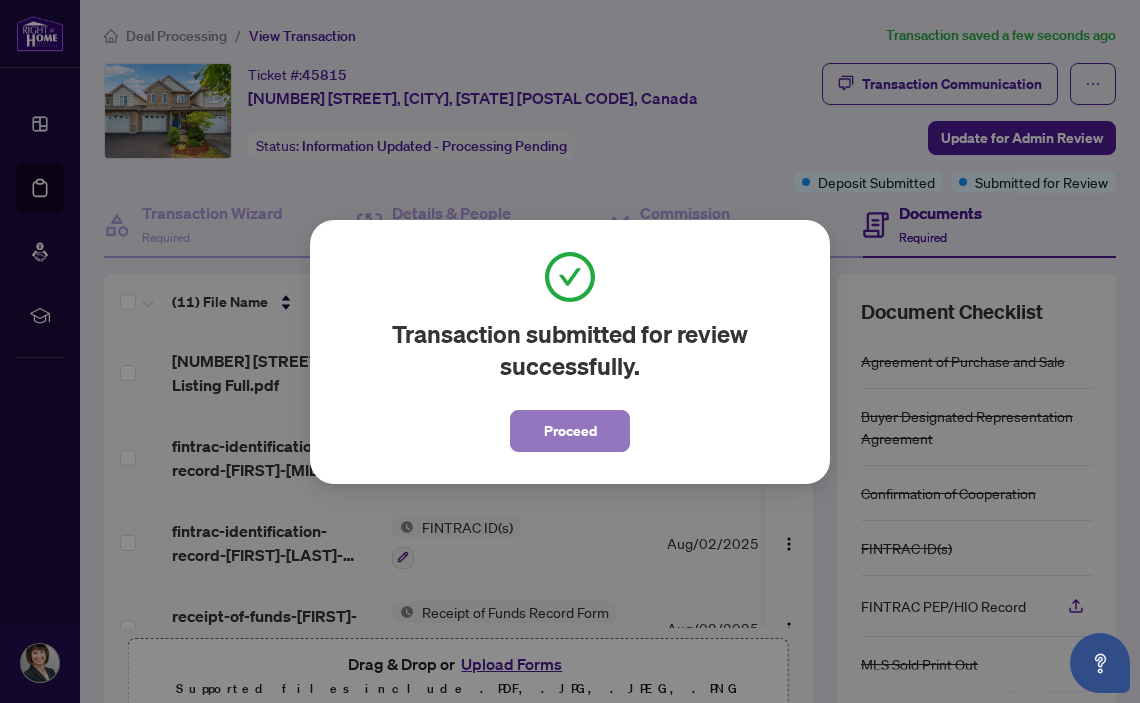 click on "Proceed" at bounding box center (570, 431) 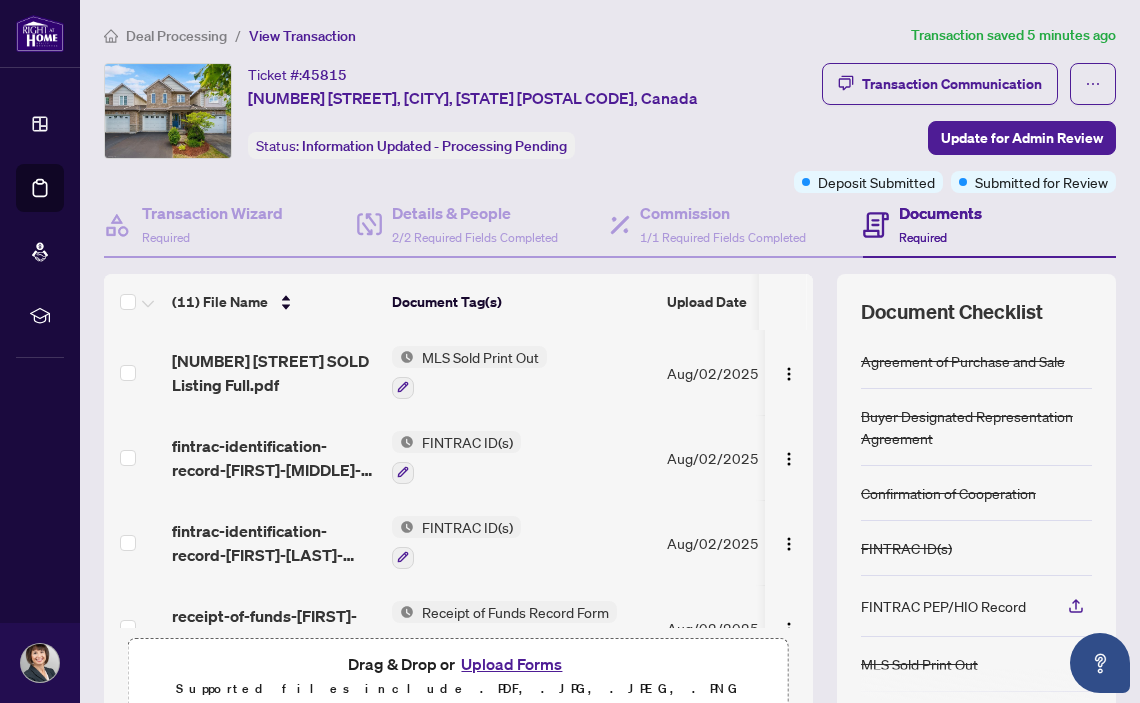 click on "Documents" at bounding box center (940, 213) 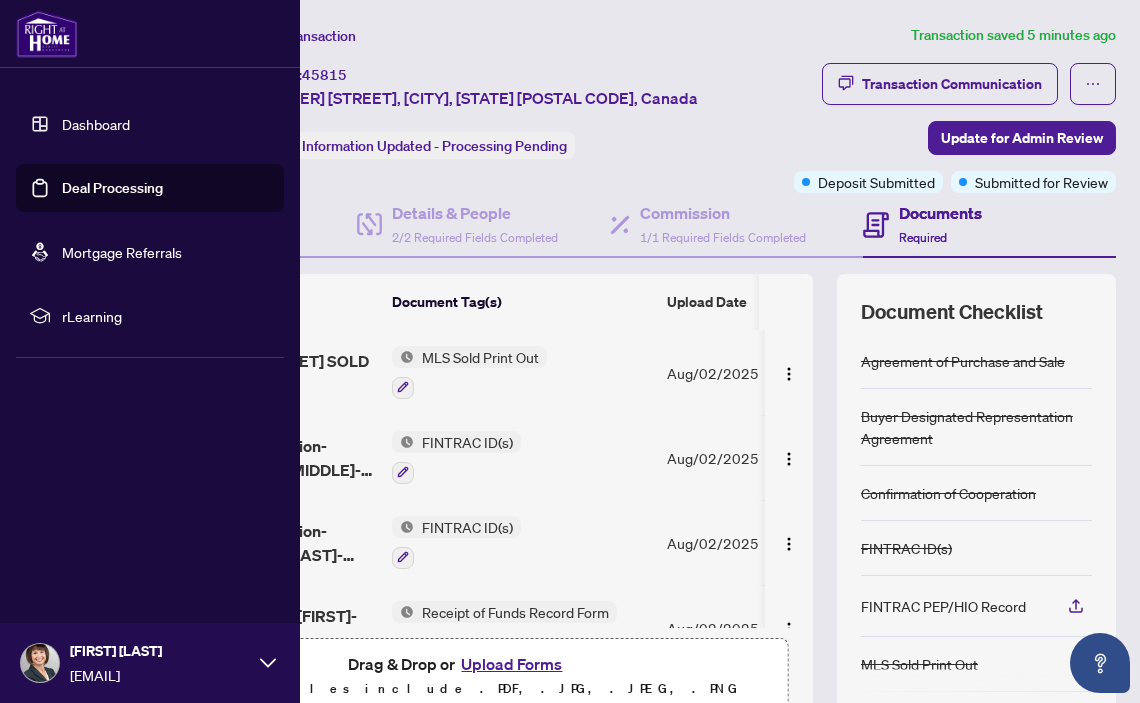 click on "Dashboard" at bounding box center [96, 124] 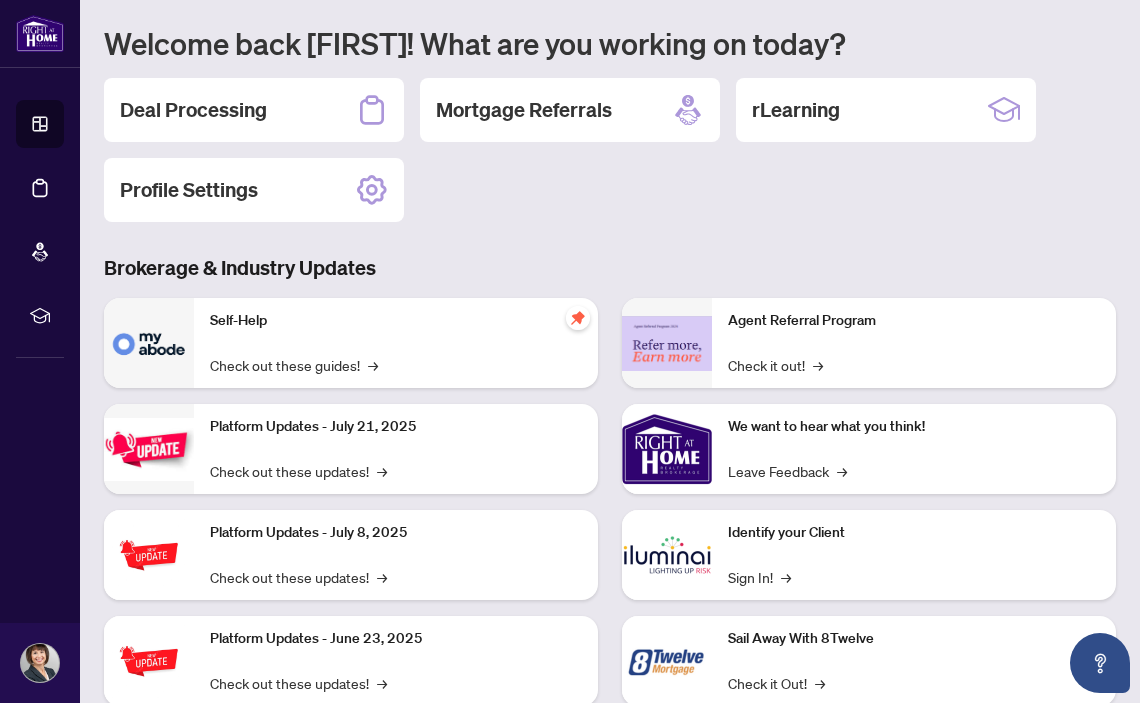 scroll, scrollTop: 197, scrollLeft: 0, axis: vertical 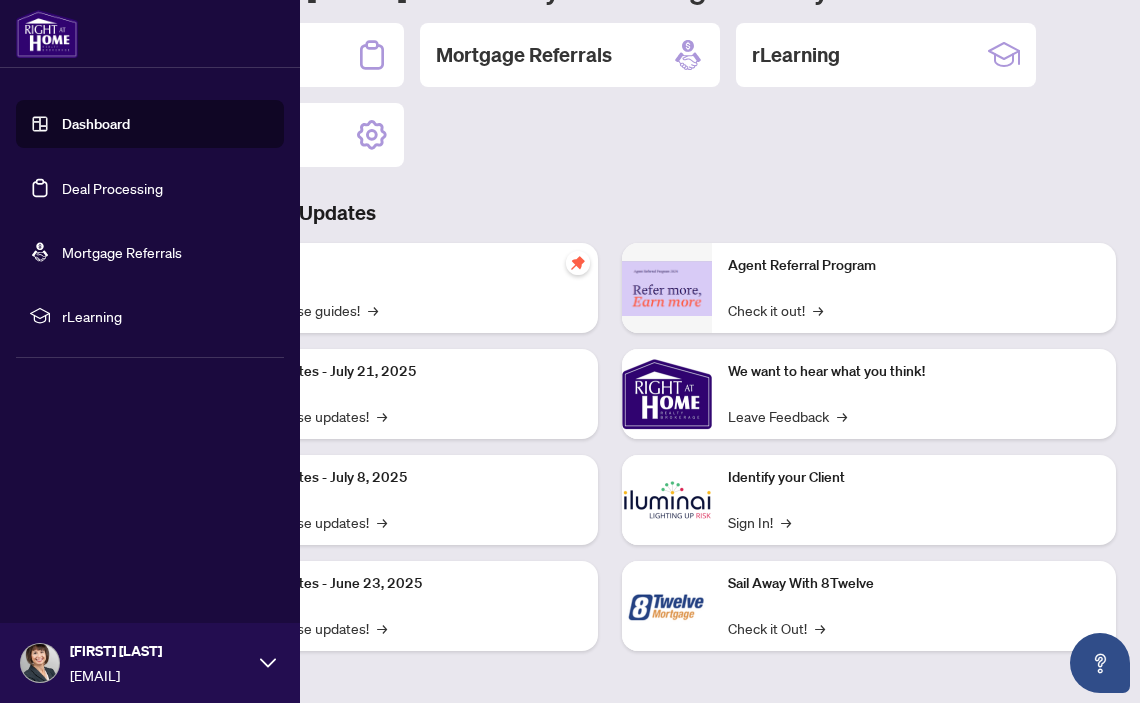 click on "Deal Processing" at bounding box center (112, 188) 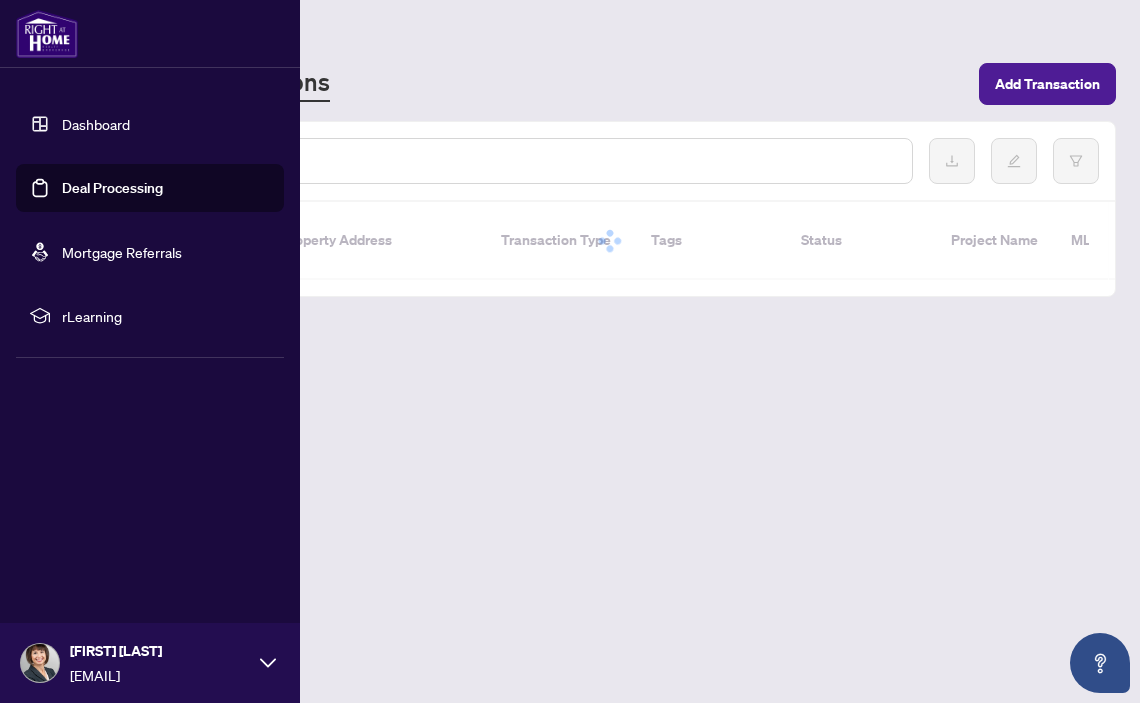 scroll, scrollTop: 0, scrollLeft: 0, axis: both 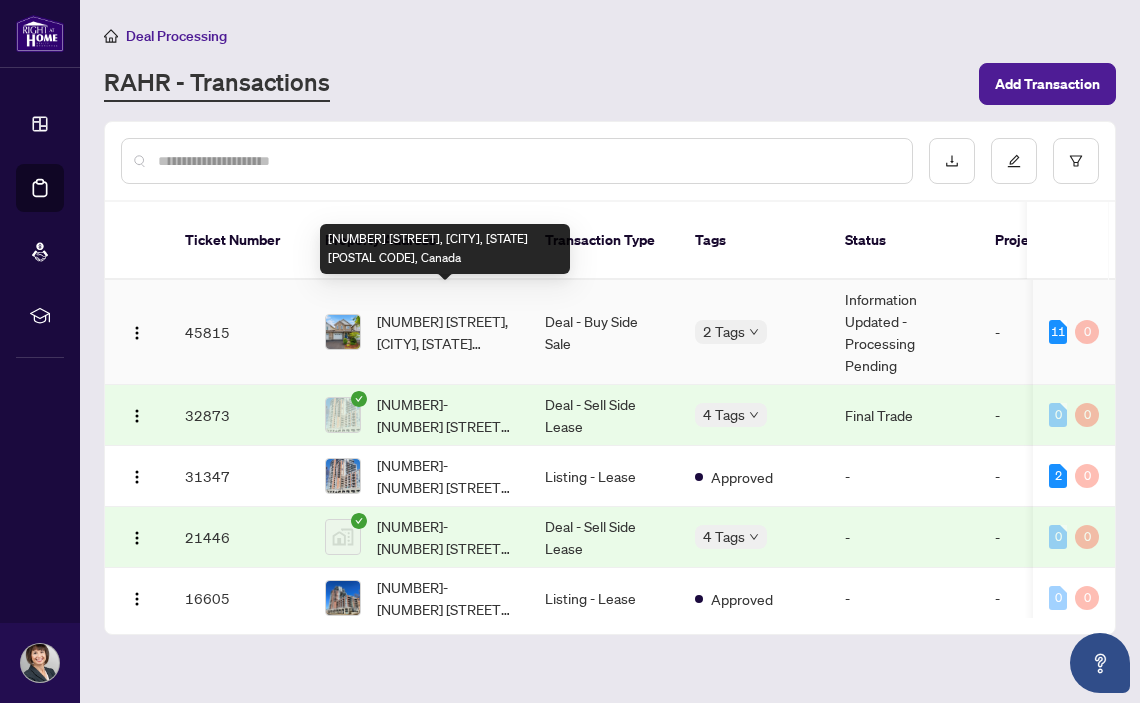 click on "[NUMBER] [STREET], [CITY], [STATE] [POSTAL CODE], Canada" at bounding box center [445, 332] 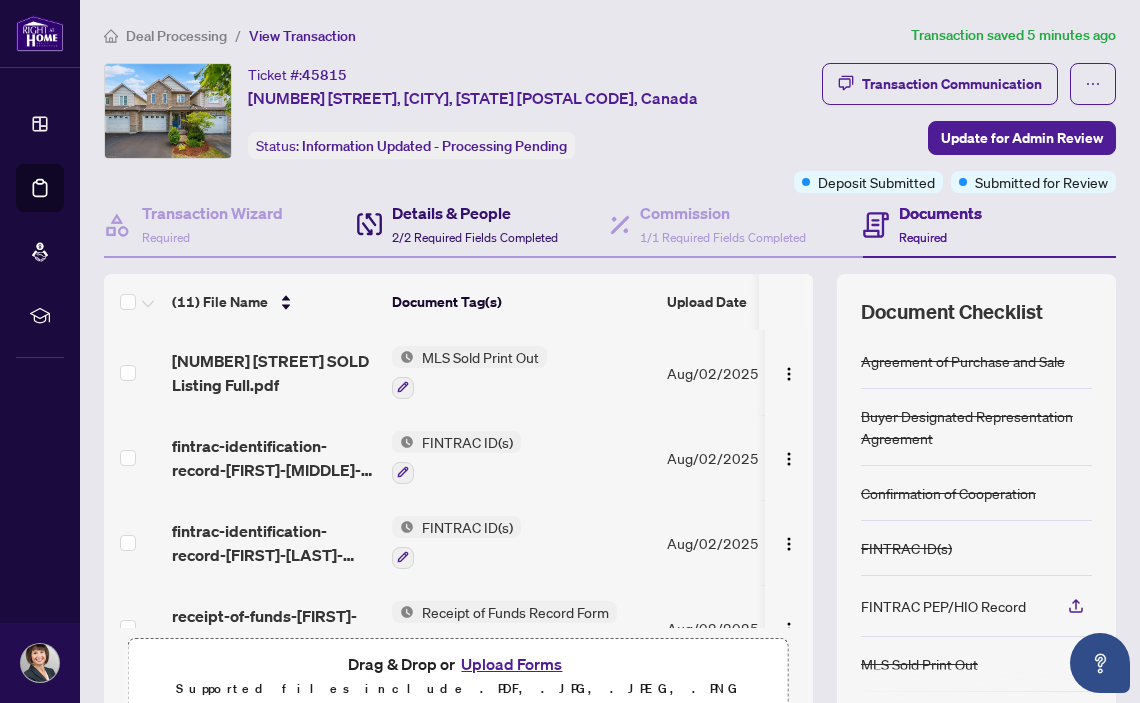 click on "Details & People" at bounding box center (475, 213) 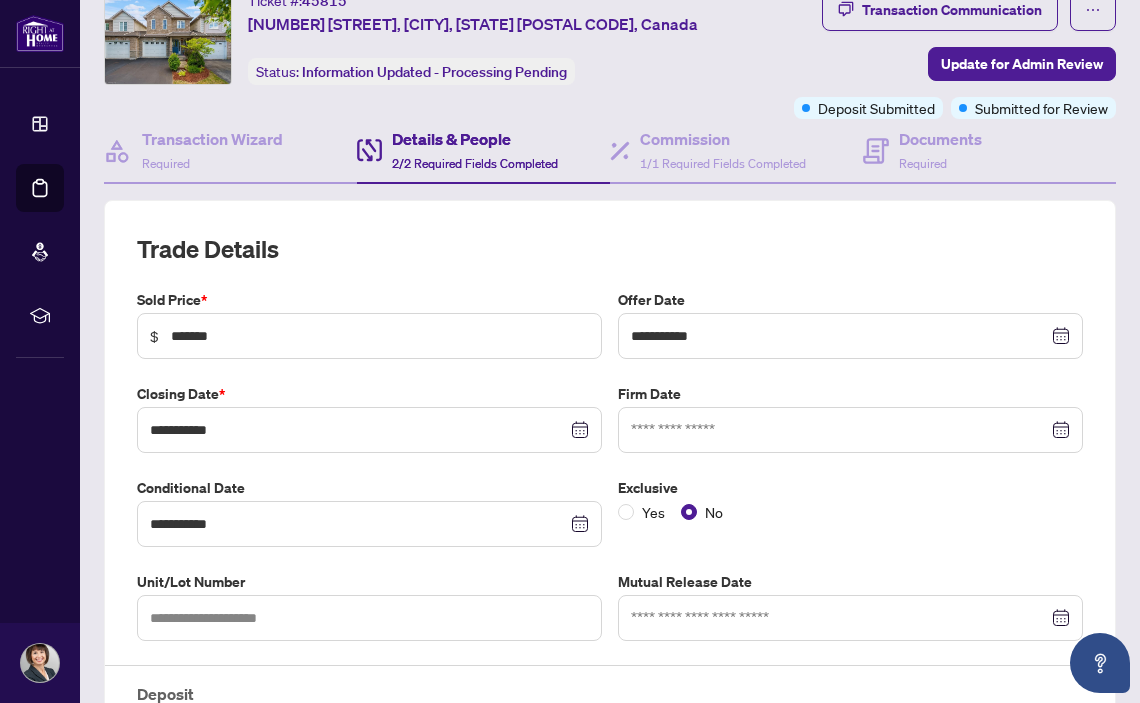 scroll, scrollTop: 212, scrollLeft: 0, axis: vertical 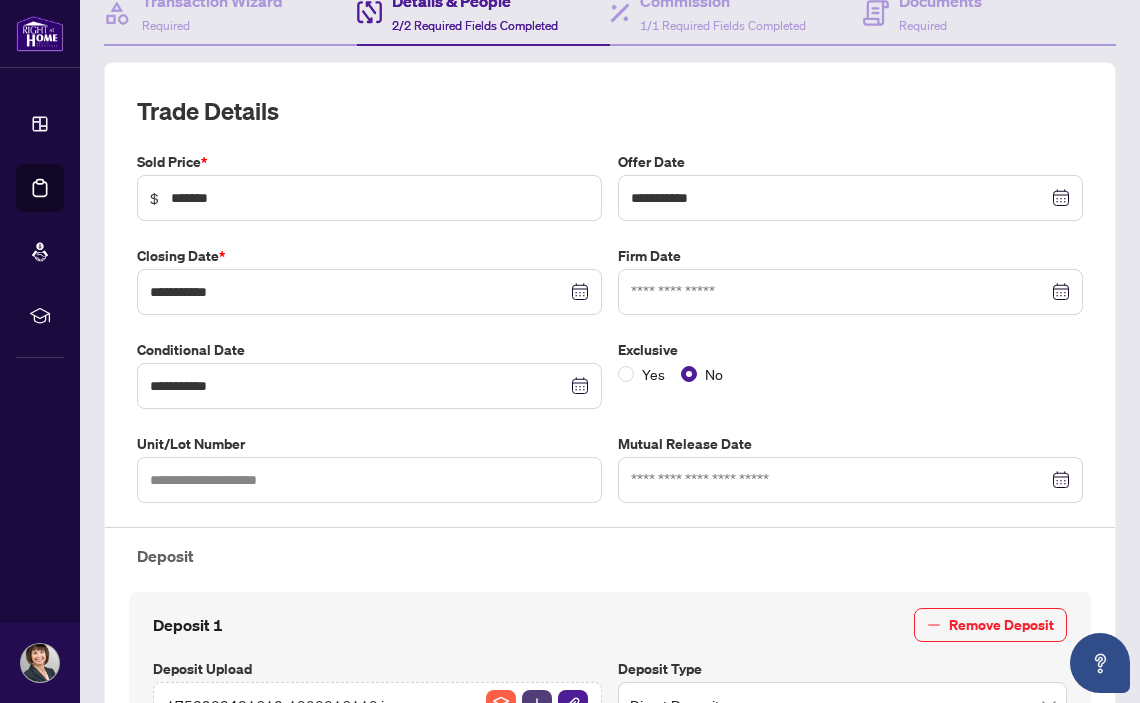 click at bounding box center (850, 292) 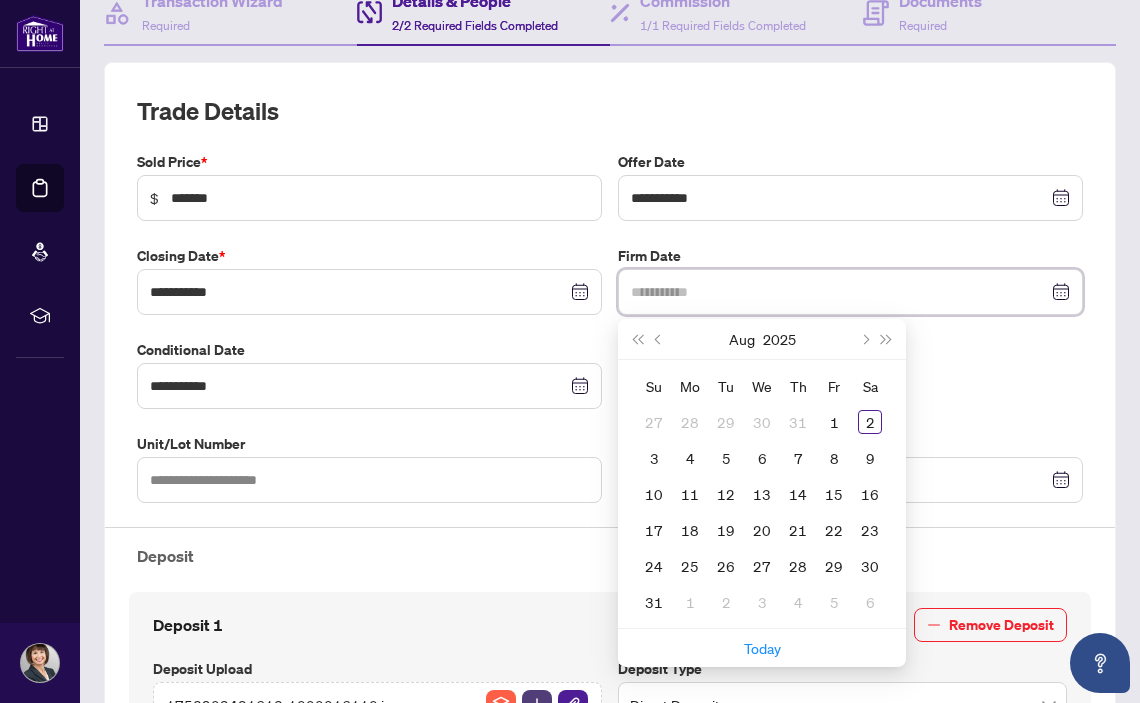 type on "**********" 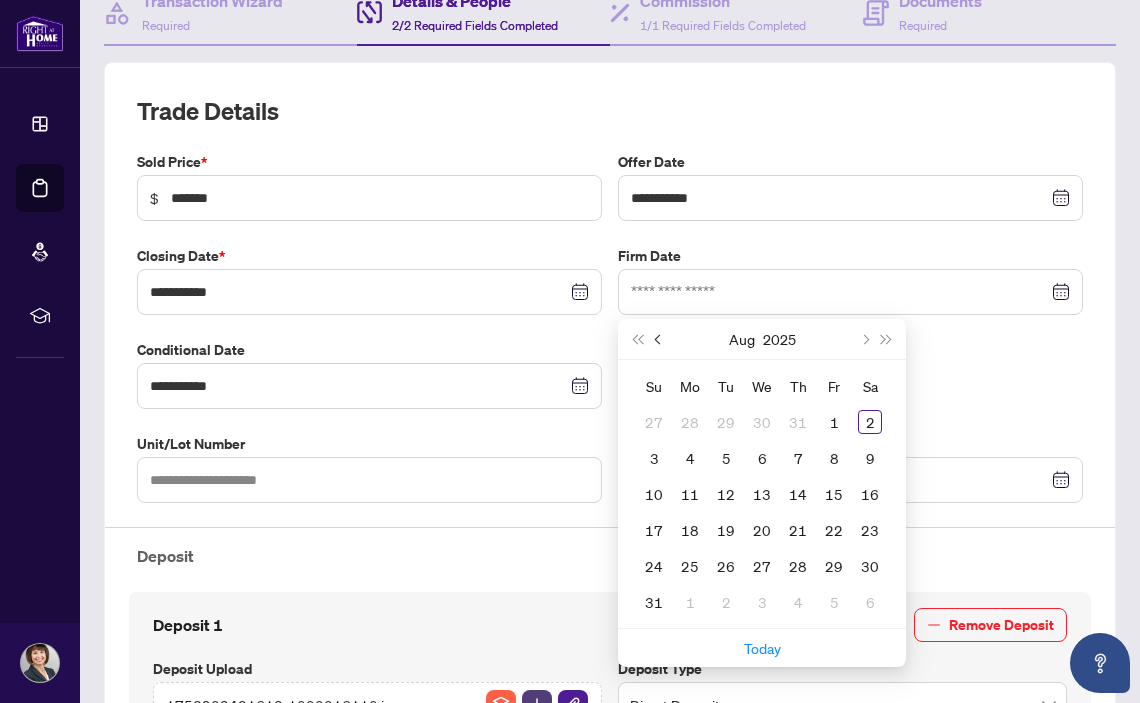 click at bounding box center [660, 339] 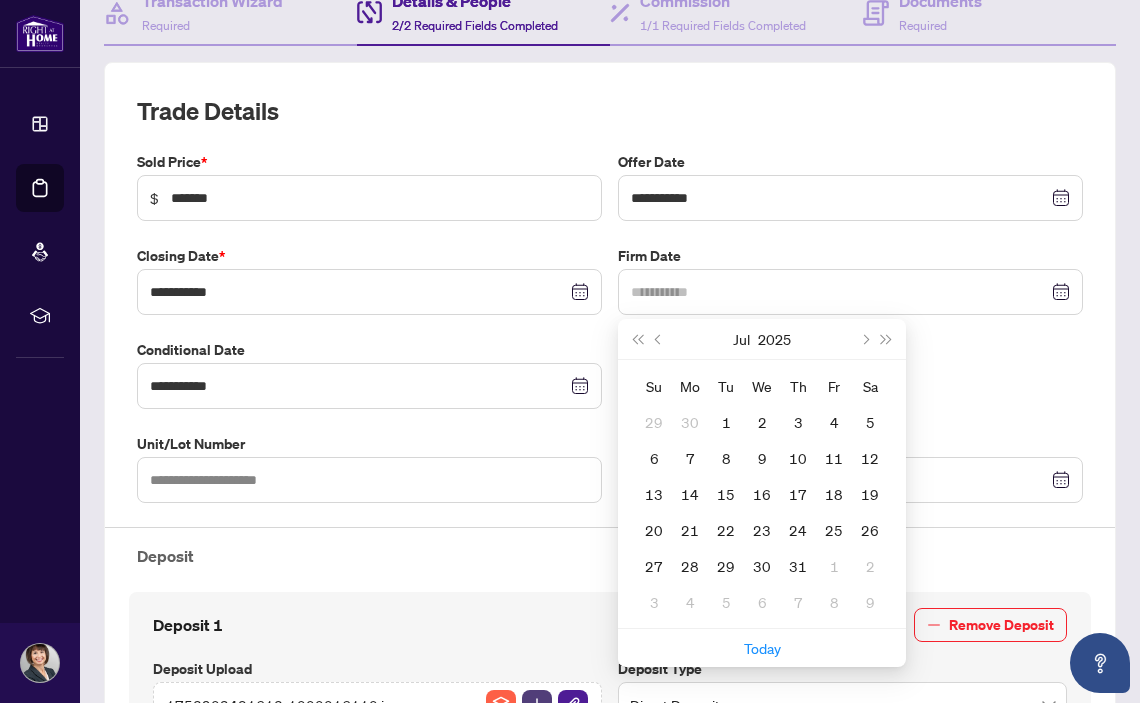 type on "**********" 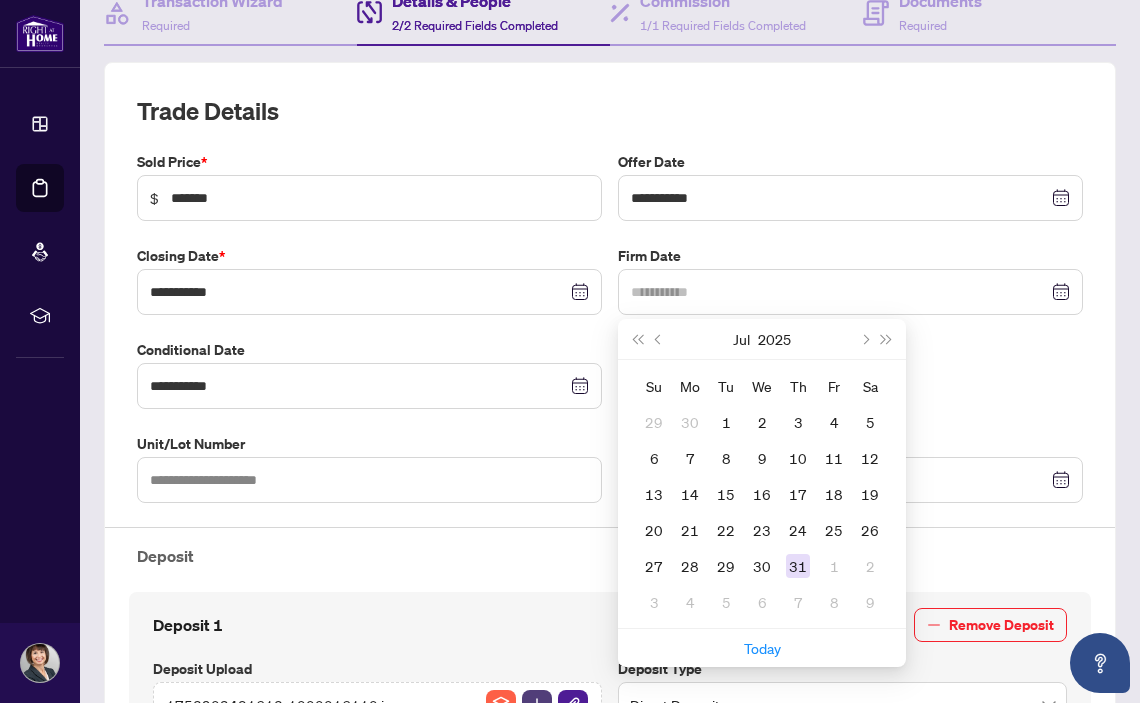 type on "**********" 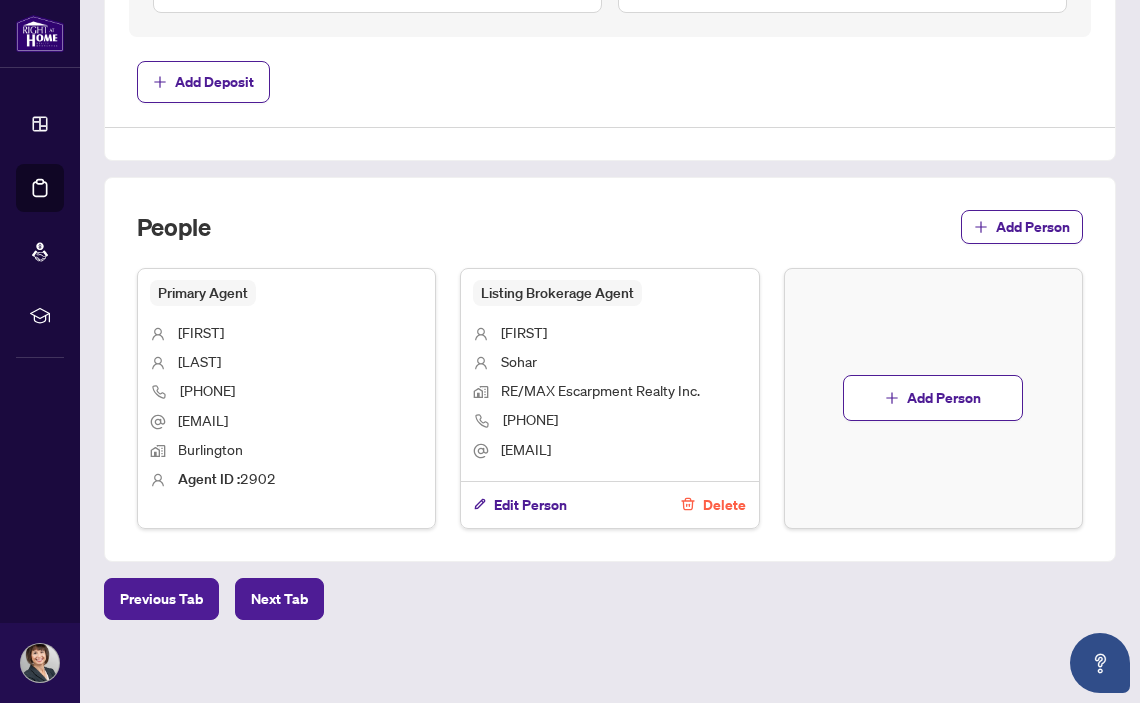 scroll, scrollTop: 212, scrollLeft: 0, axis: vertical 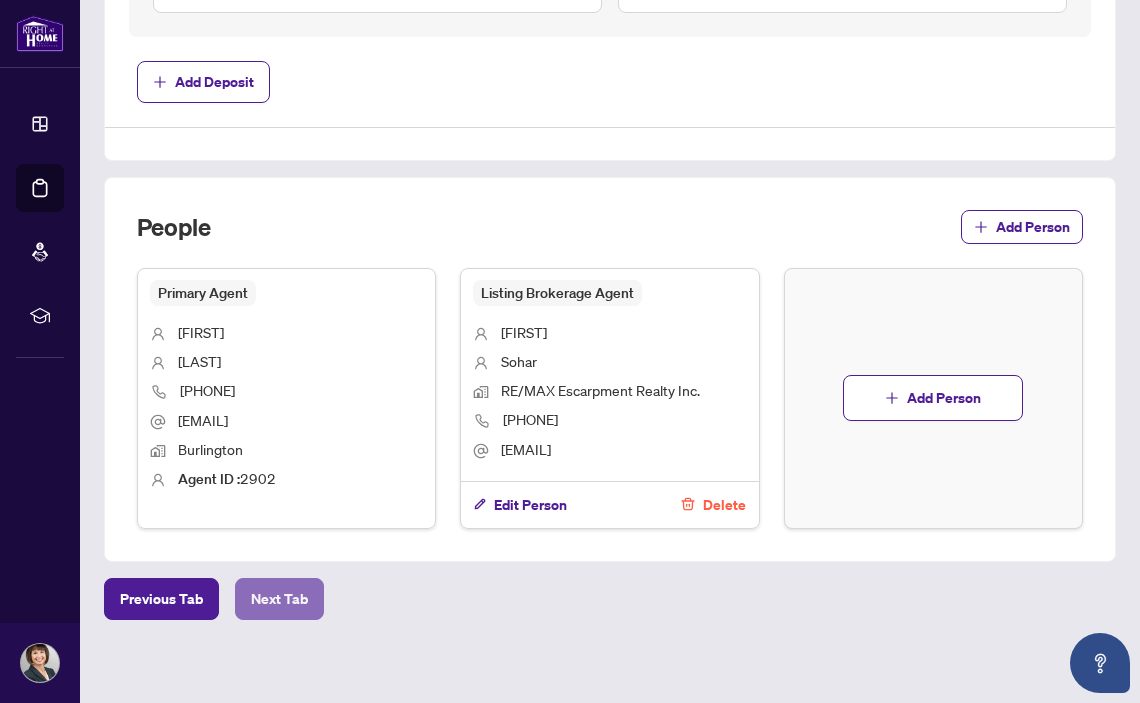 click on "Next Tab" at bounding box center (279, 599) 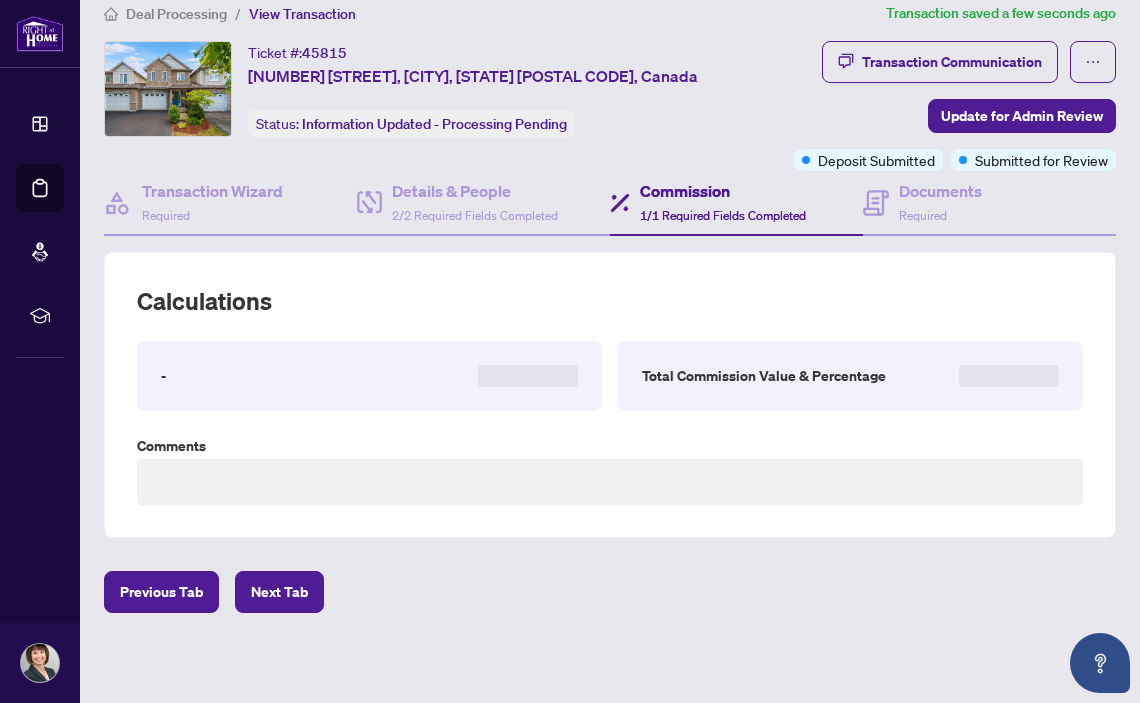 type on "**********" 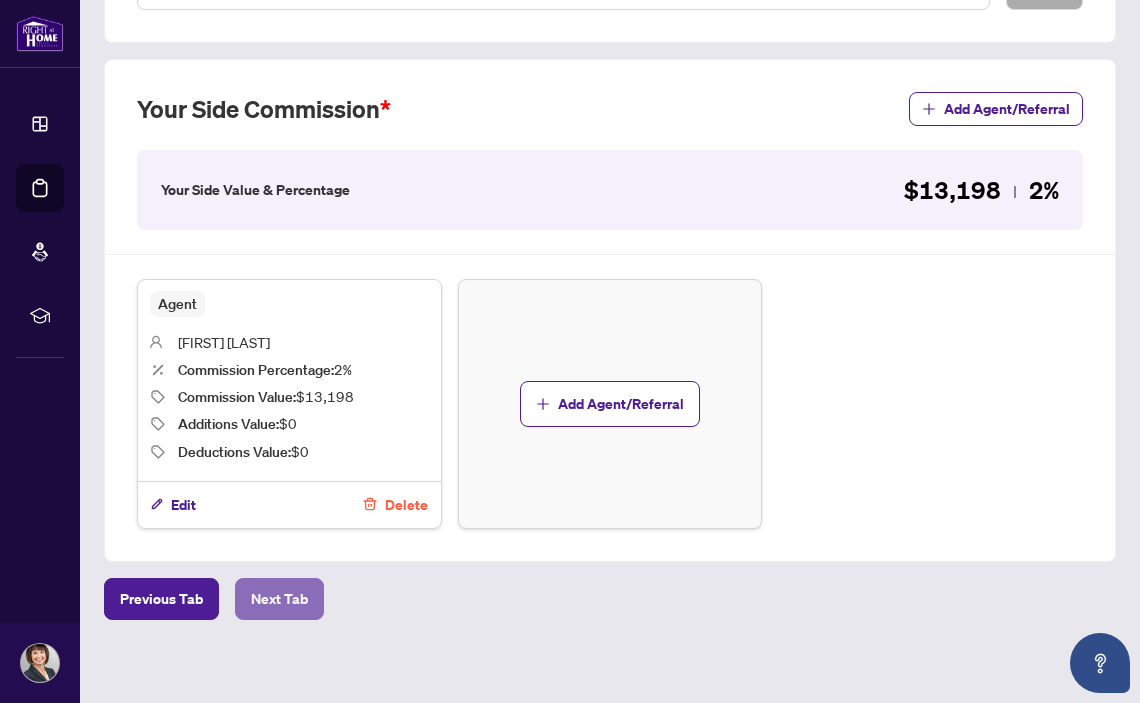 click on "Next Tab" at bounding box center [279, 599] 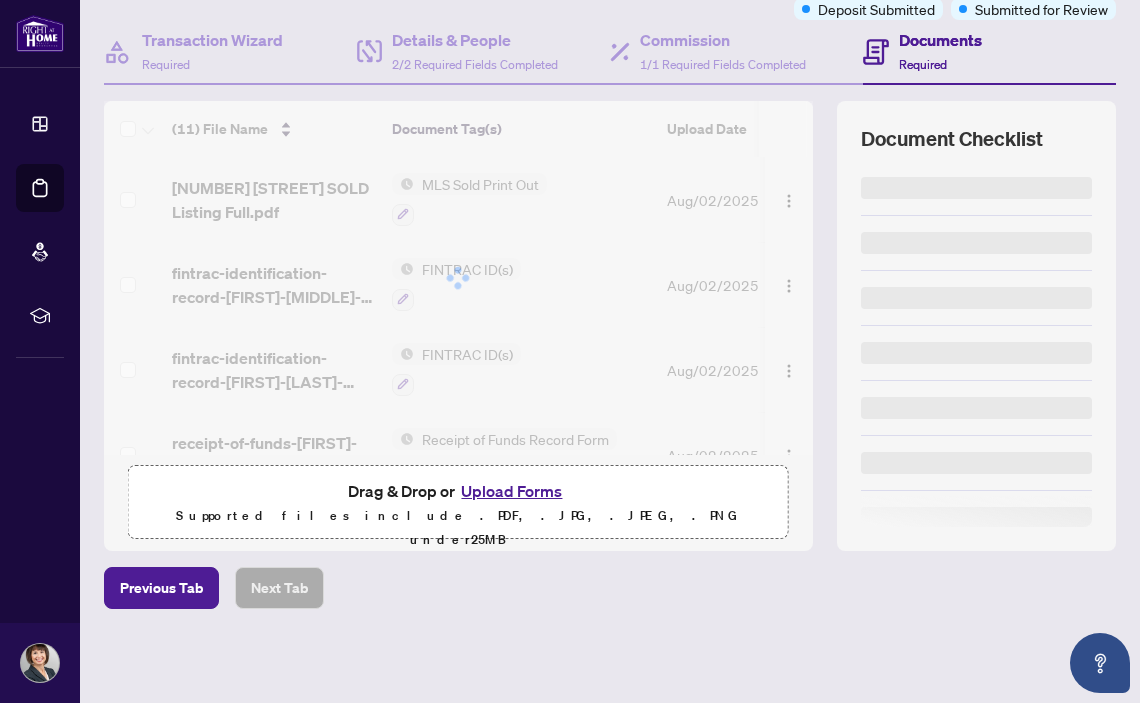 scroll, scrollTop: 0, scrollLeft: 0, axis: both 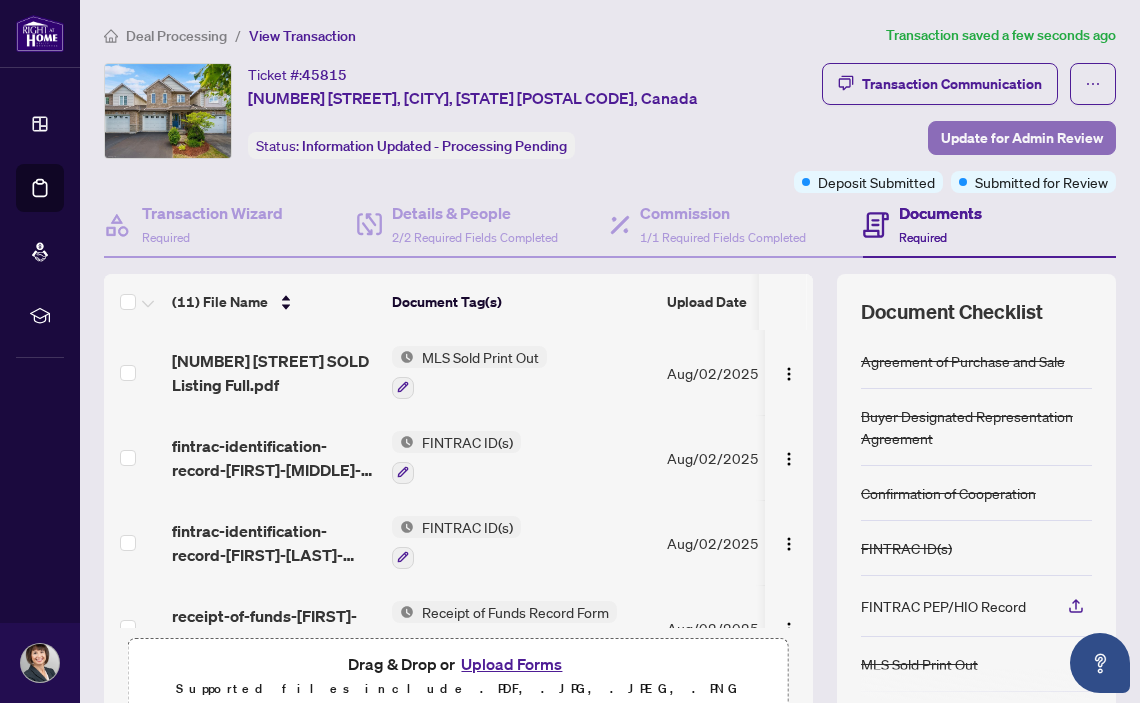 click on "Update for Admin Review" at bounding box center (1022, 138) 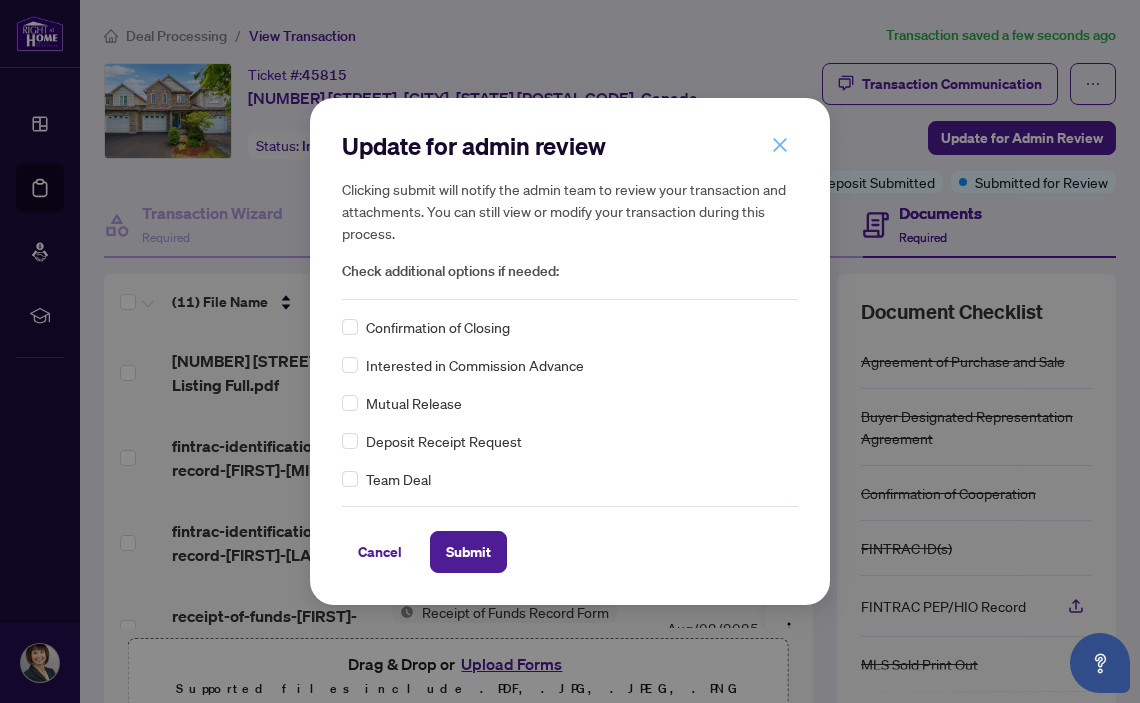 click 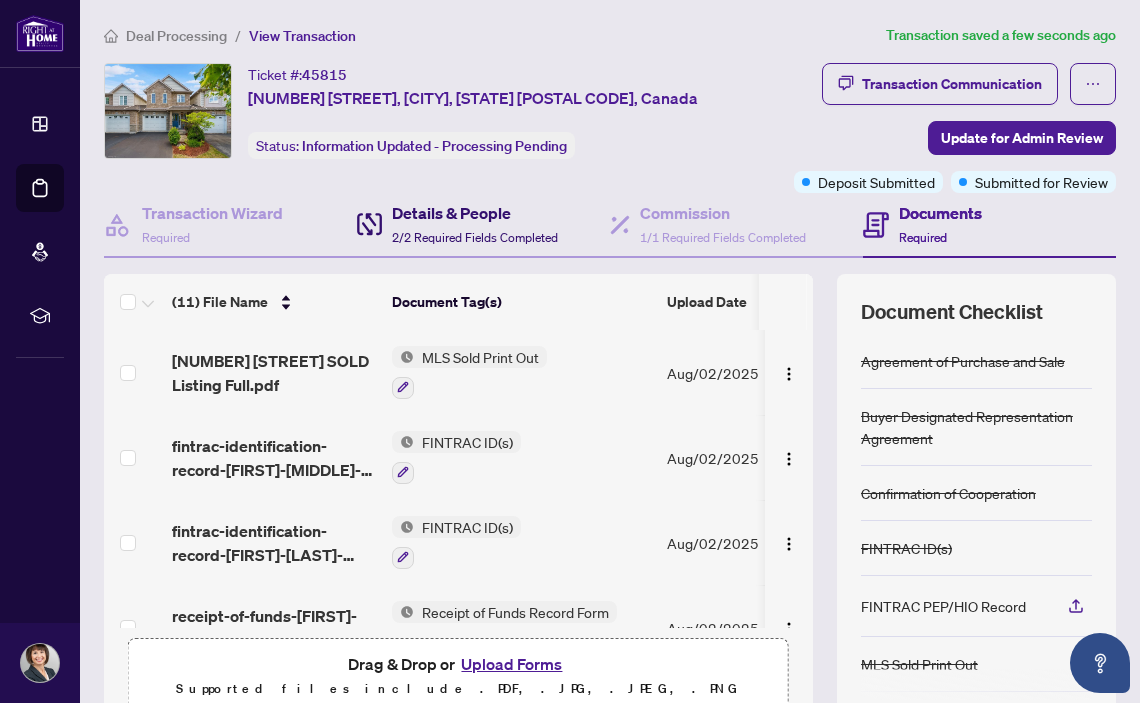 click on "Details & People" at bounding box center (475, 213) 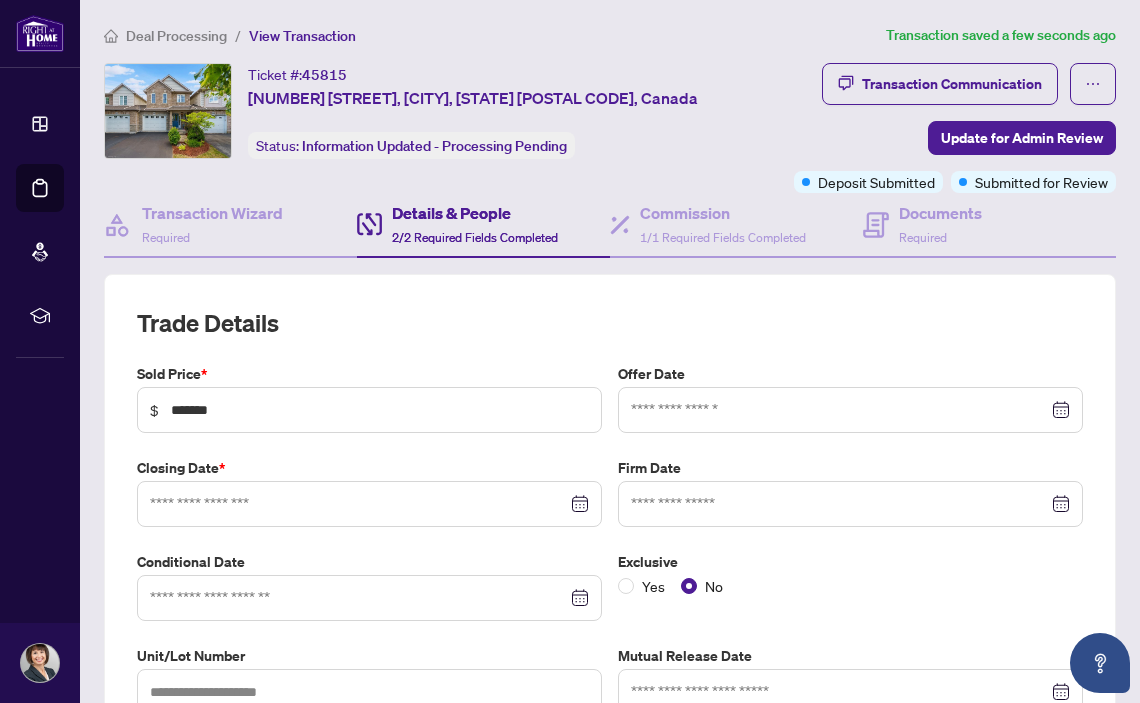 type on "**********" 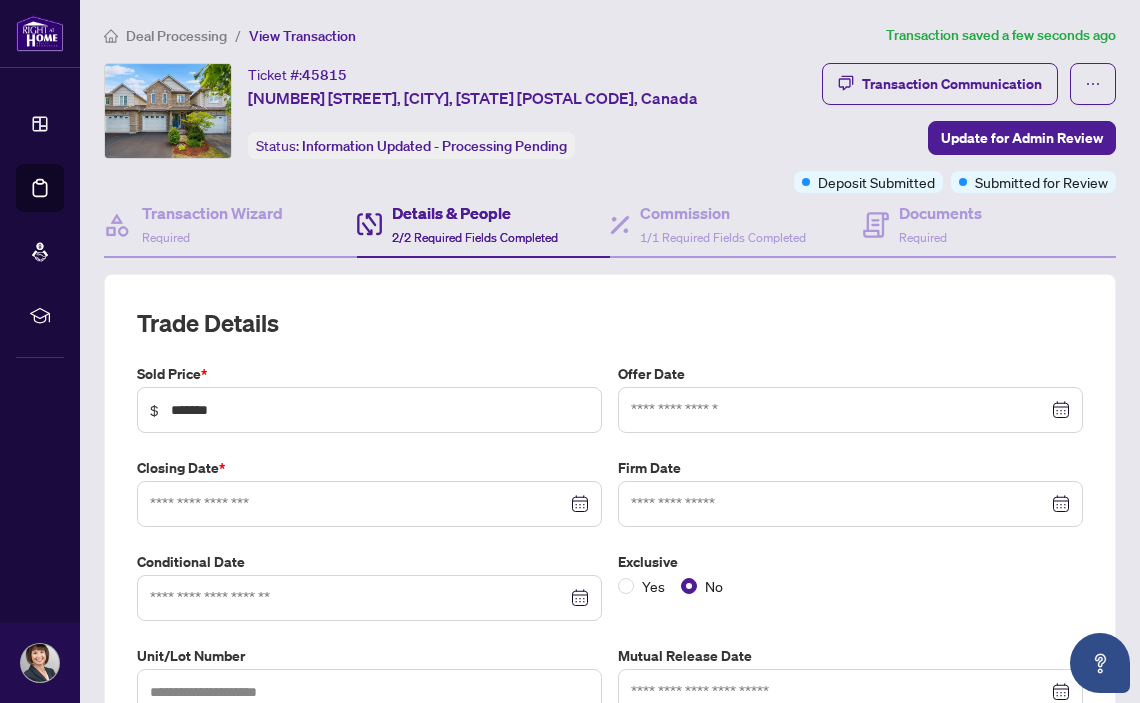 type on "**********" 